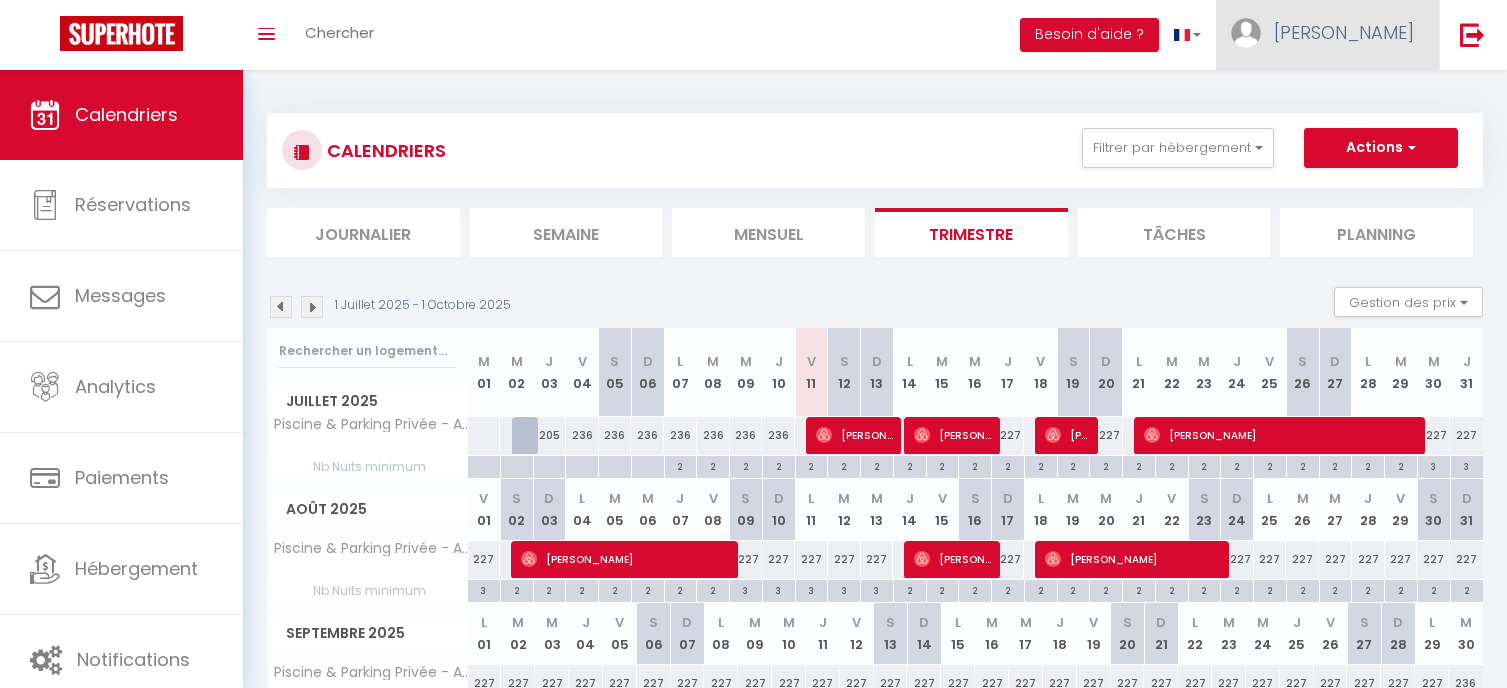 scroll, scrollTop: 119, scrollLeft: 0, axis: vertical 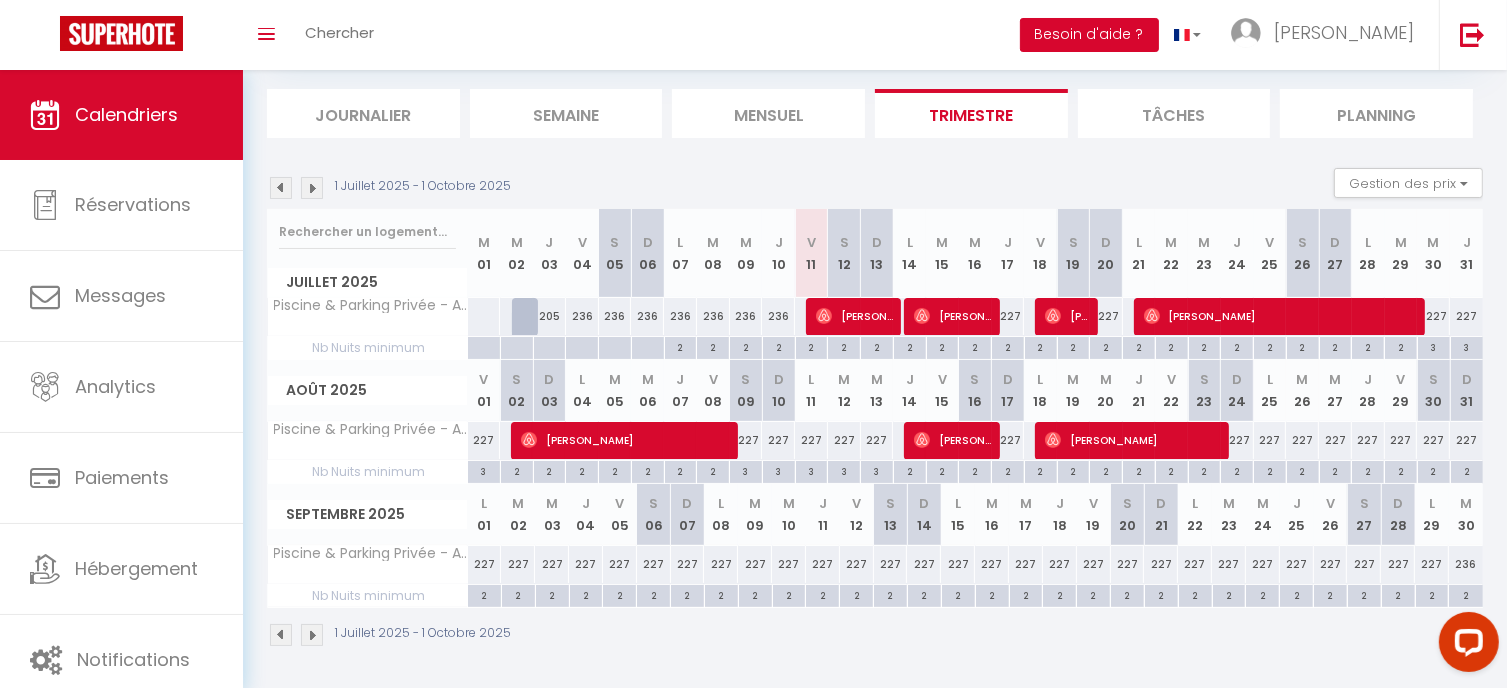 click on "Besoin d'aide ?" at bounding box center [1089, 35] 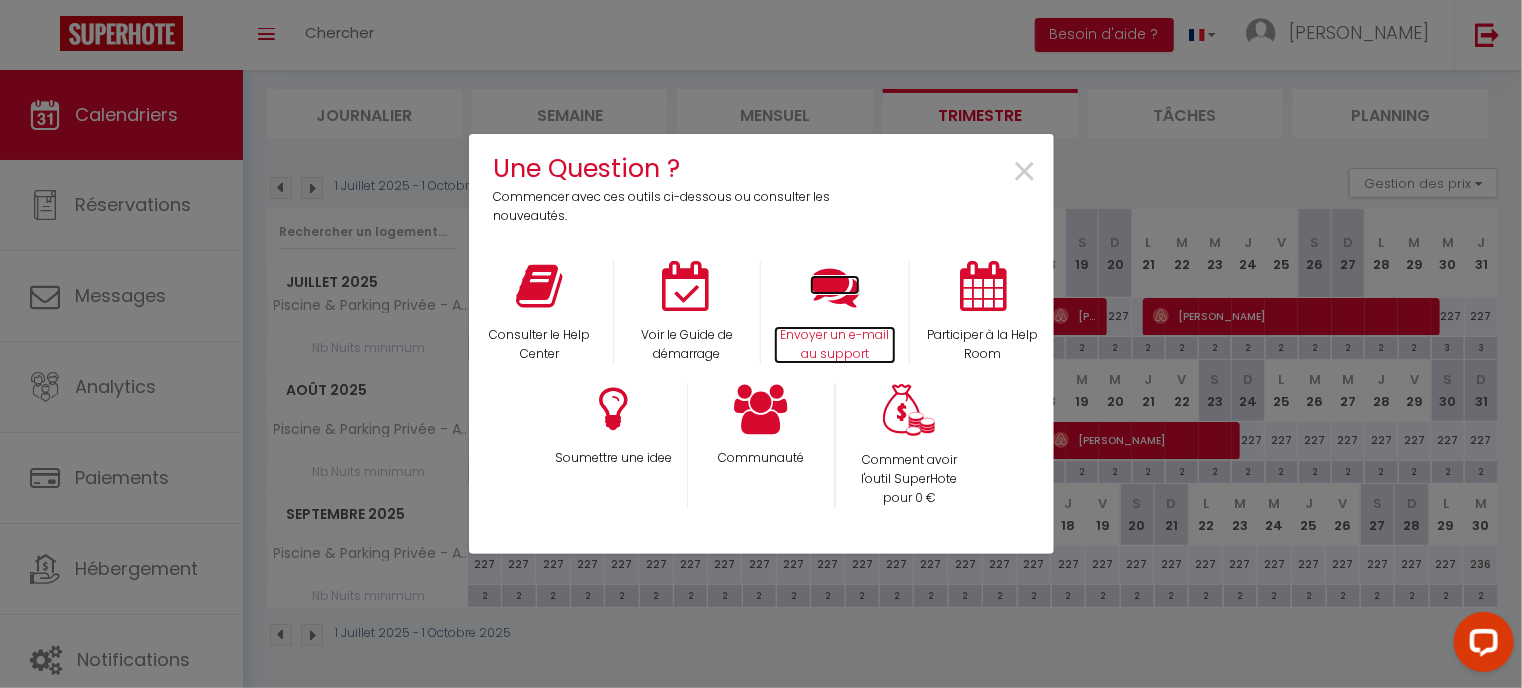 click at bounding box center (835, 286) 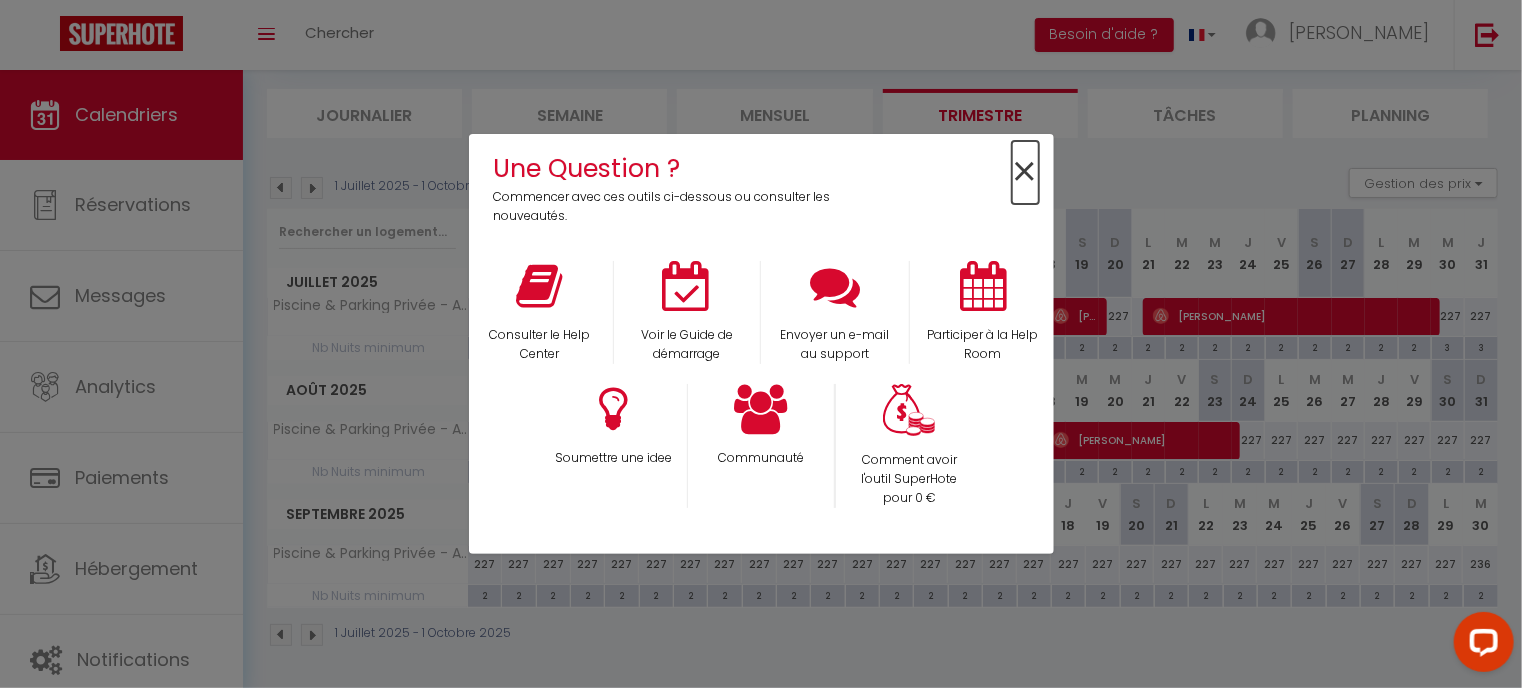 click on "×" at bounding box center (1025, 172) 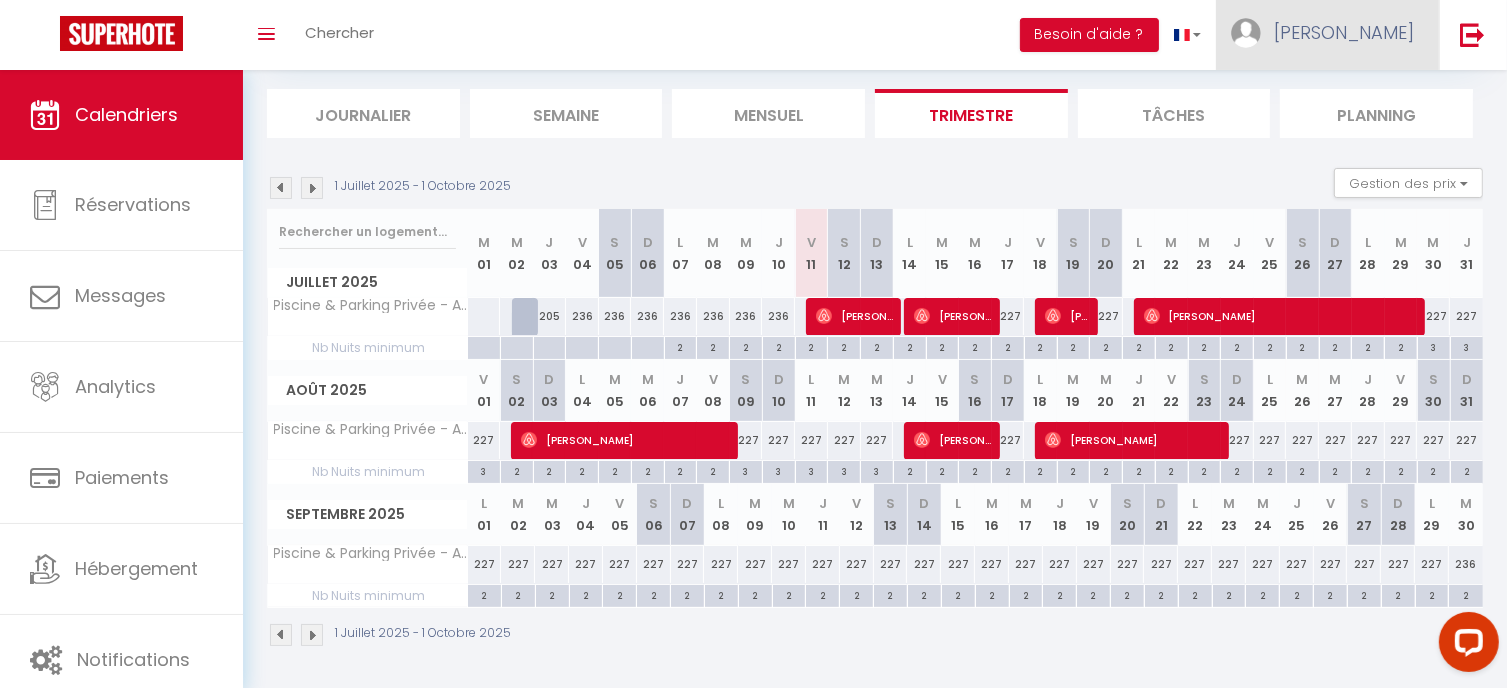 click on "[PERSON_NAME]" at bounding box center (1344, 32) 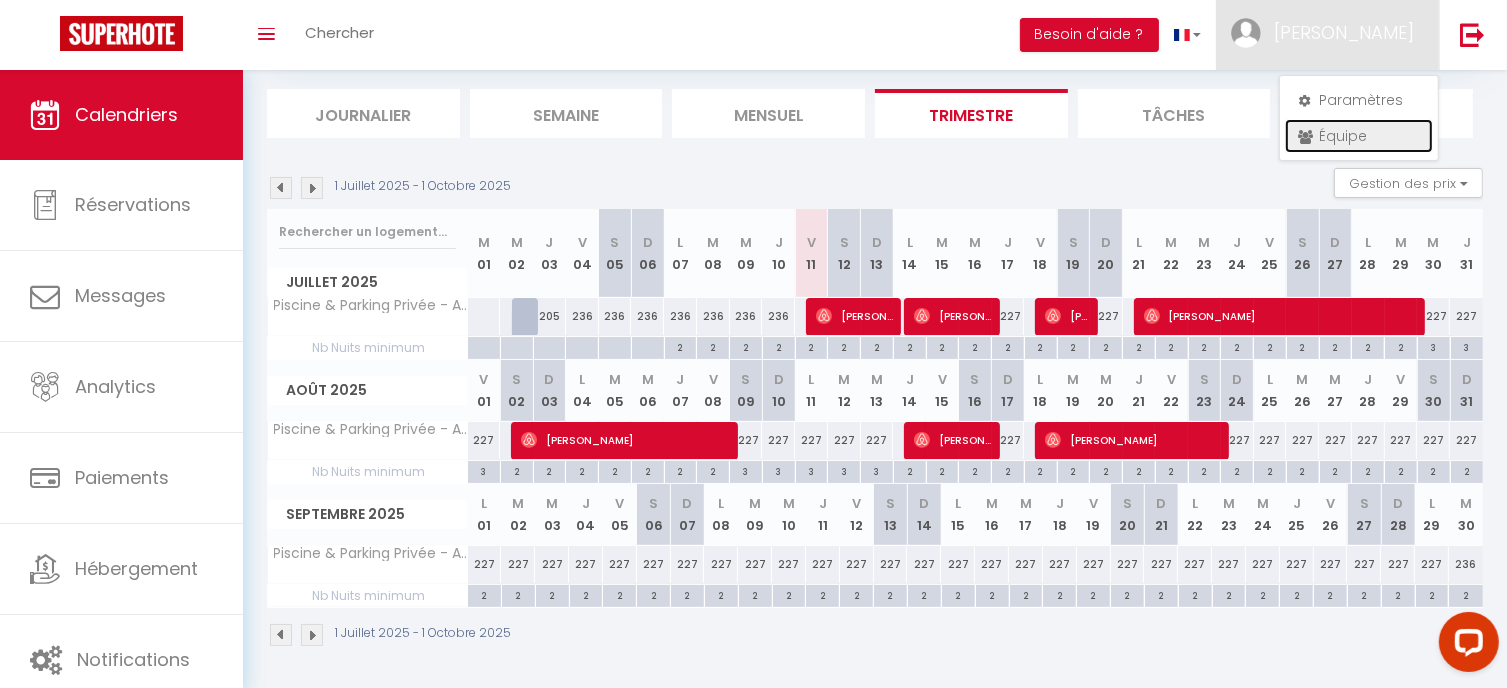 click on "Équipe" at bounding box center (1359, 136) 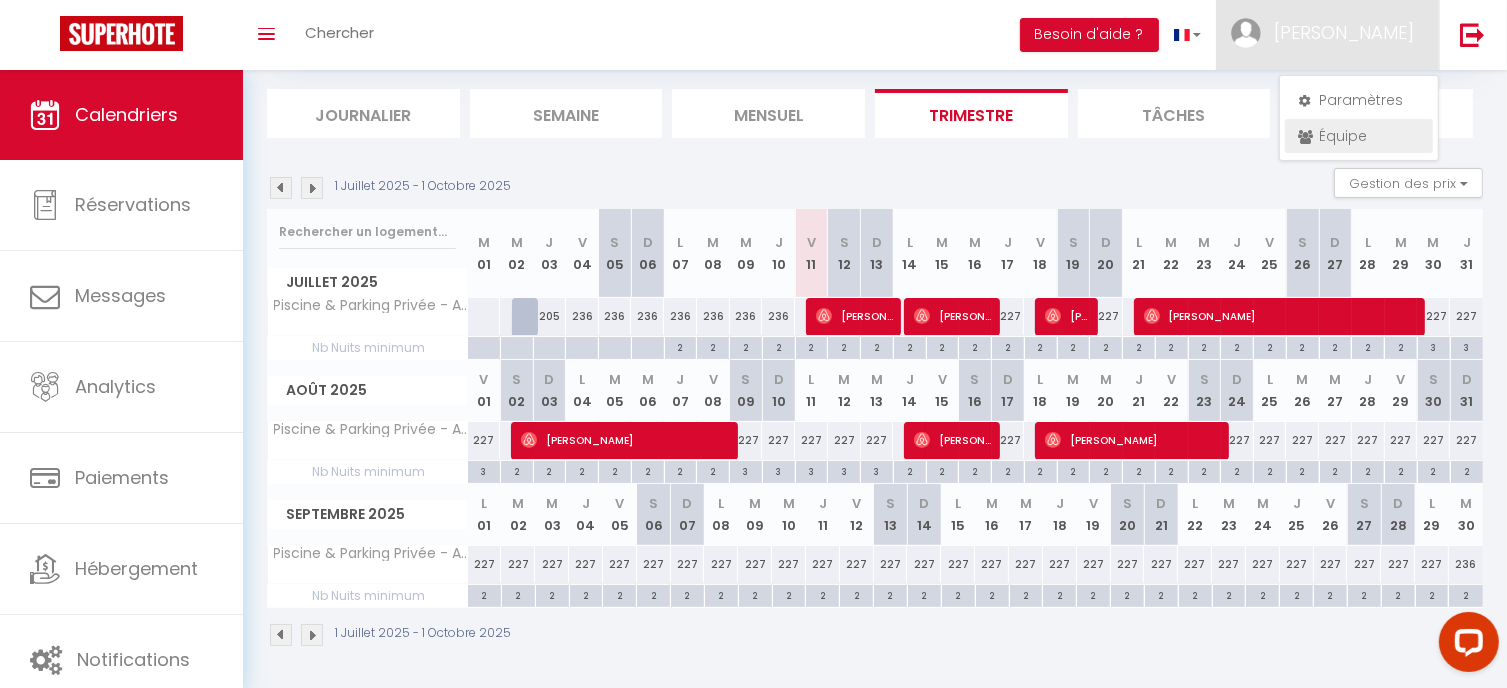 scroll, scrollTop: 0, scrollLeft: 0, axis: both 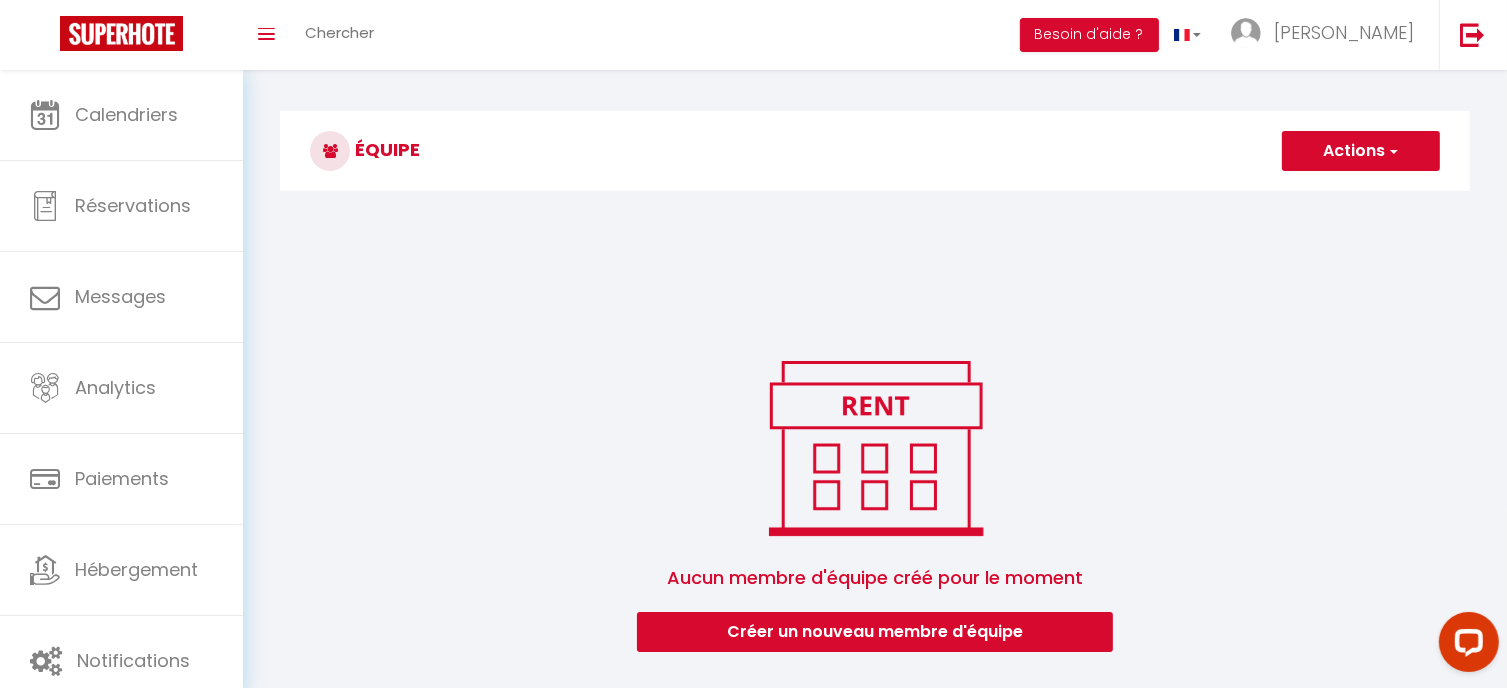 click on "Actions" at bounding box center [1361, 151] 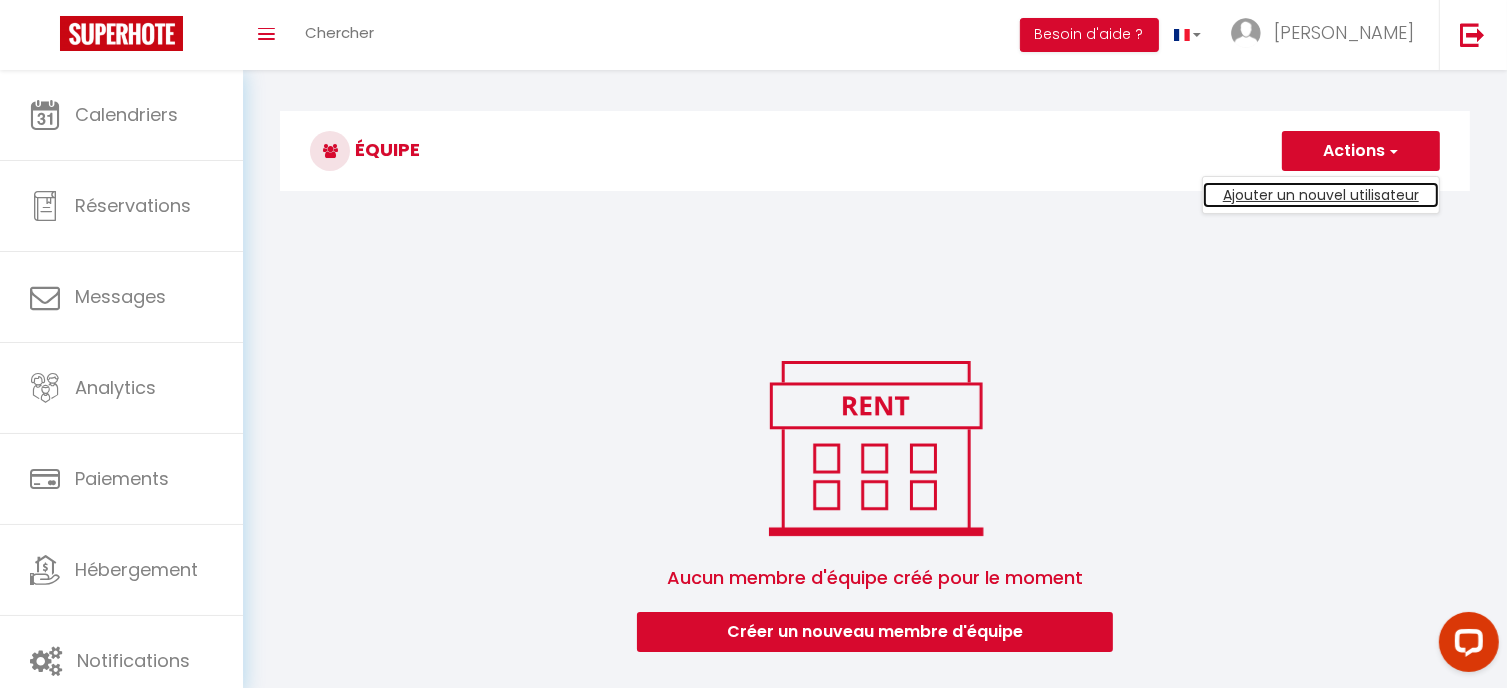 click on "Ajouter un nouvel utilisateur" at bounding box center [1321, 195] 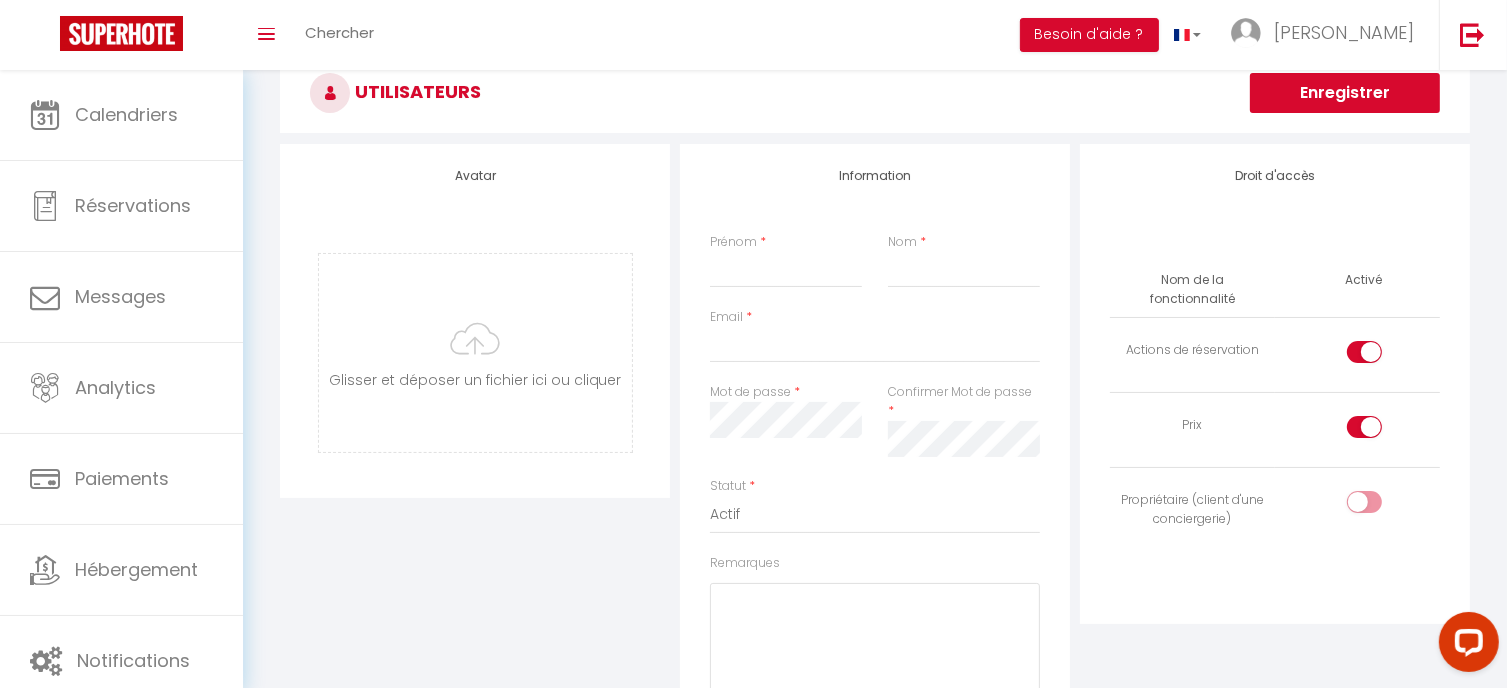 scroll, scrollTop: 95, scrollLeft: 0, axis: vertical 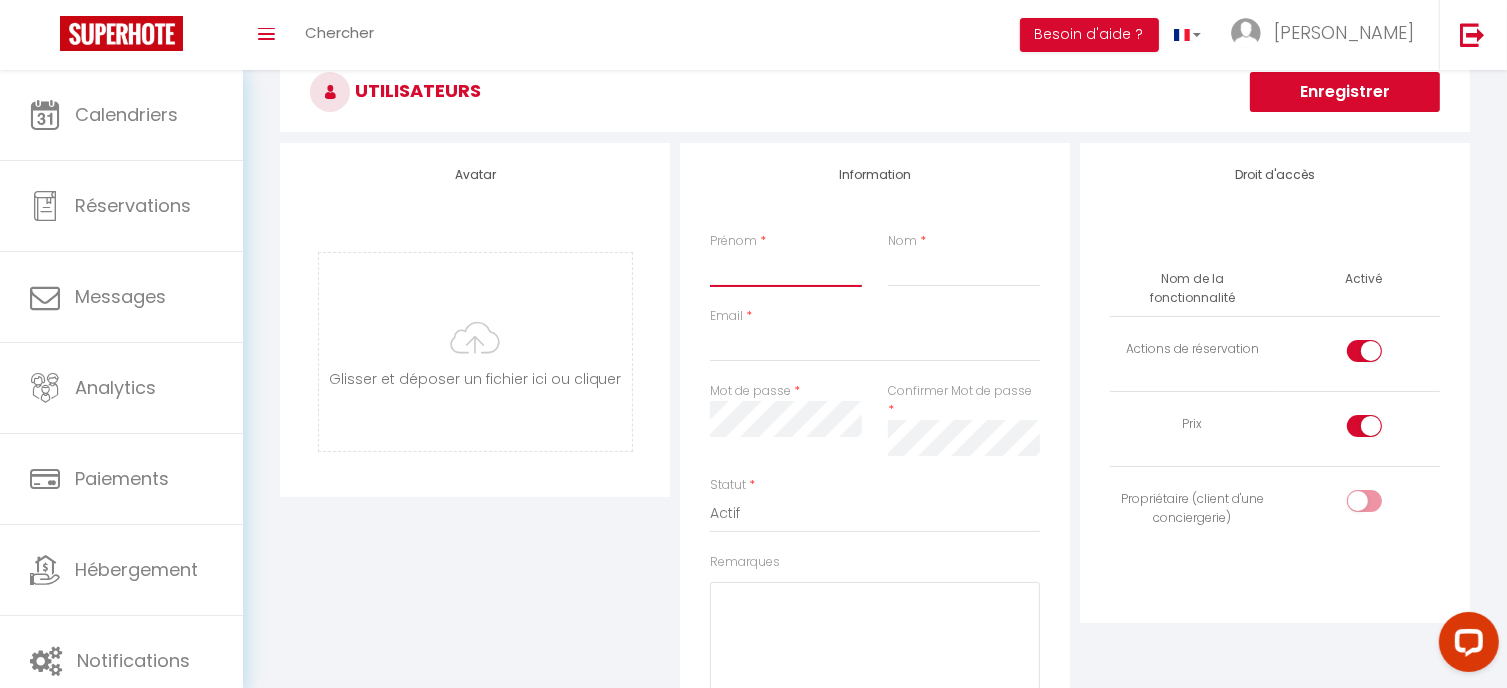 click on "Prénom" at bounding box center [786, 269] 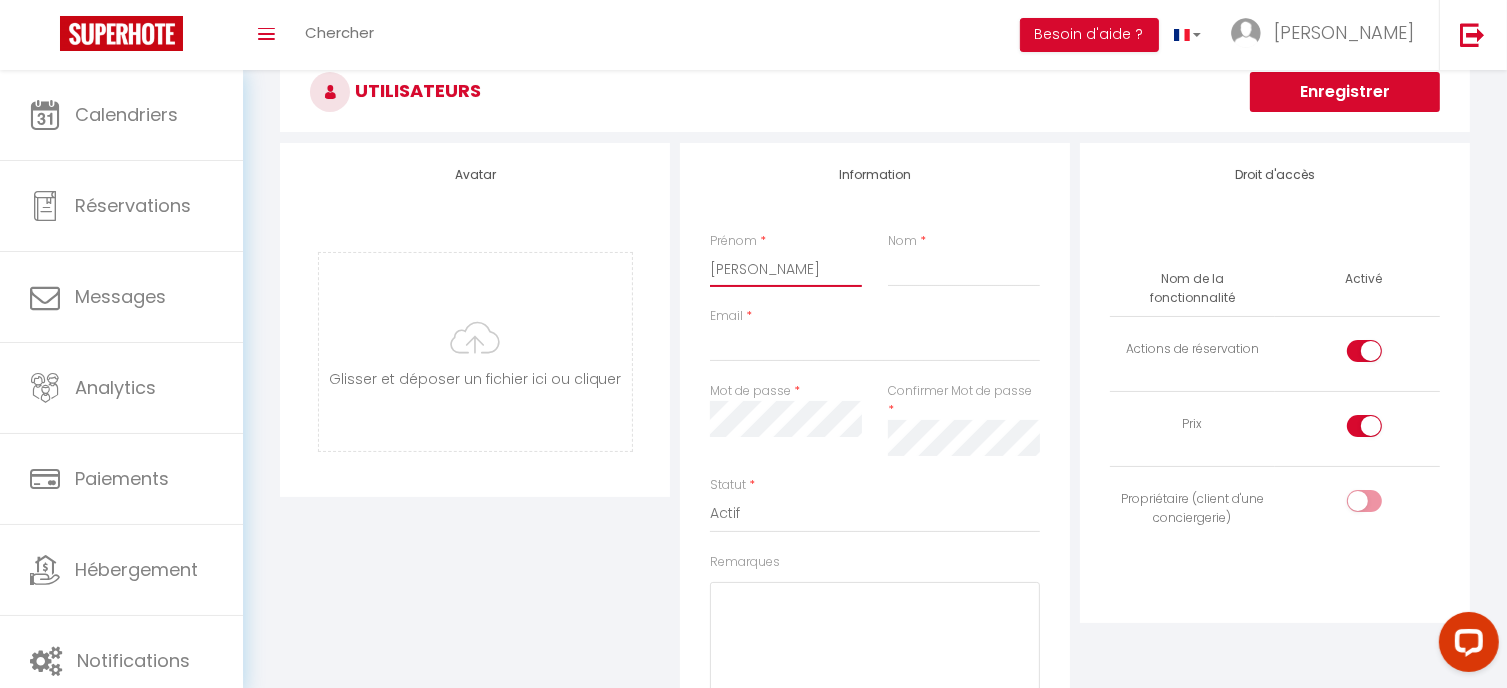 type on "[PERSON_NAME]" 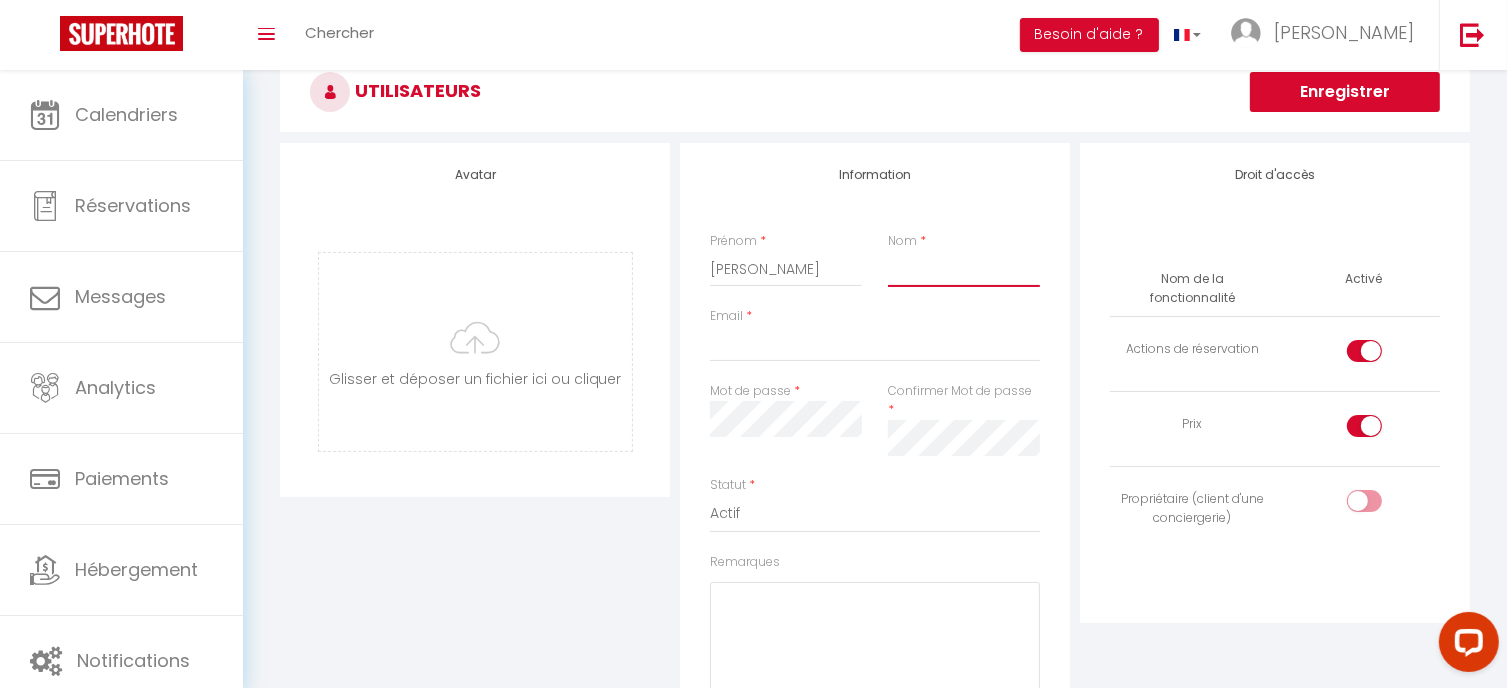 click on "Nom" at bounding box center [964, 269] 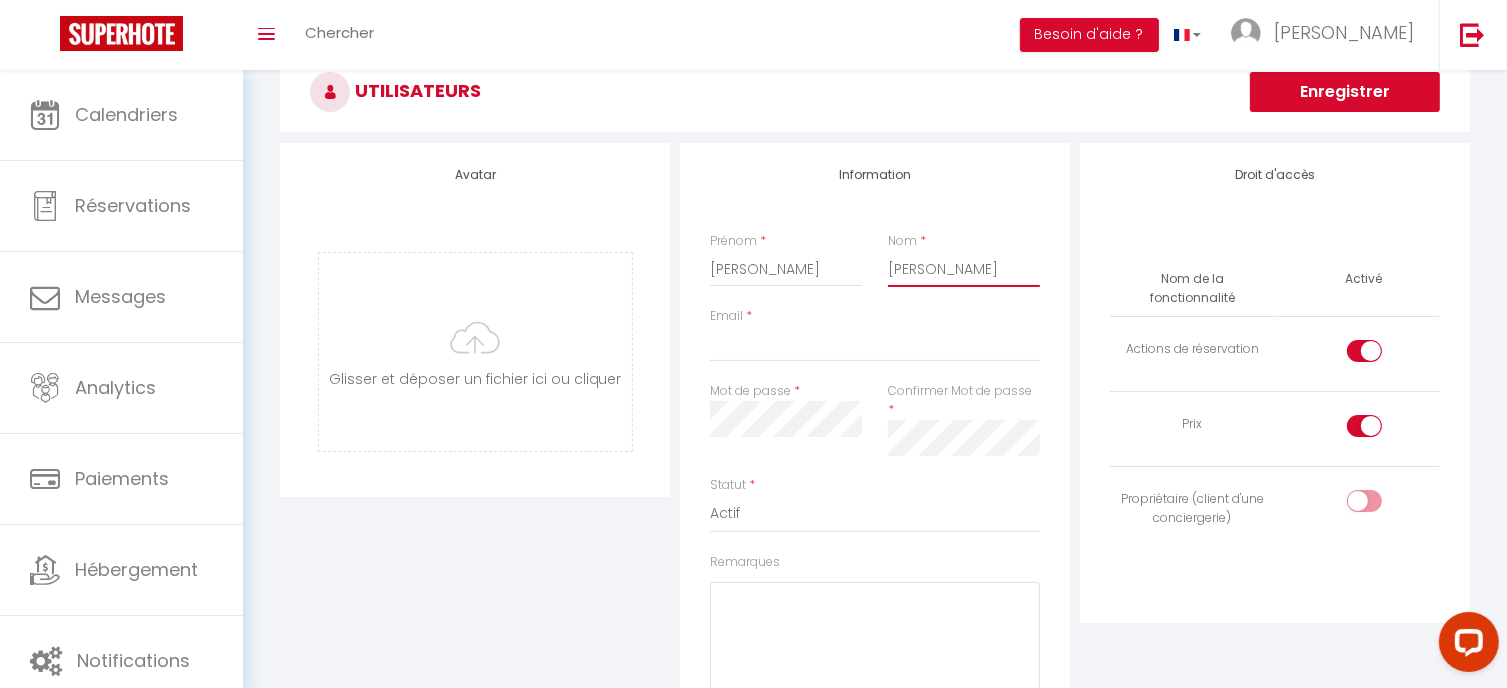 type on "[PERSON_NAME]" 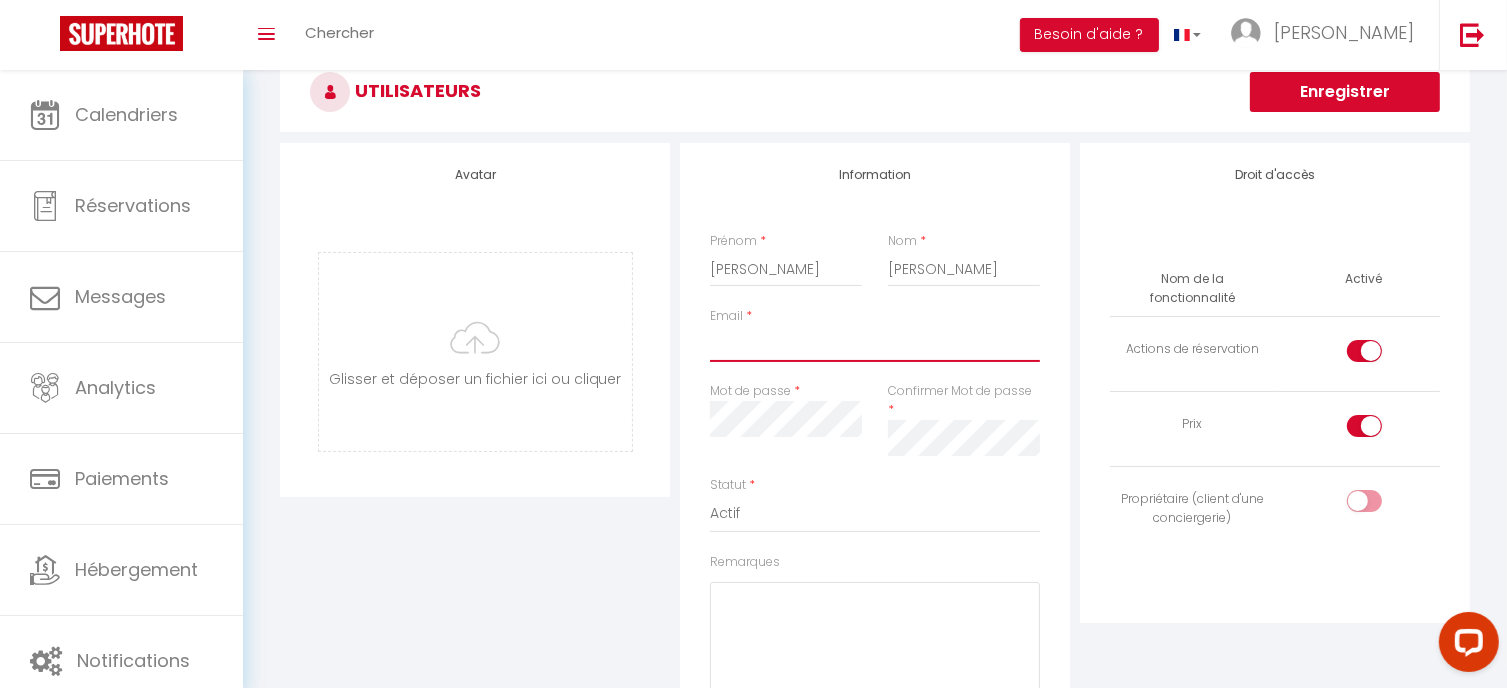 click on "Email" at bounding box center (875, 344) 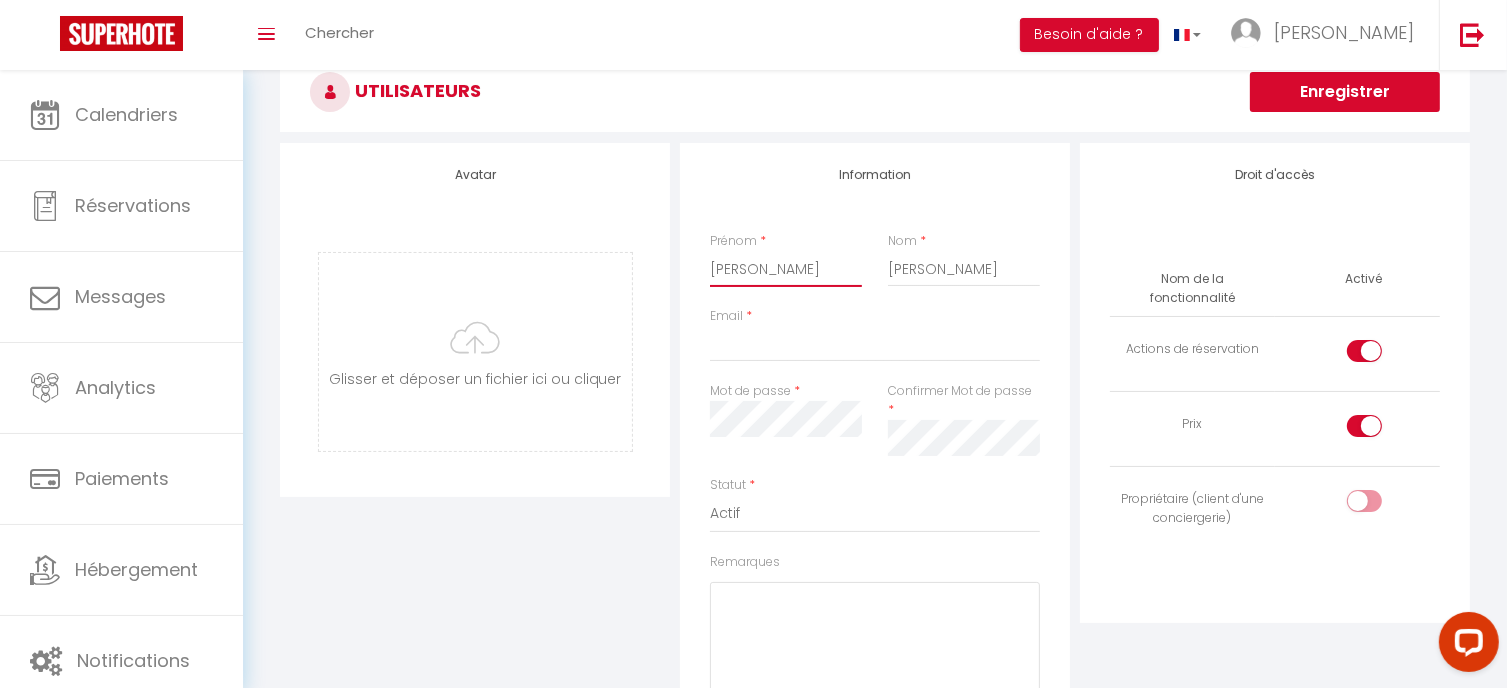 click on "[PERSON_NAME]" at bounding box center (786, 269) 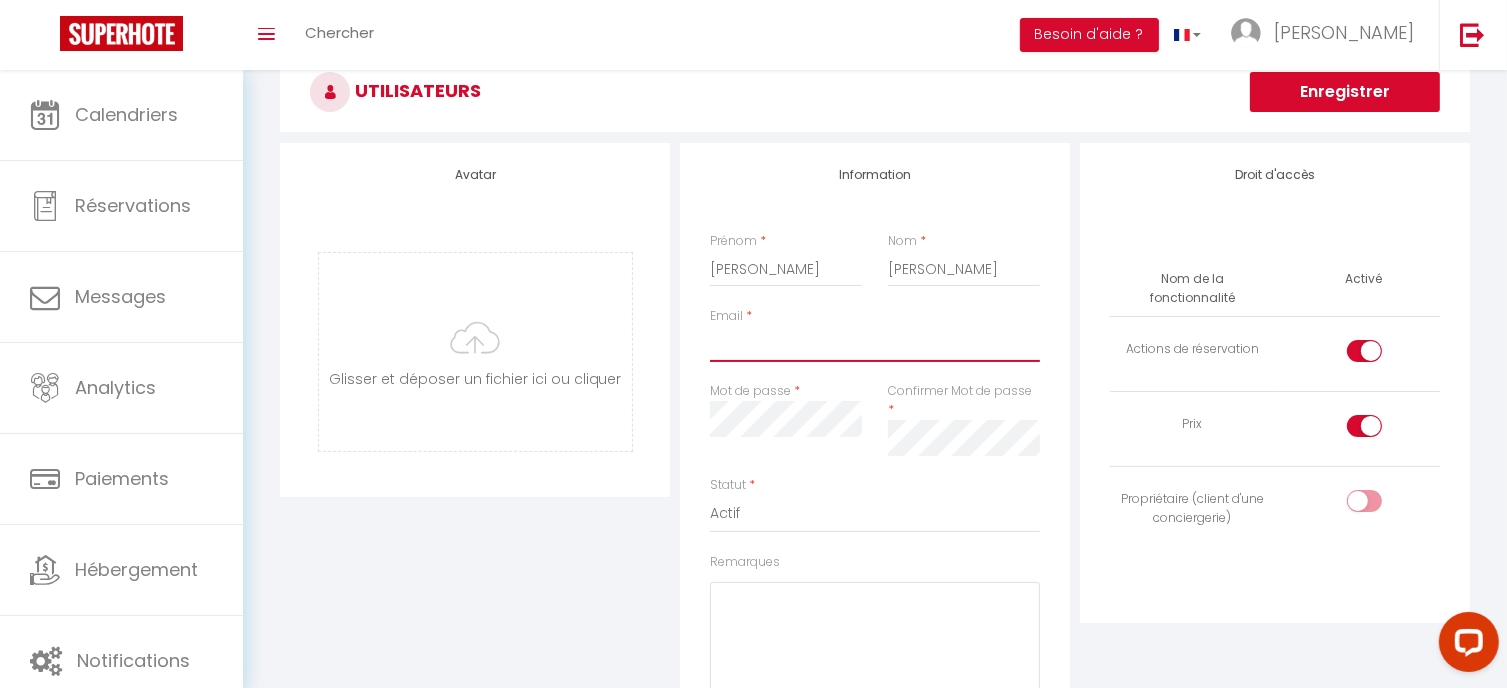 click on "Email" at bounding box center (875, 344) 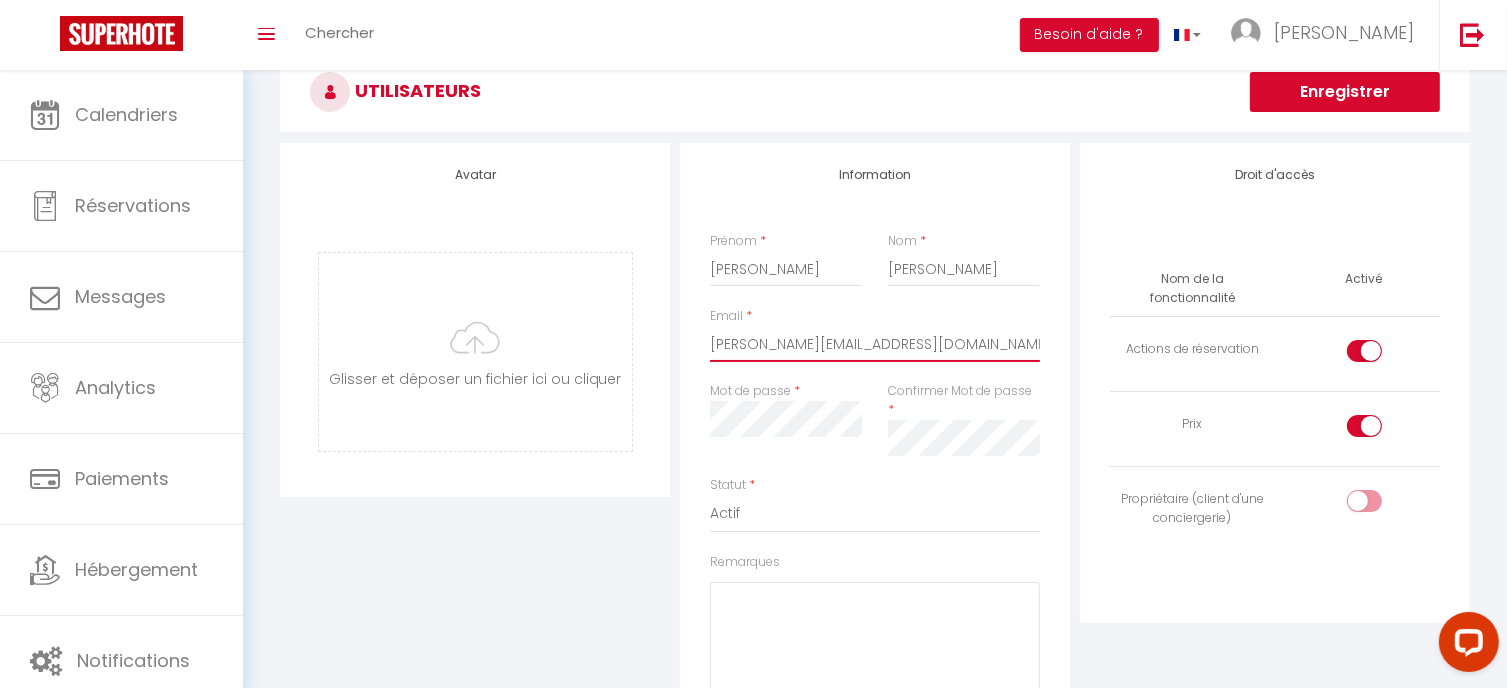 type on "[PERSON_NAME][EMAIL_ADDRESS][DOMAIN_NAME]" 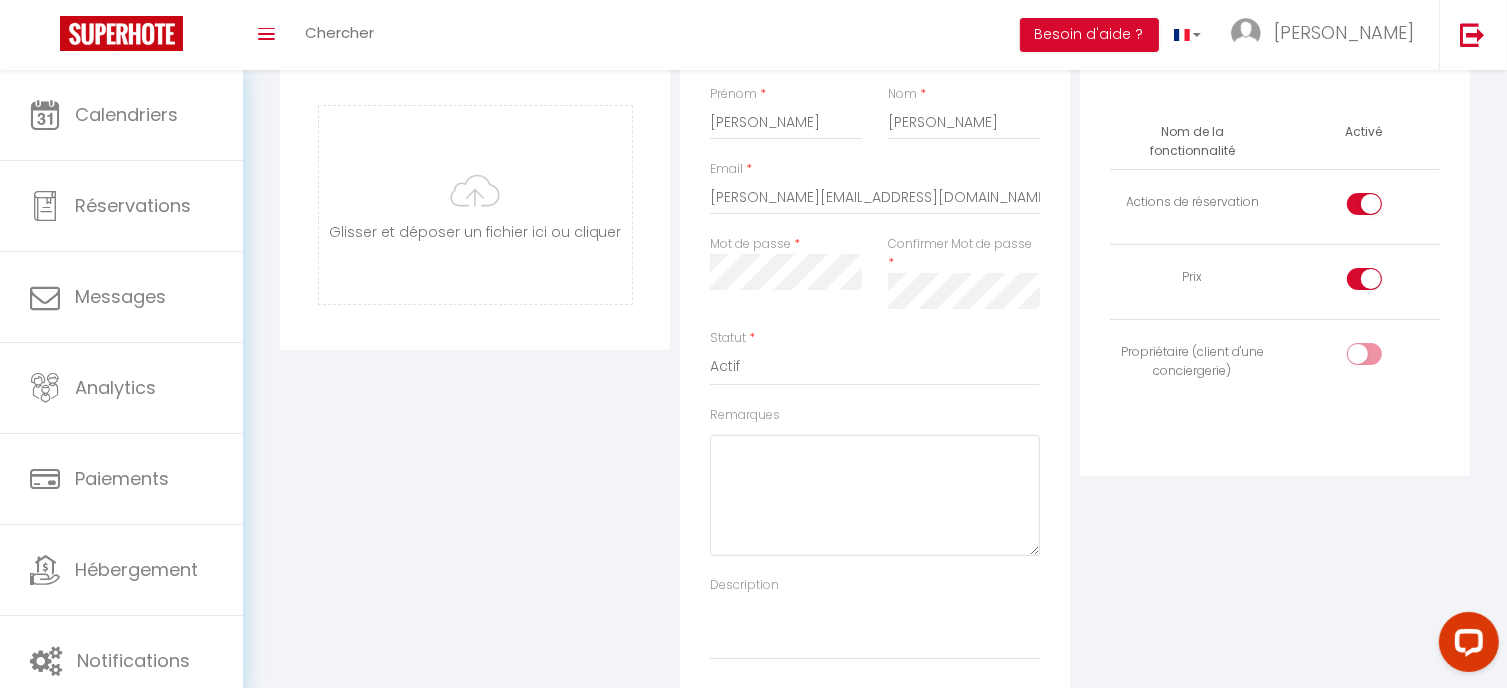 scroll, scrollTop: 243, scrollLeft: 0, axis: vertical 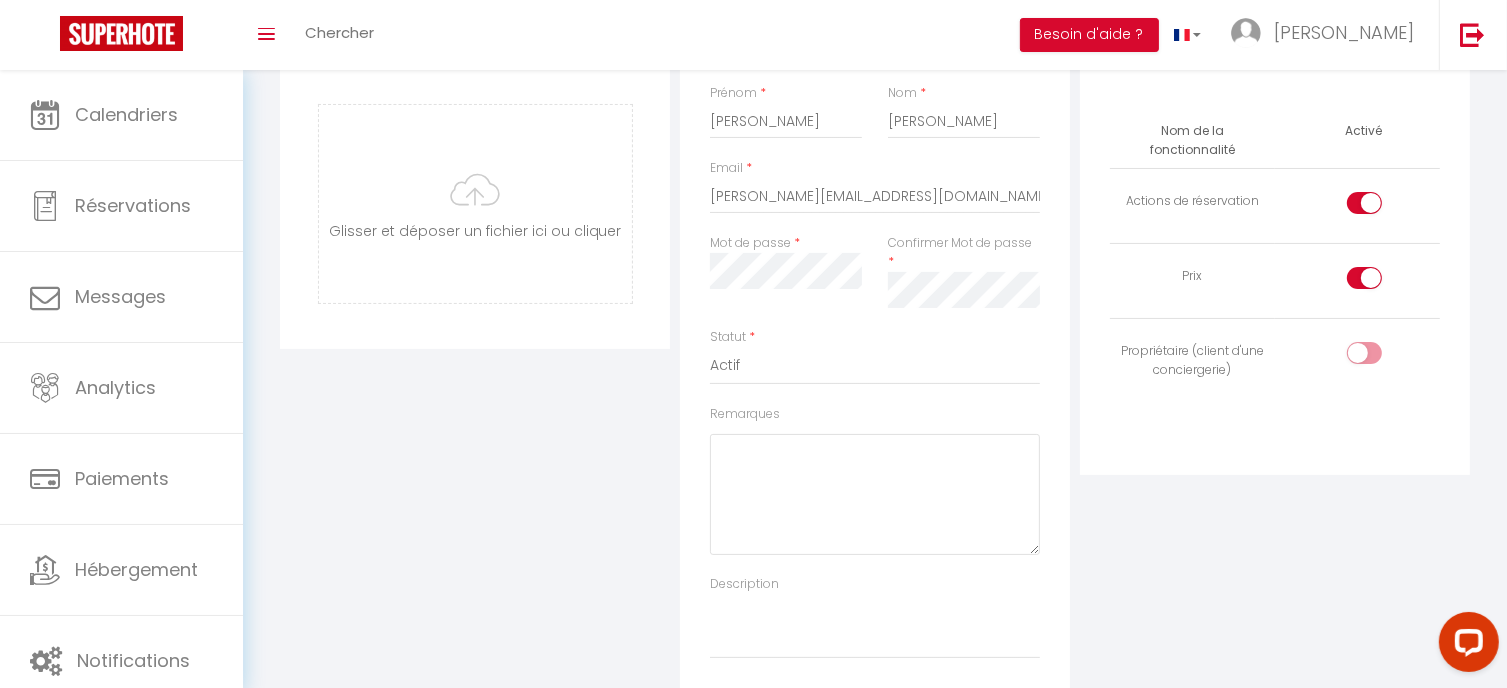 click at bounding box center (1381, 207) 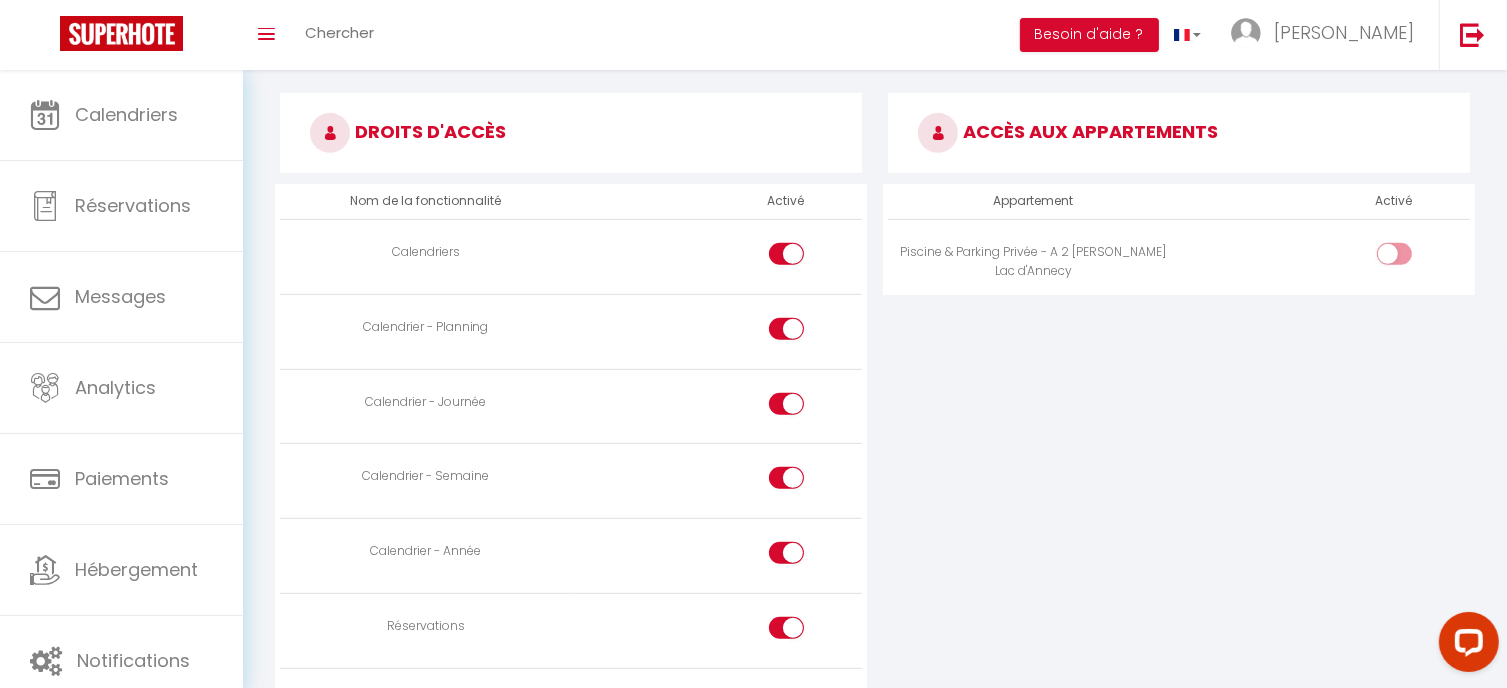 scroll, scrollTop: 934, scrollLeft: 0, axis: vertical 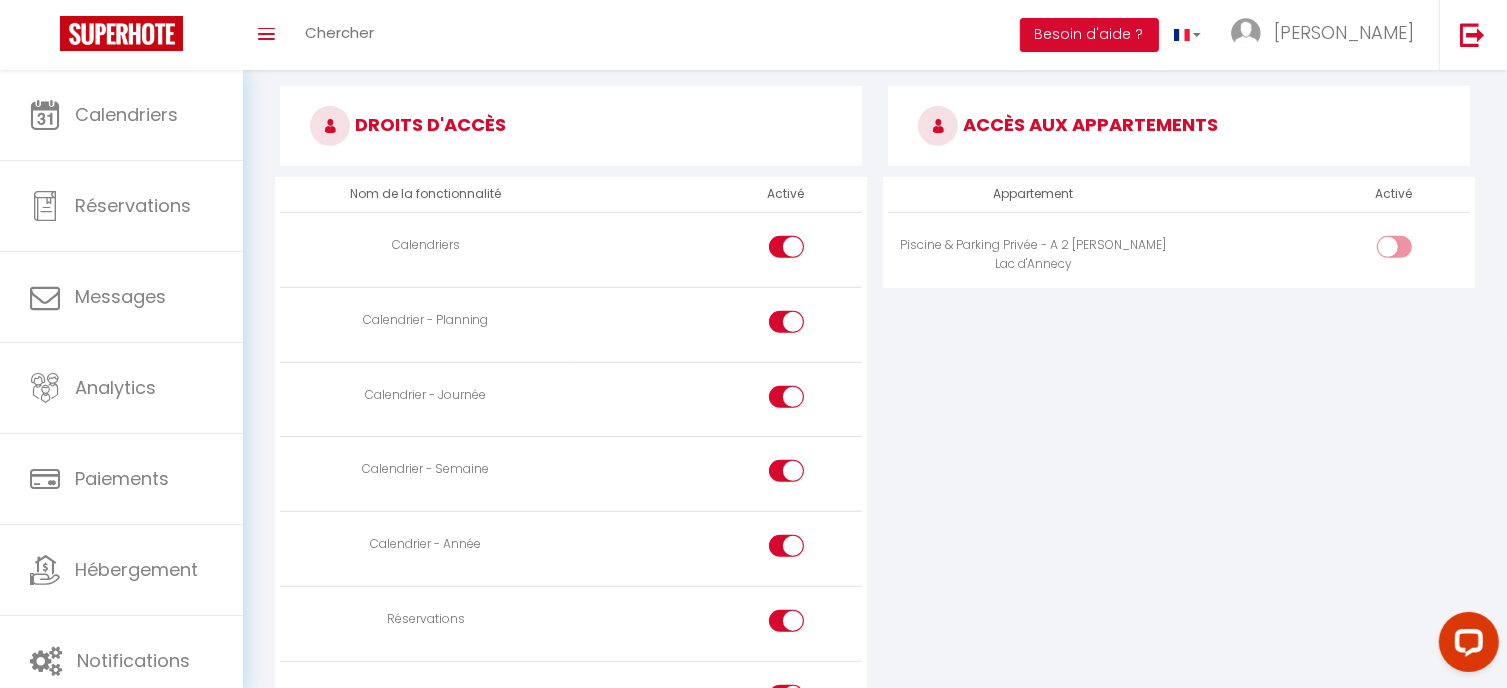 click at bounding box center [803, 326] 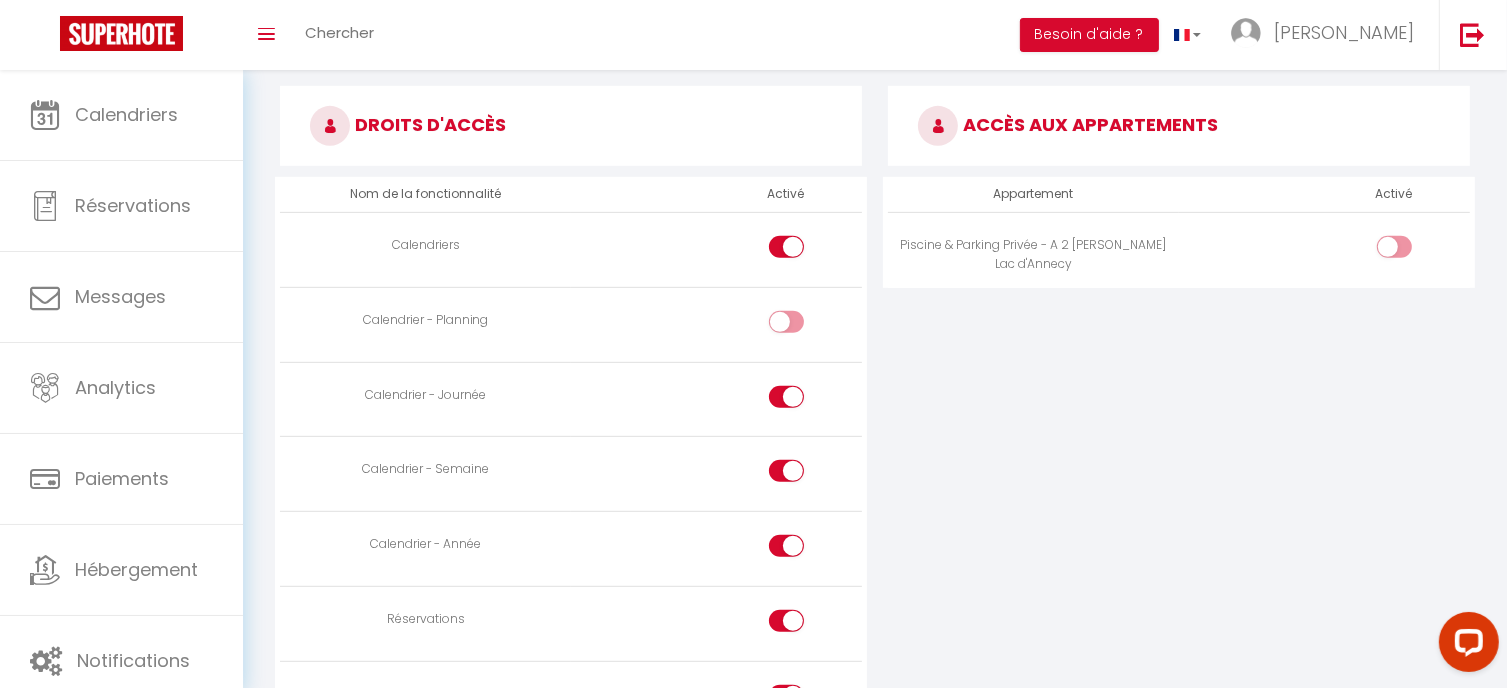 click at bounding box center [786, 397] 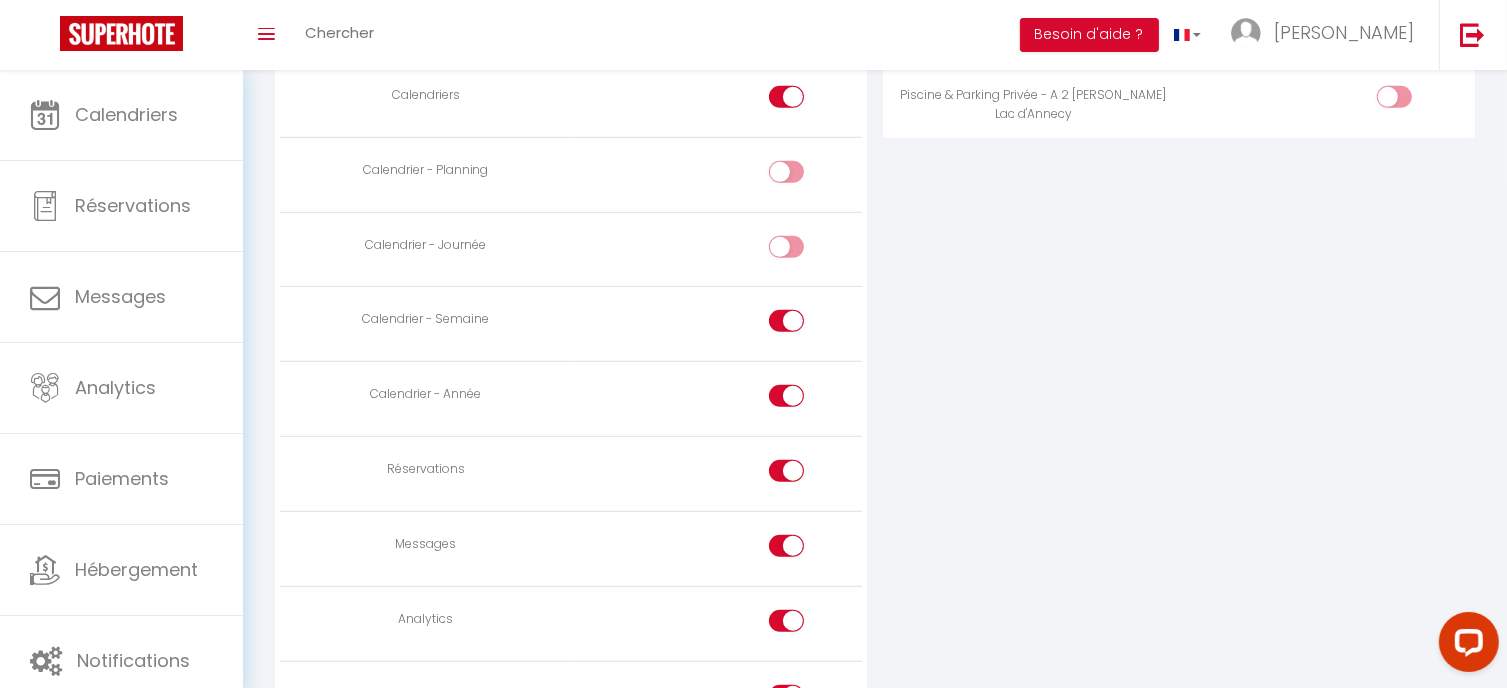 scroll, scrollTop: 1099, scrollLeft: 0, axis: vertical 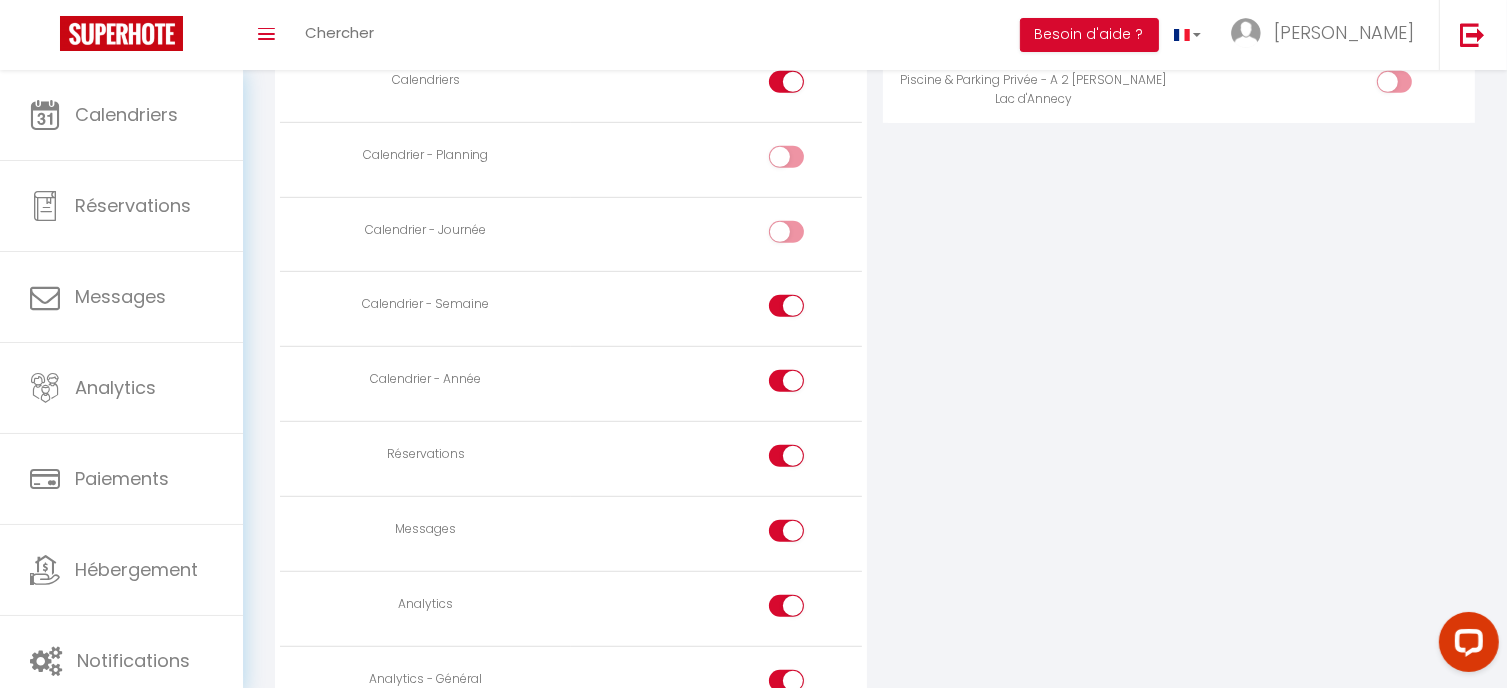 click at bounding box center (786, 456) 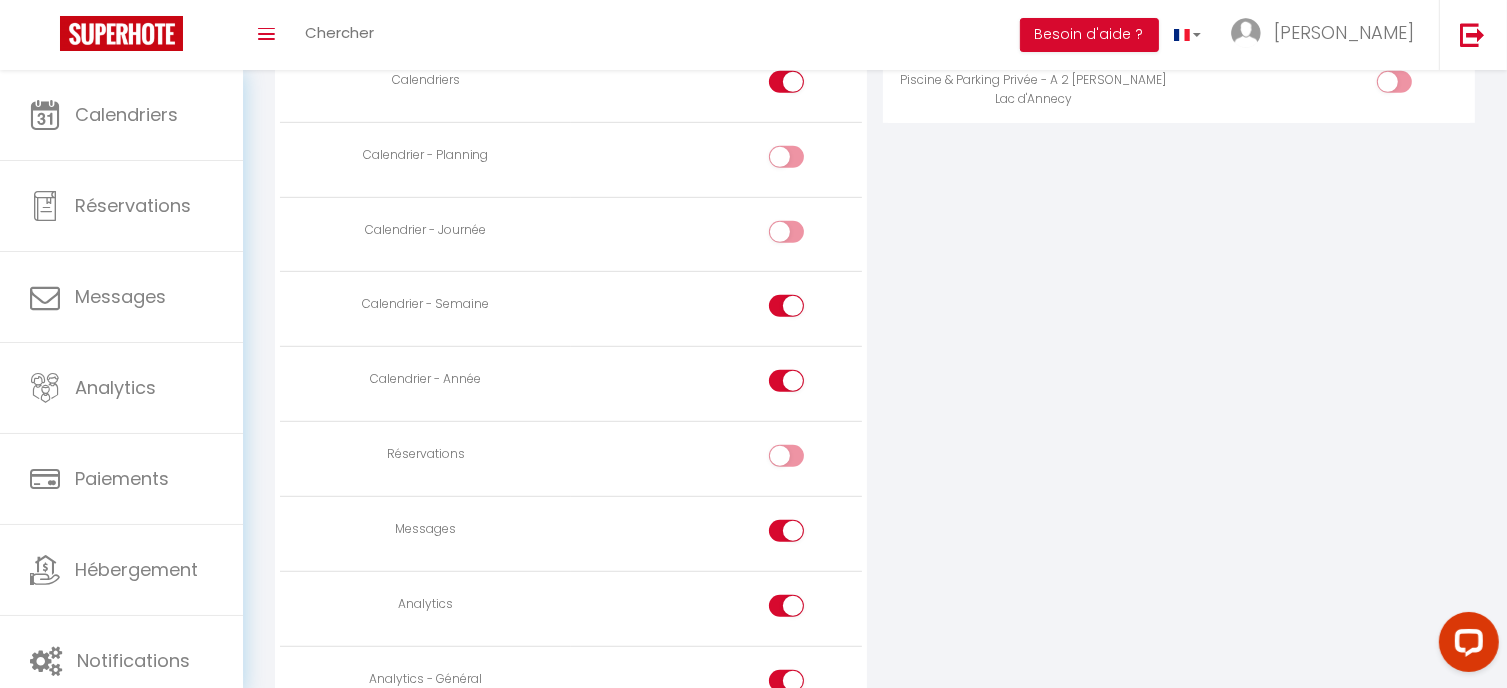 click at bounding box center [786, 531] 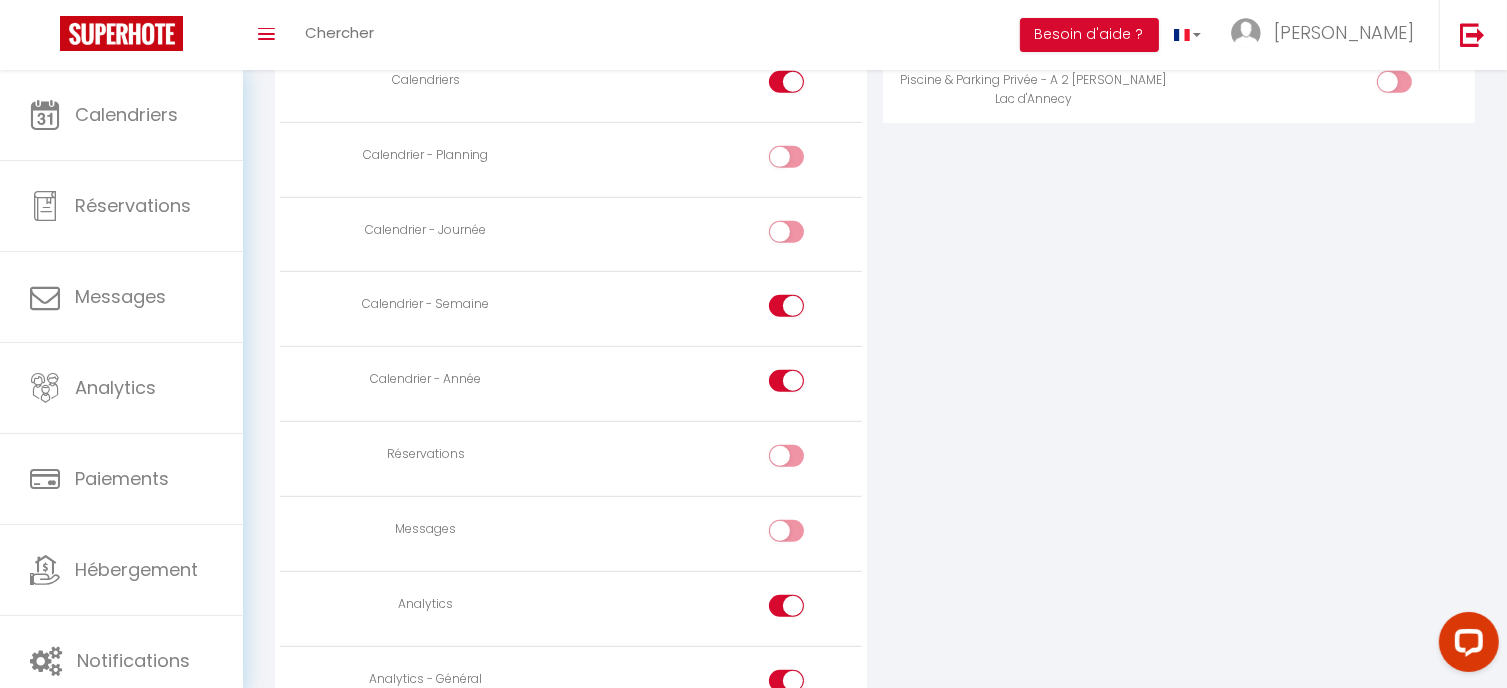 click at bounding box center (786, 610) 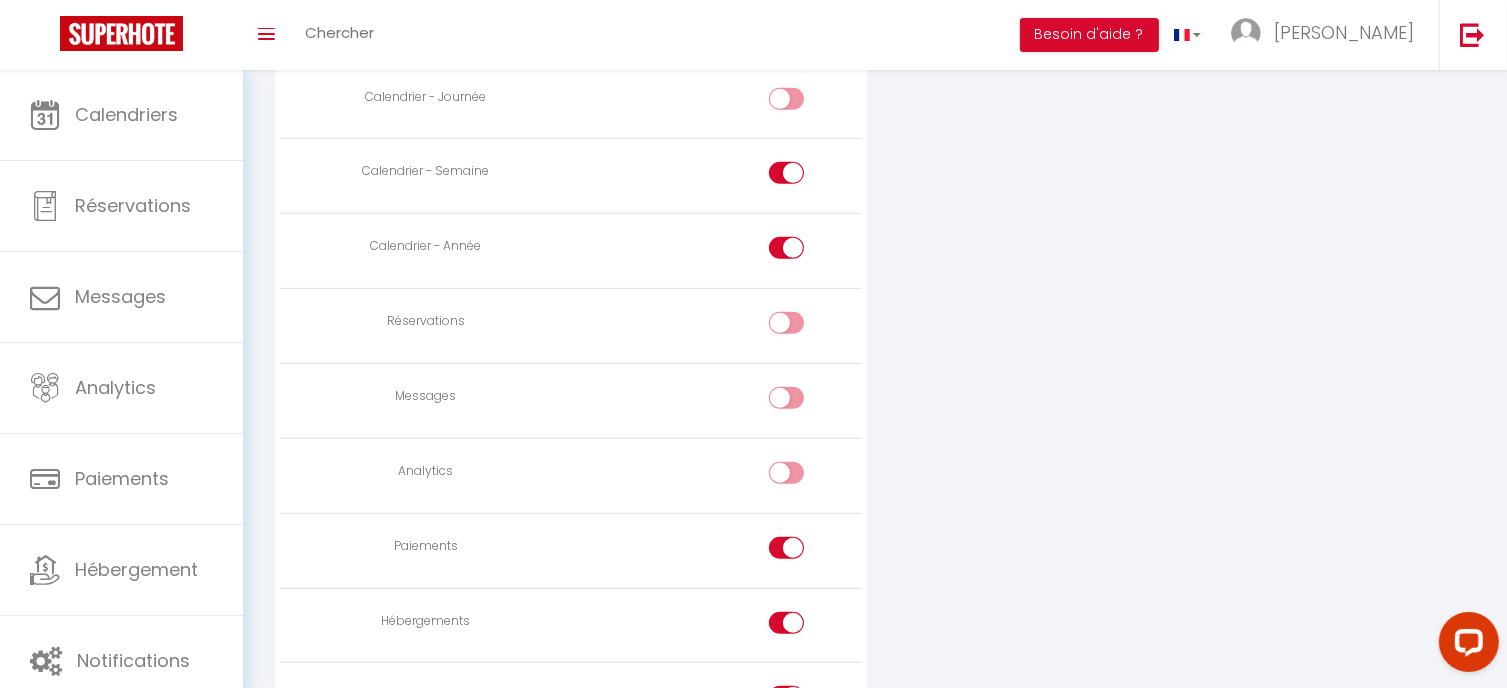 scroll, scrollTop: 1260, scrollLeft: 0, axis: vertical 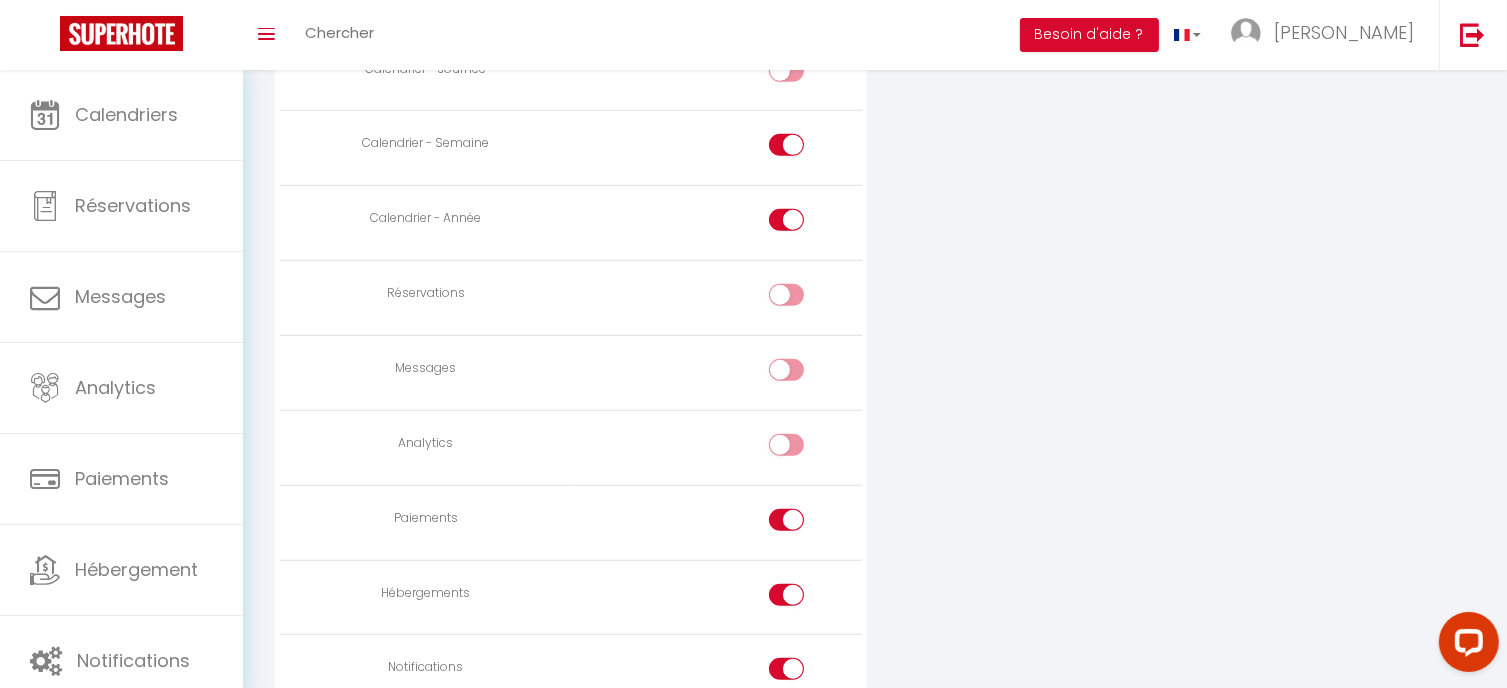 click at bounding box center [786, 595] 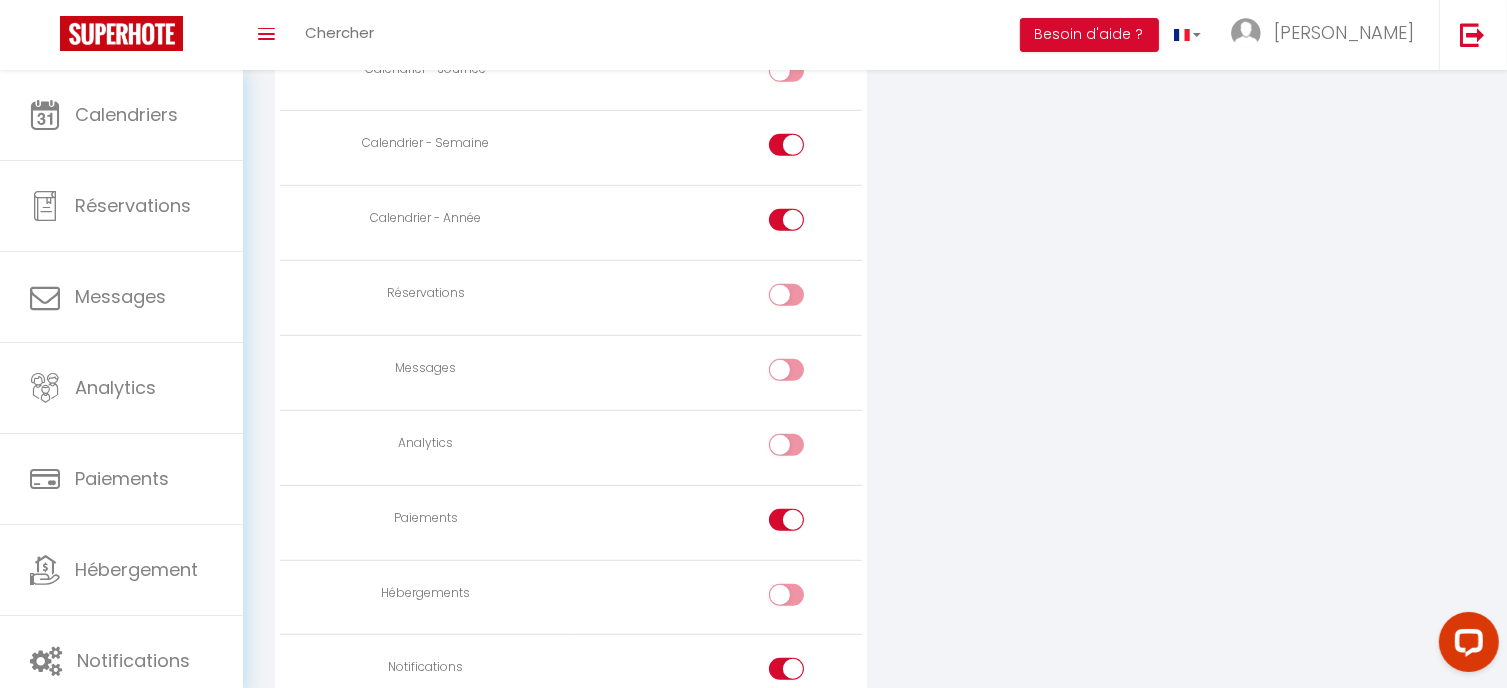 click at bounding box center [803, 524] 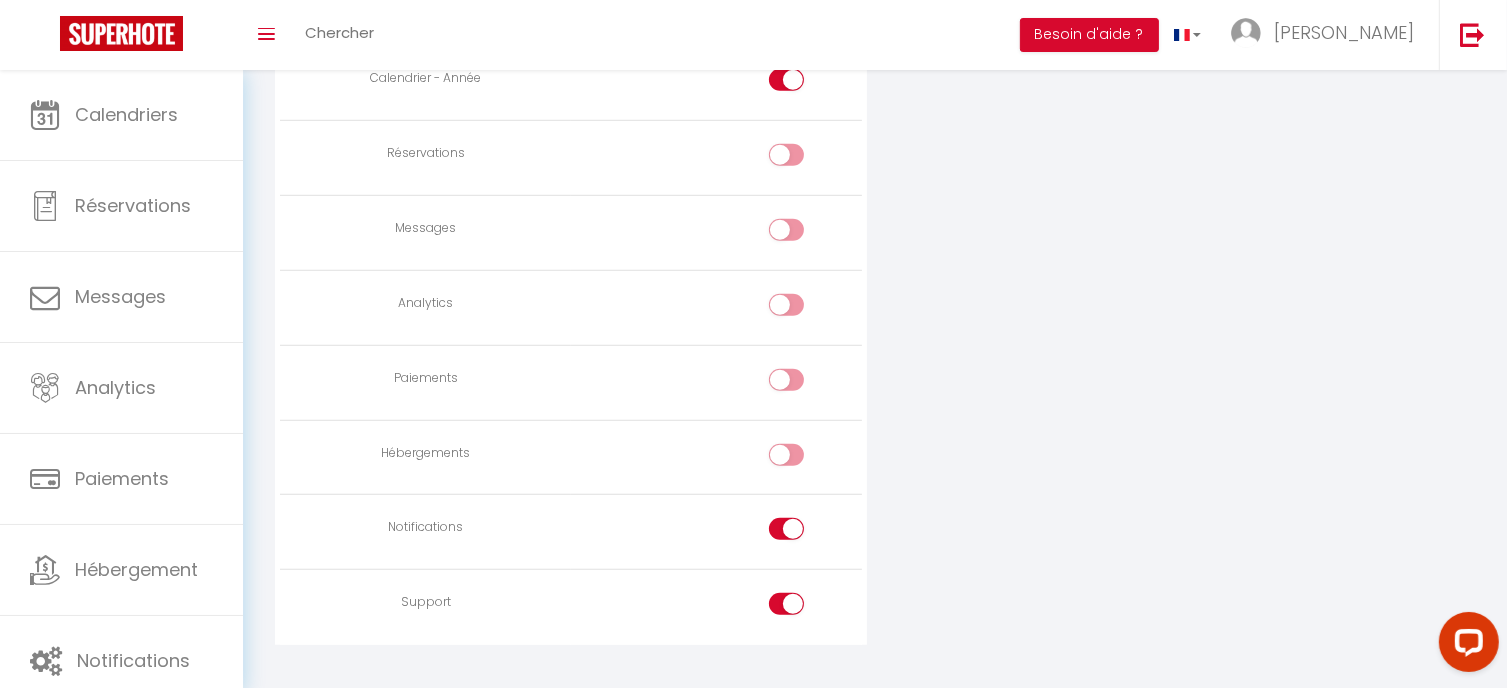 scroll, scrollTop: 1427, scrollLeft: 0, axis: vertical 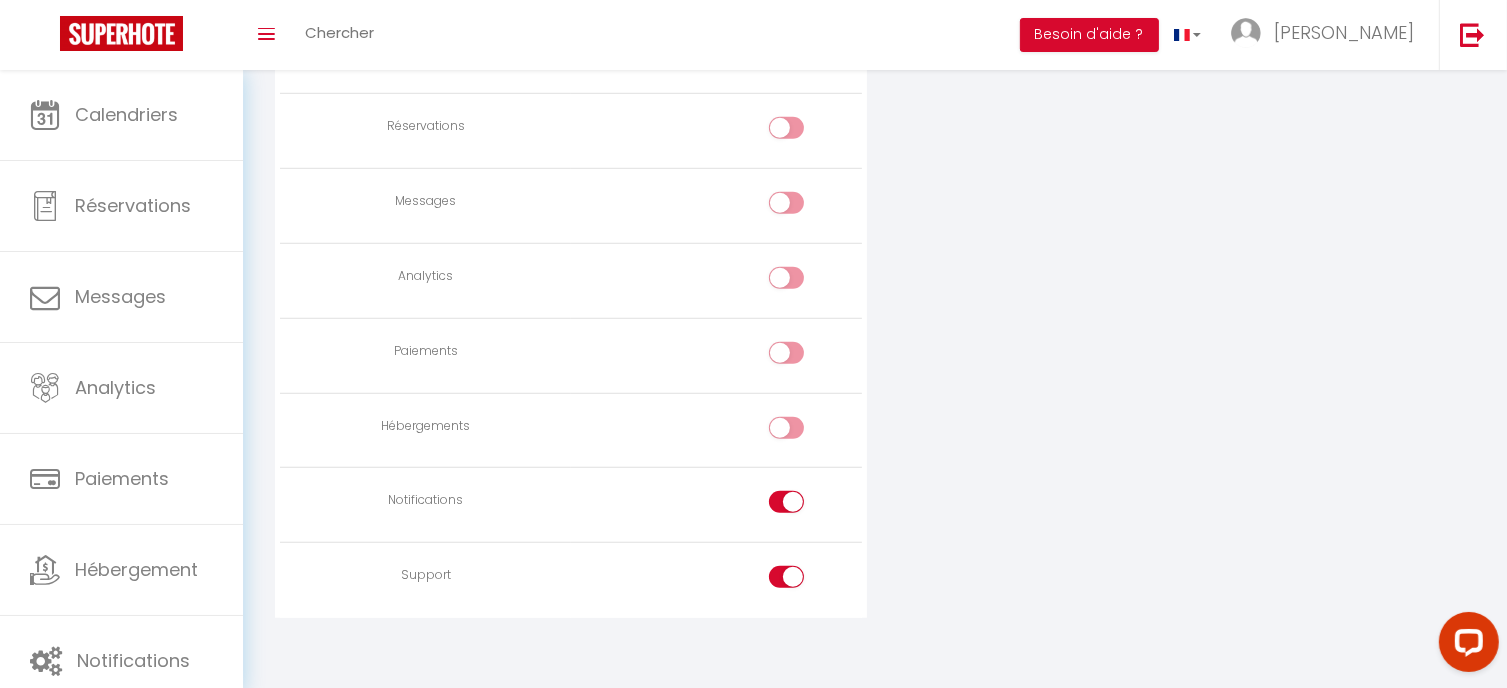 click at bounding box center [786, 577] 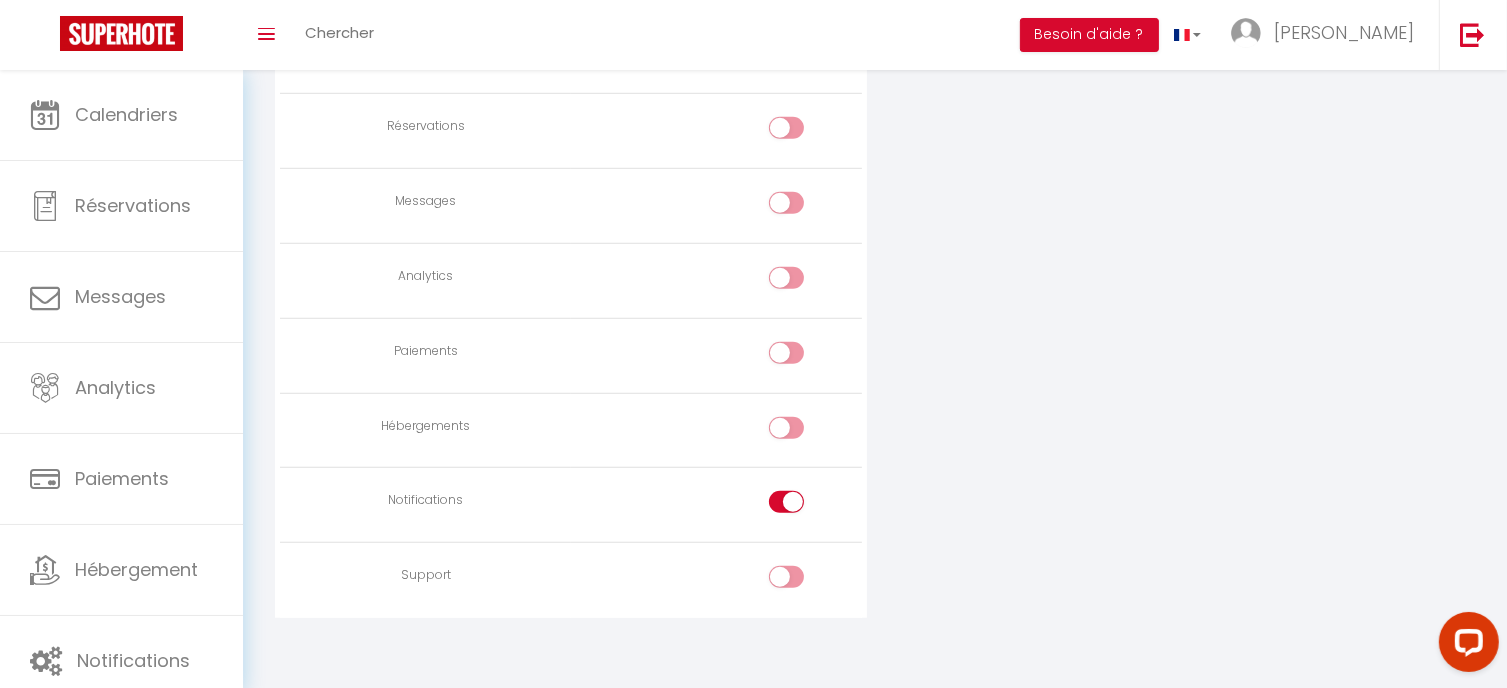 click at bounding box center (786, 502) 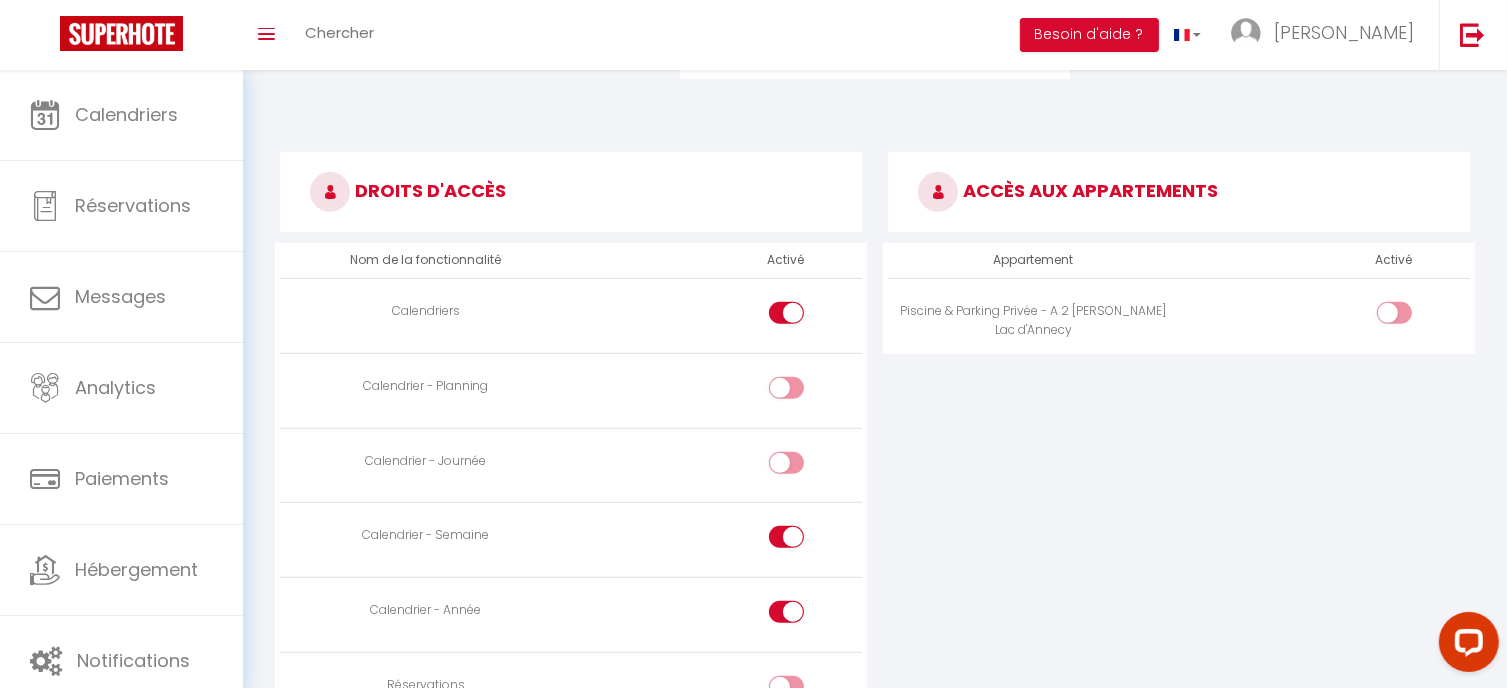 scroll, scrollTop: 867, scrollLeft: 0, axis: vertical 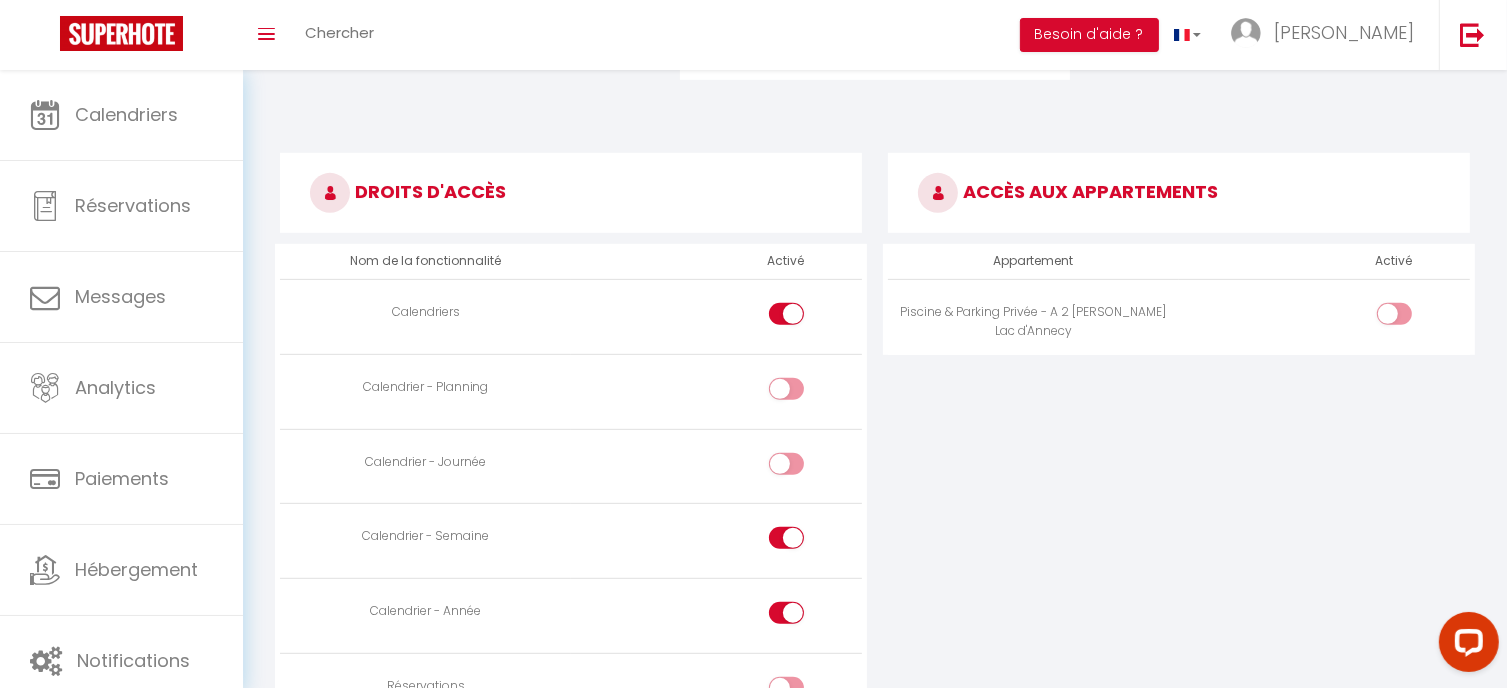 click at bounding box center (1324, 316) 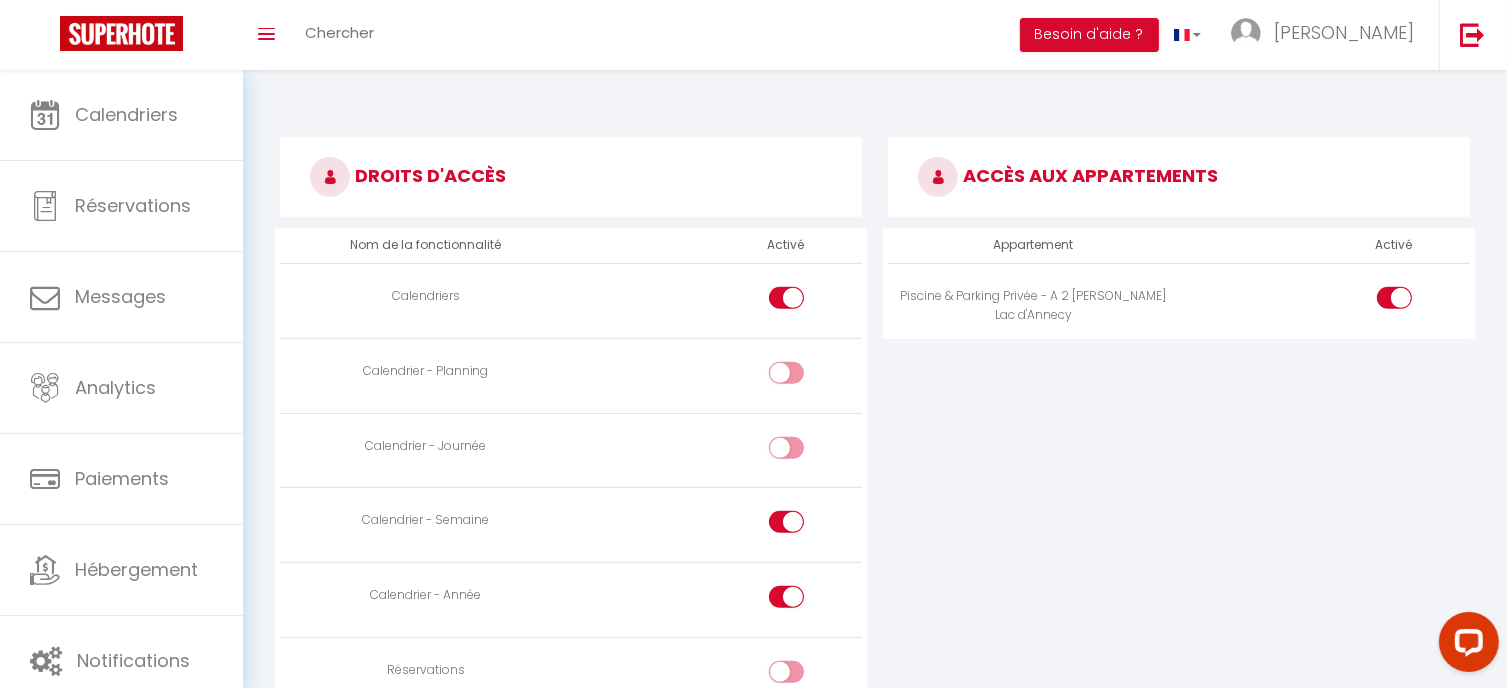 scroll, scrollTop: 879, scrollLeft: 0, axis: vertical 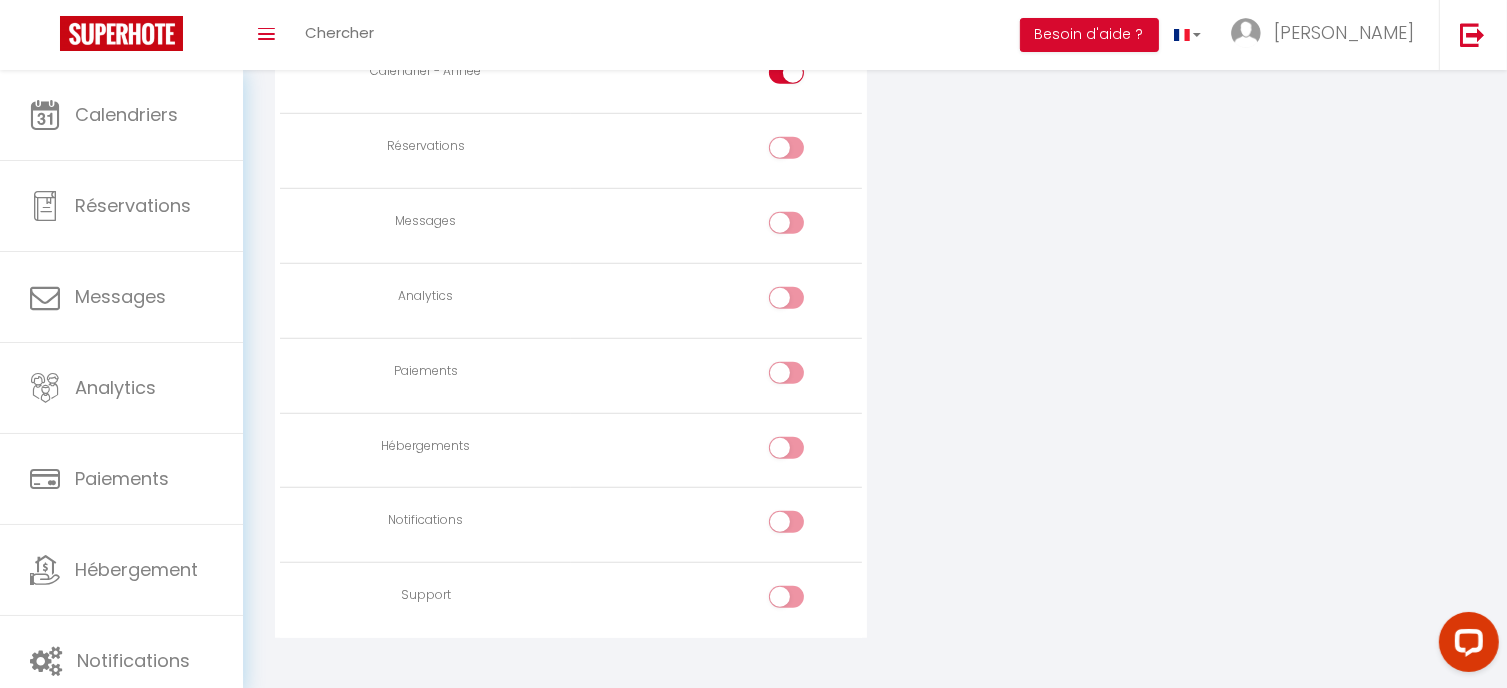 click at bounding box center (803, 227) 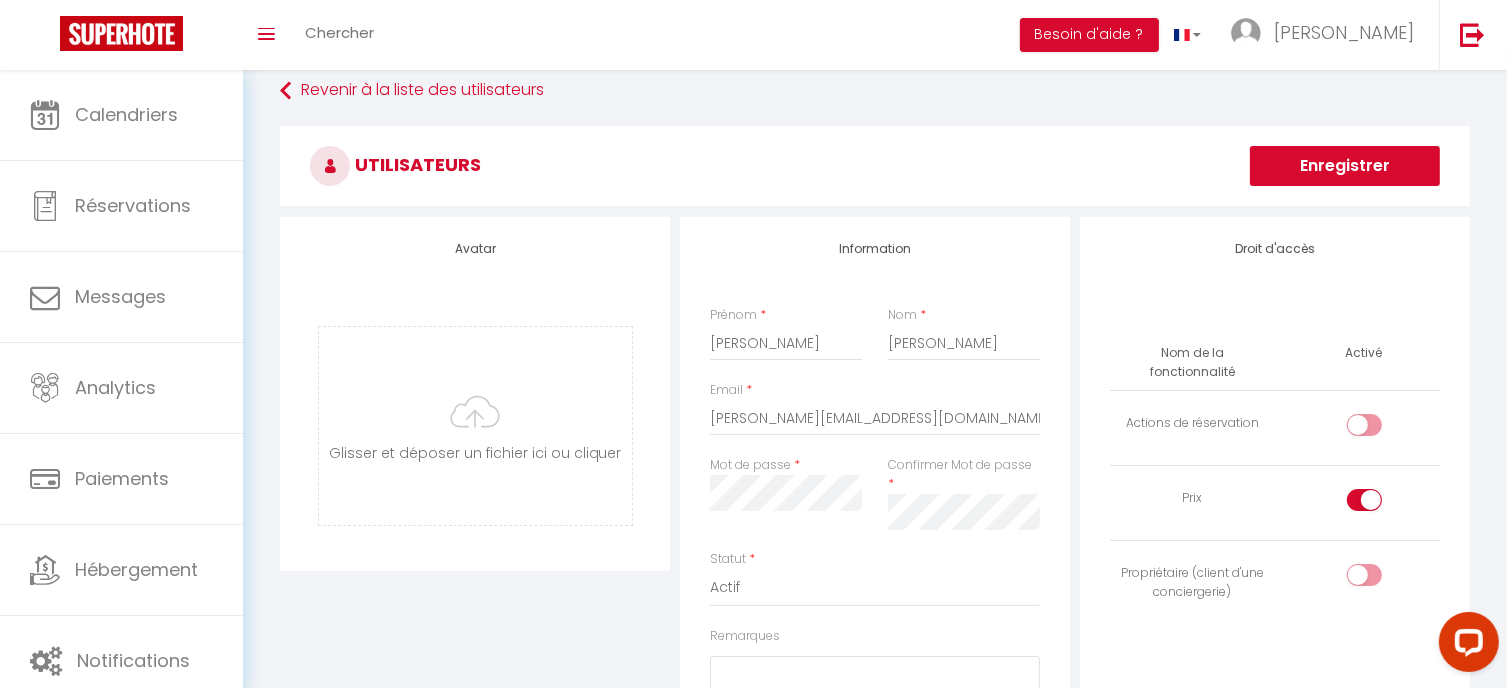 scroll, scrollTop: 14, scrollLeft: 0, axis: vertical 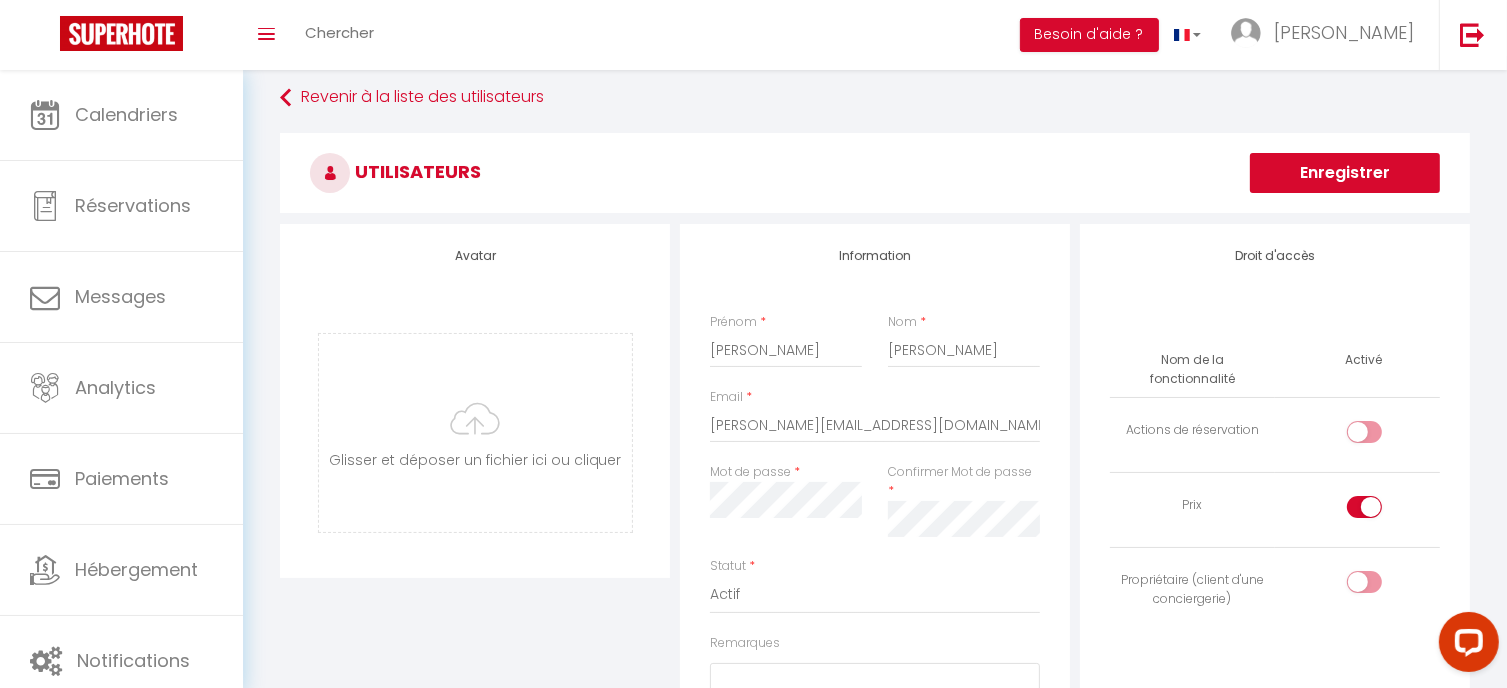 click on "Enregistrer" at bounding box center (1345, 173) 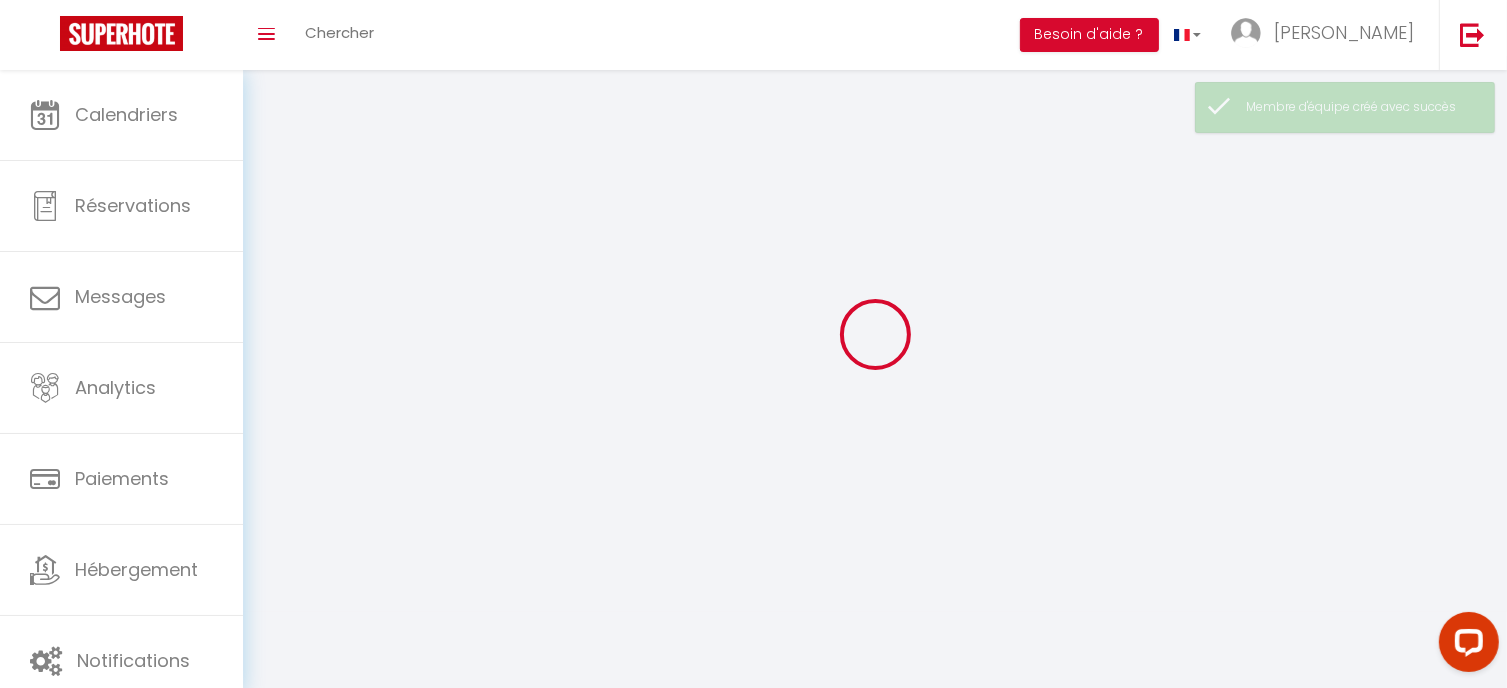 scroll, scrollTop: 0, scrollLeft: 0, axis: both 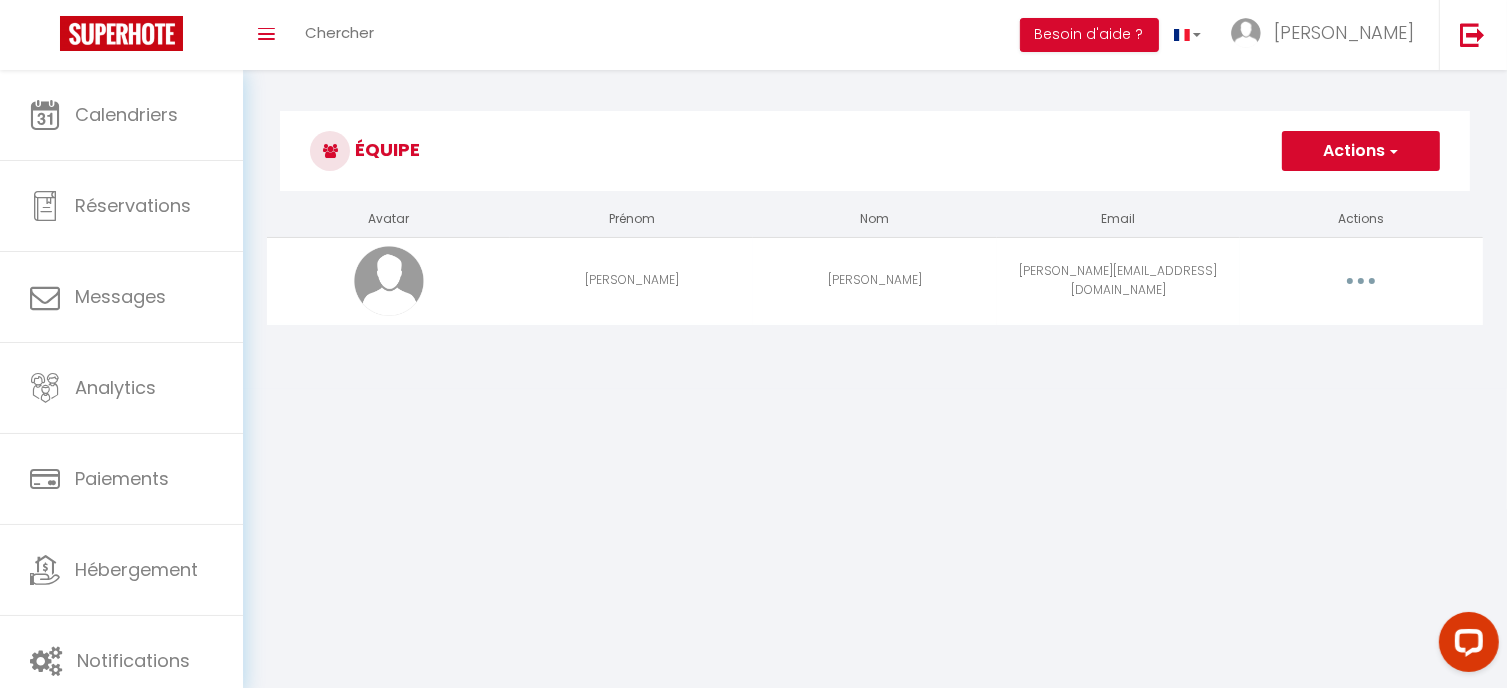 click on "Actions" at bounding box center [1361, 151] 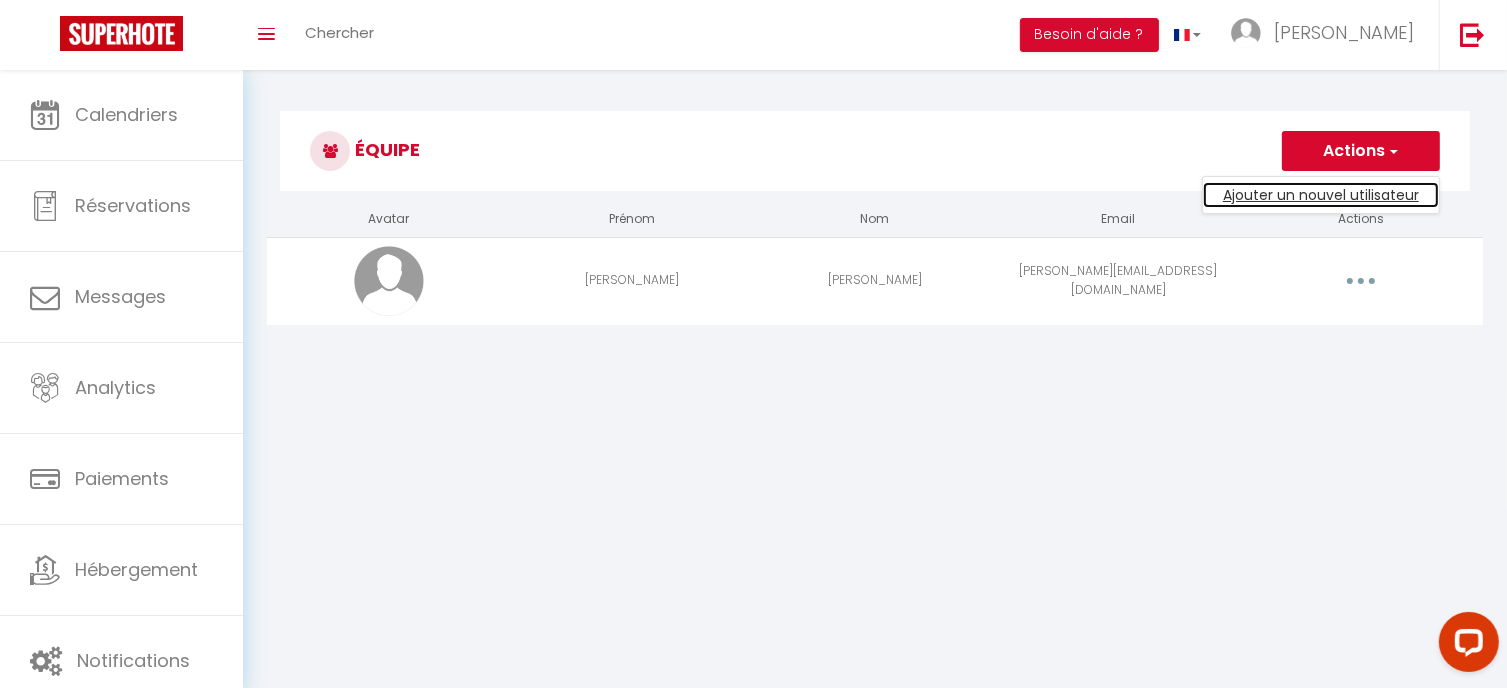 click on "Ajouter un nouvel utilisateur" at bounding box center [1321, 195] 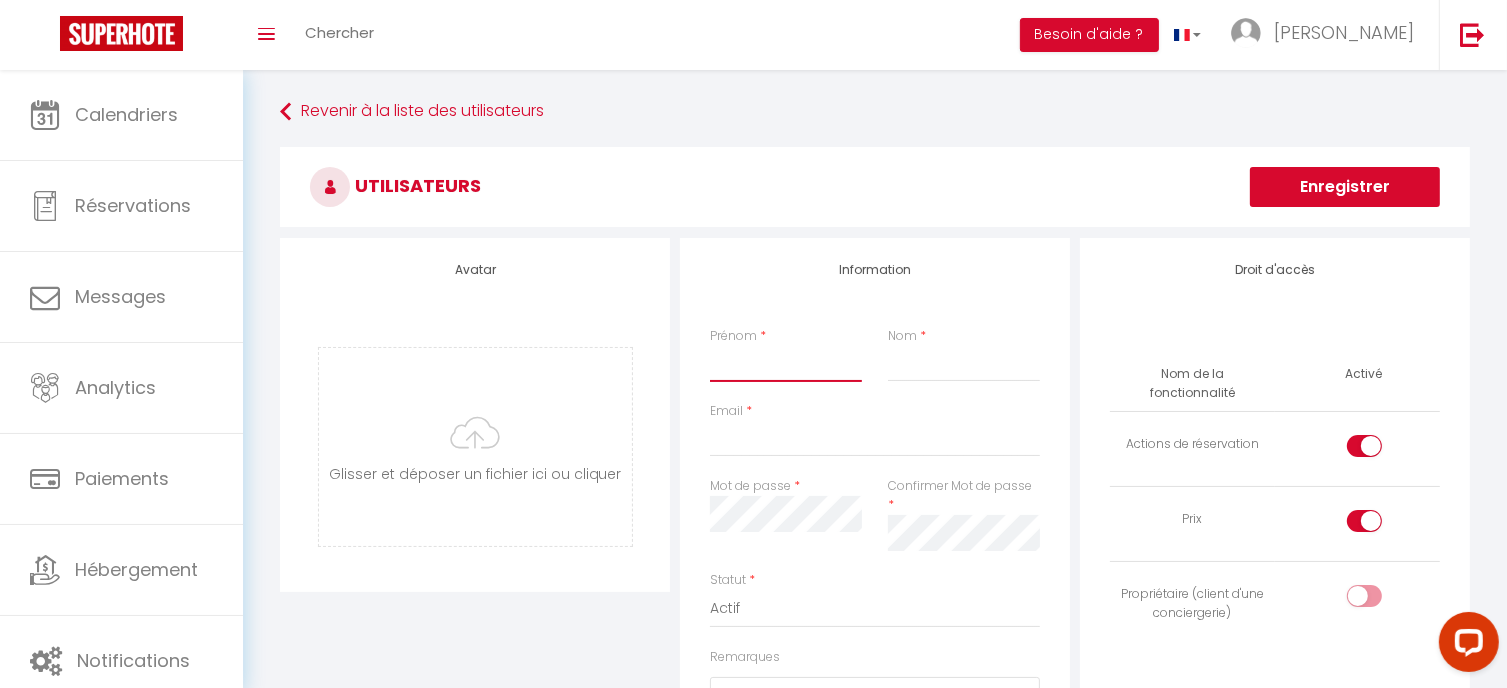 click on "Prénom" at bounding box center (786, 364) 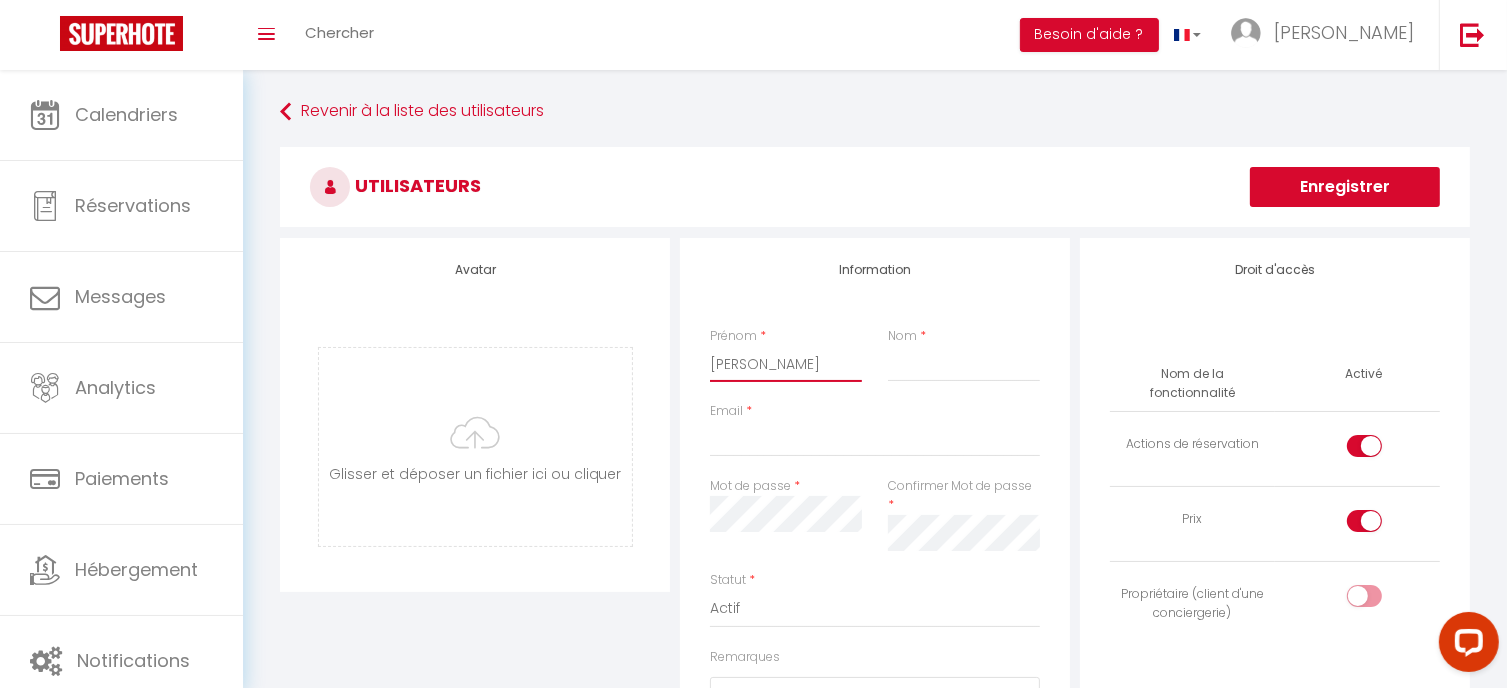 type on "[PERSON_NAME]" 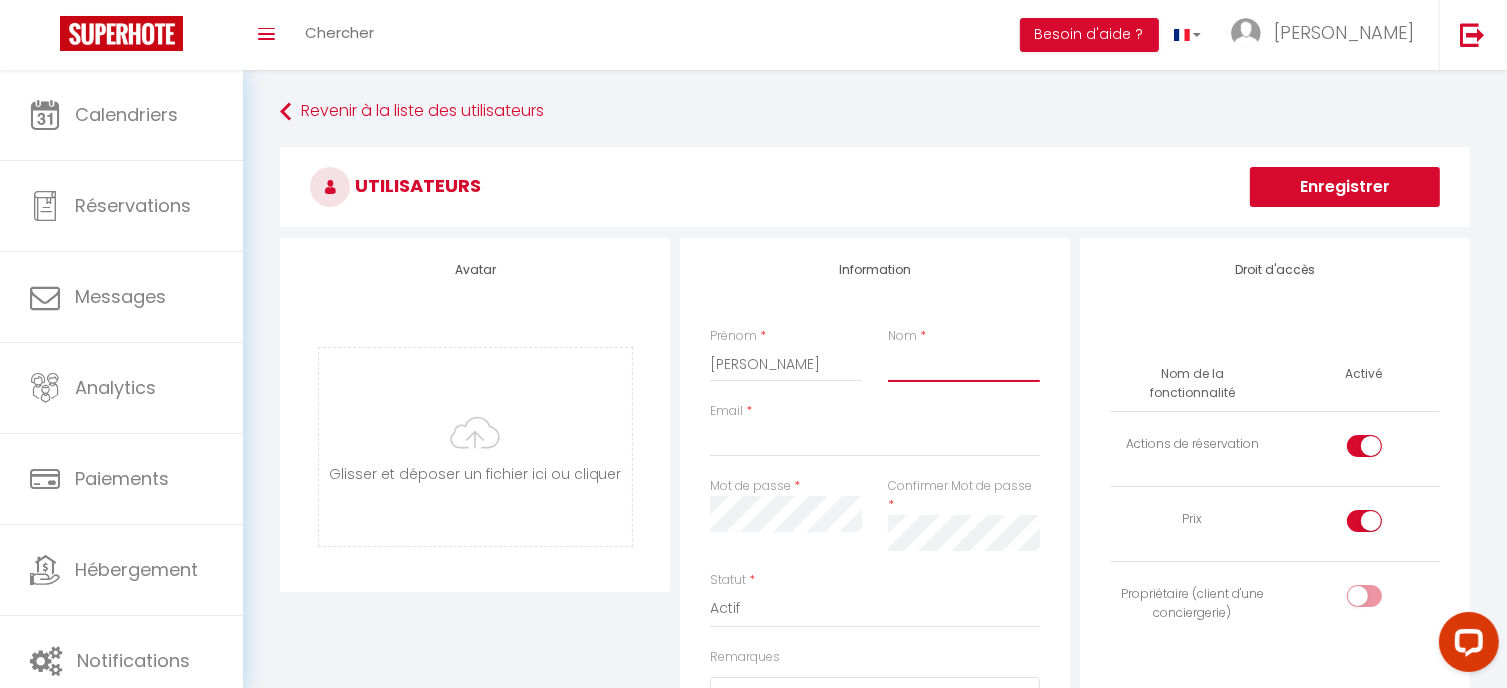 click on "Nom" at bounding box center (964, 364) 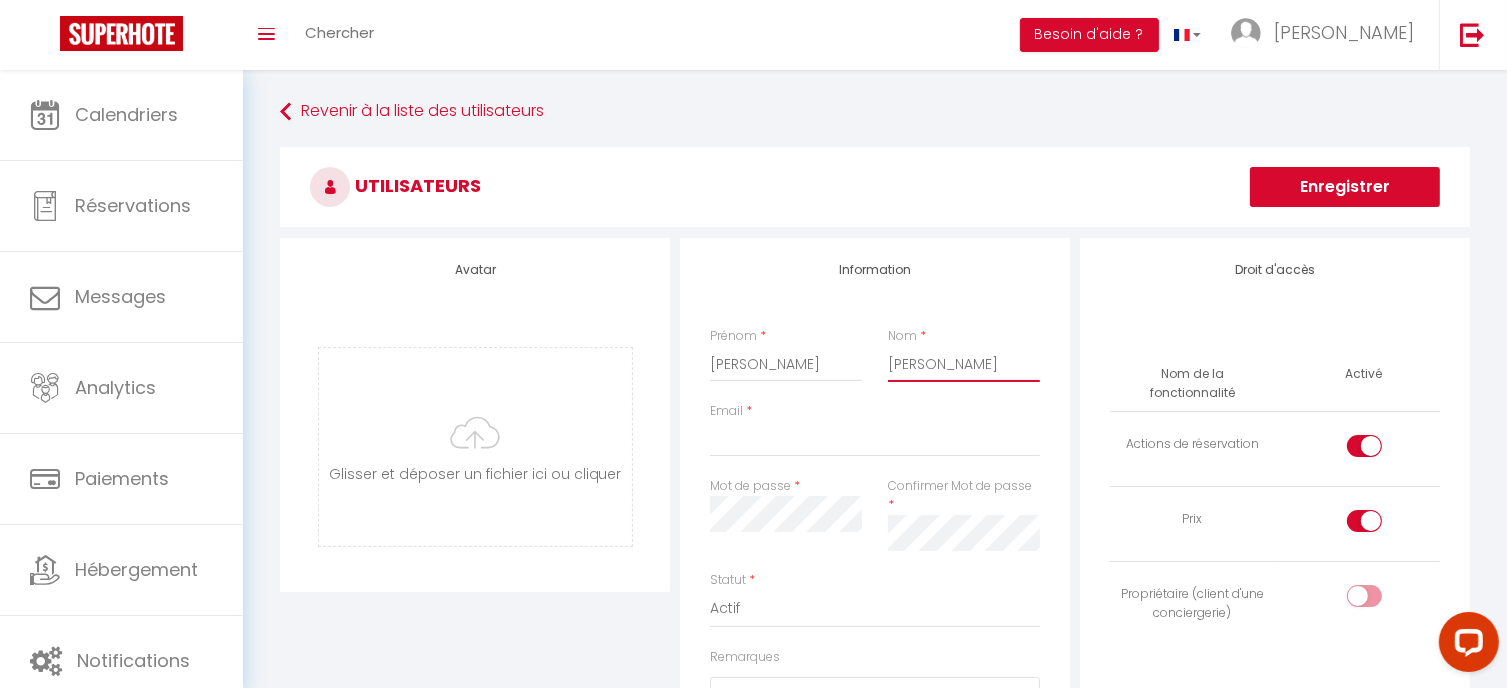 type on "[PERSON_NAME]" 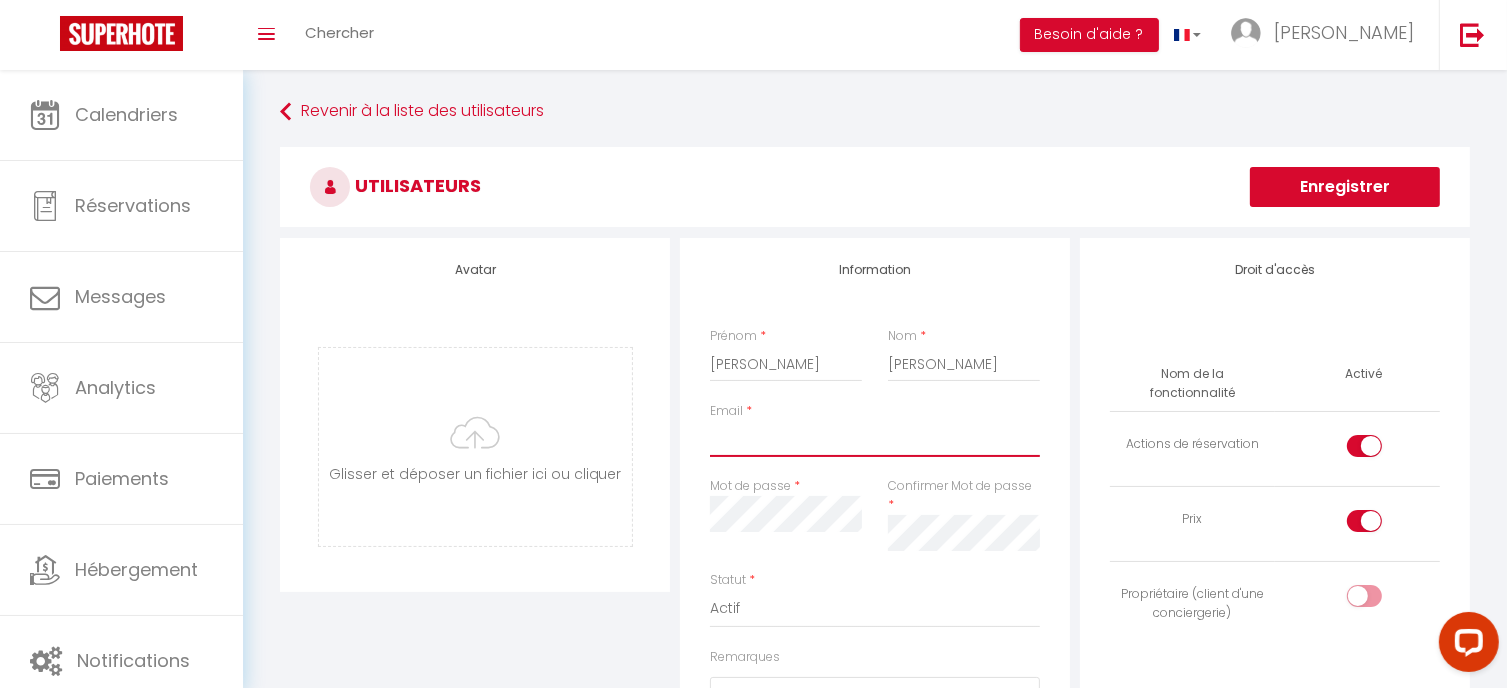 click on "Email" at bounding box center (875, 439) 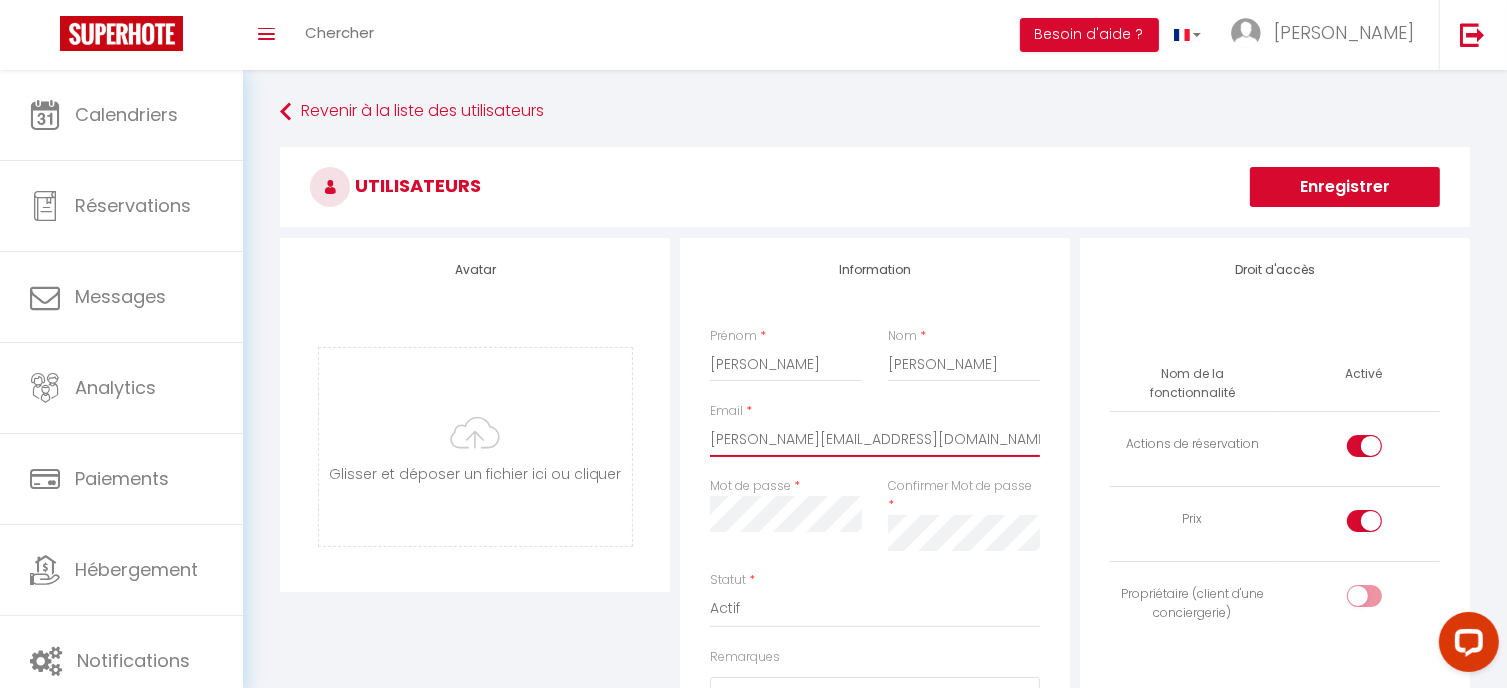 type on "[PERSON_NAME][EMAIL_ADDRESS][DOMAIN_NAME]" 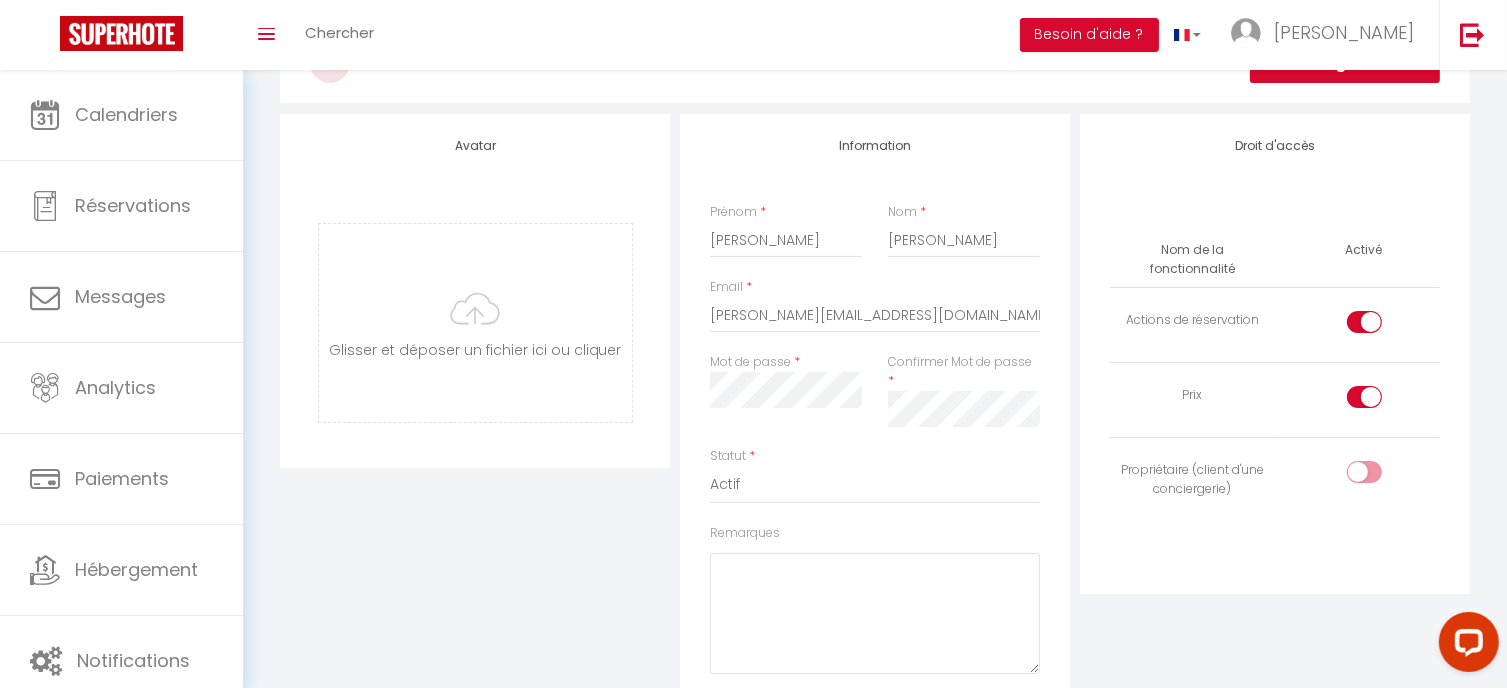 scroll, scrollTop: 124, scrollLeft: 0, axis: vertical 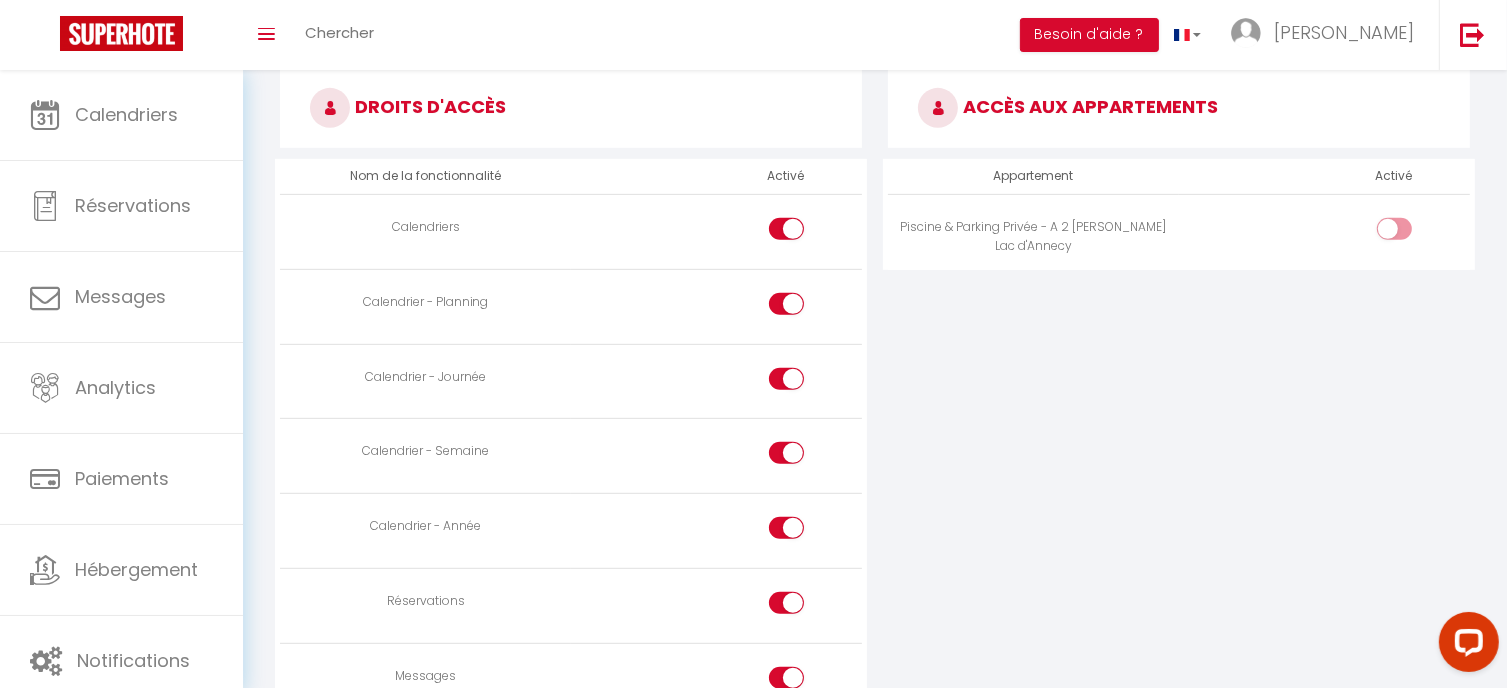 click at bounding box center (786, 304) 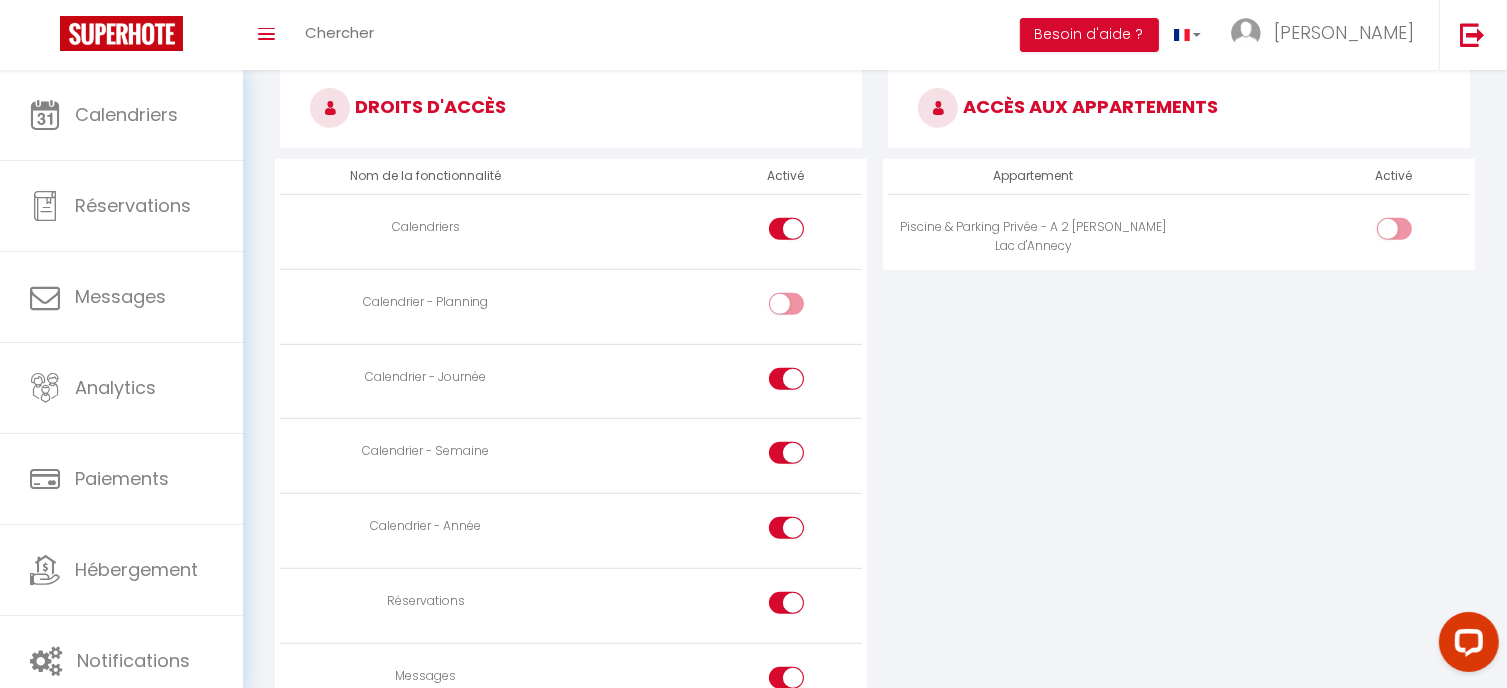 click at bounding box center (786, 379) 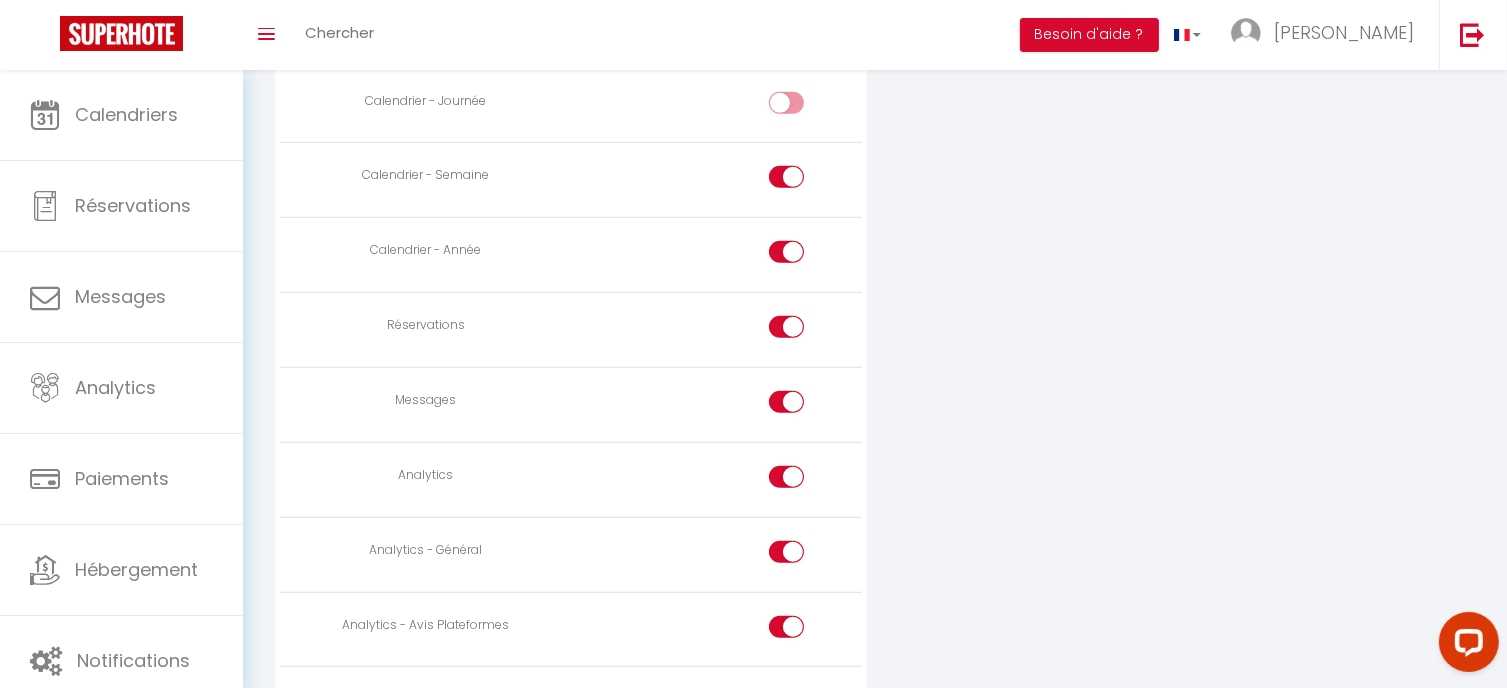 scroll, scrollTop: 1086, scrollLeft: 0, axis: vertical 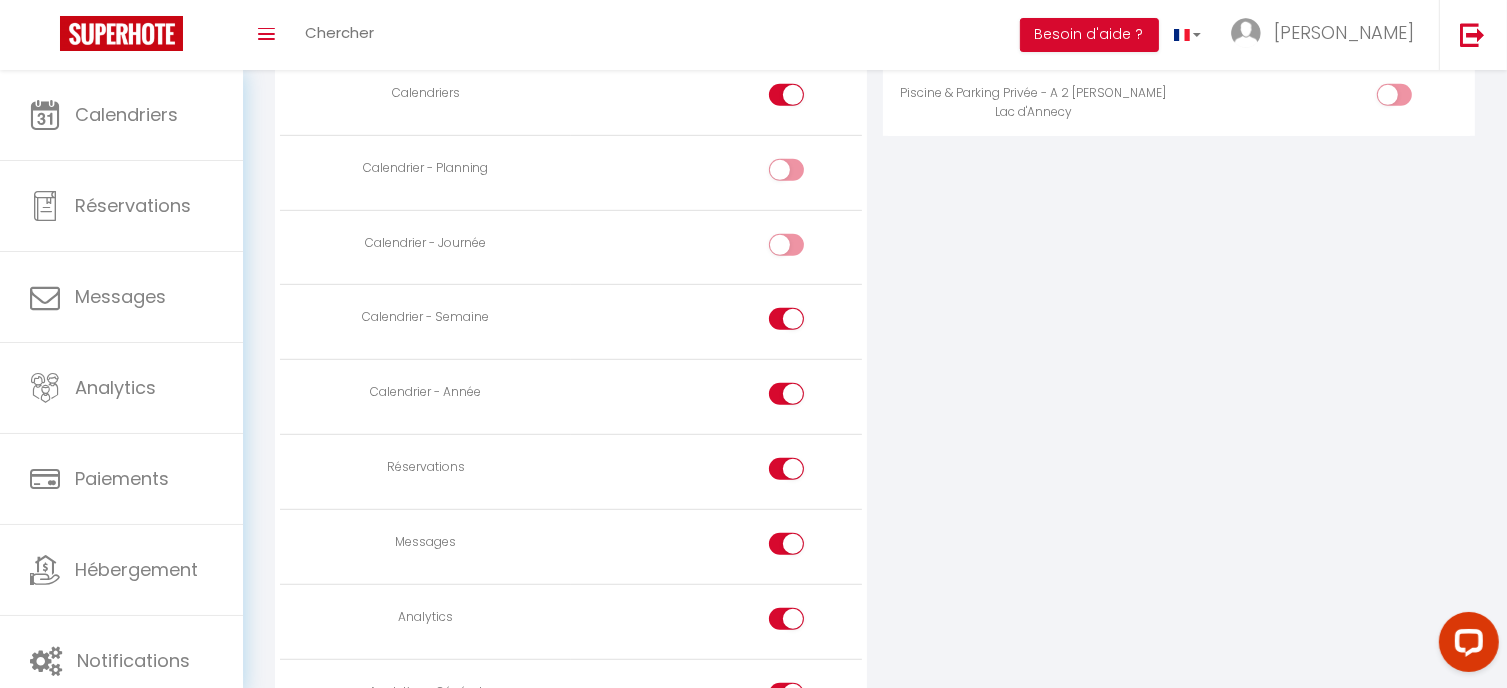 click at bounding box center [786, 469] 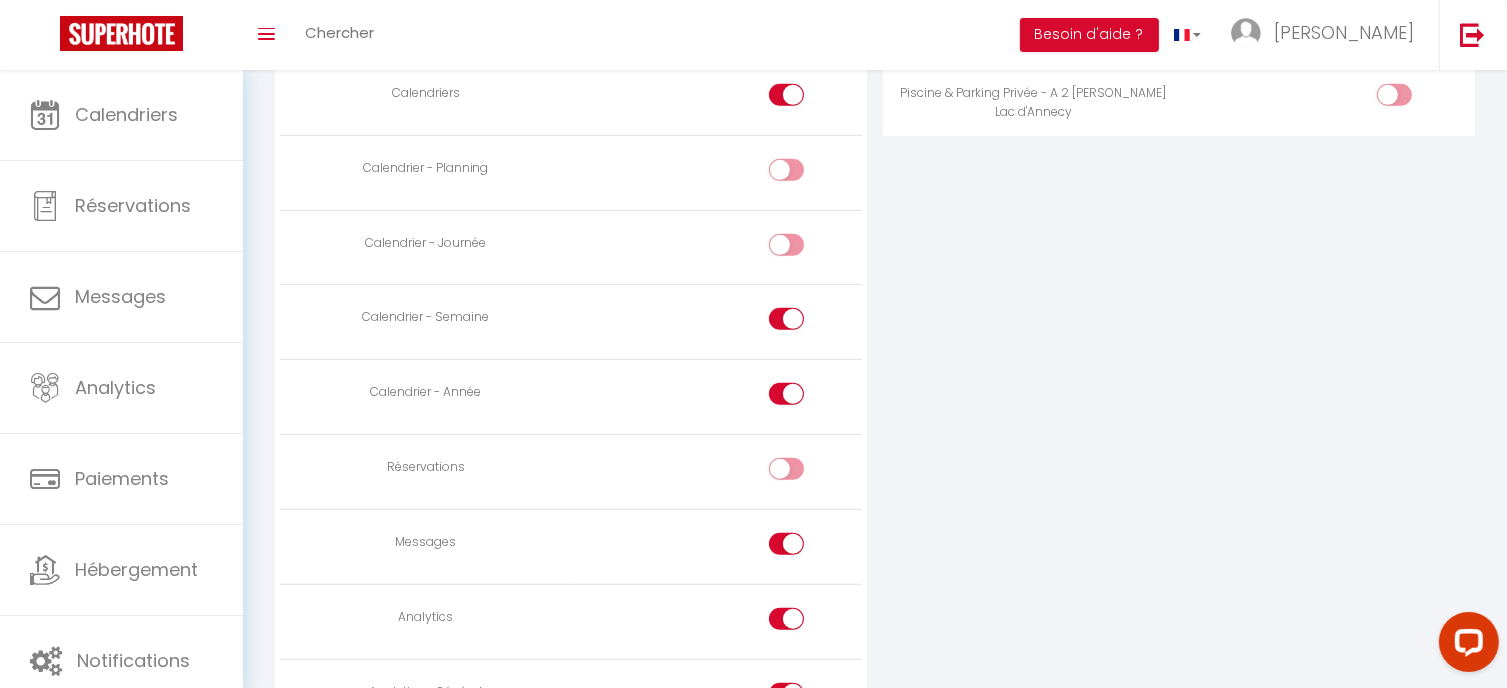 click at bounding box center [786, 619] 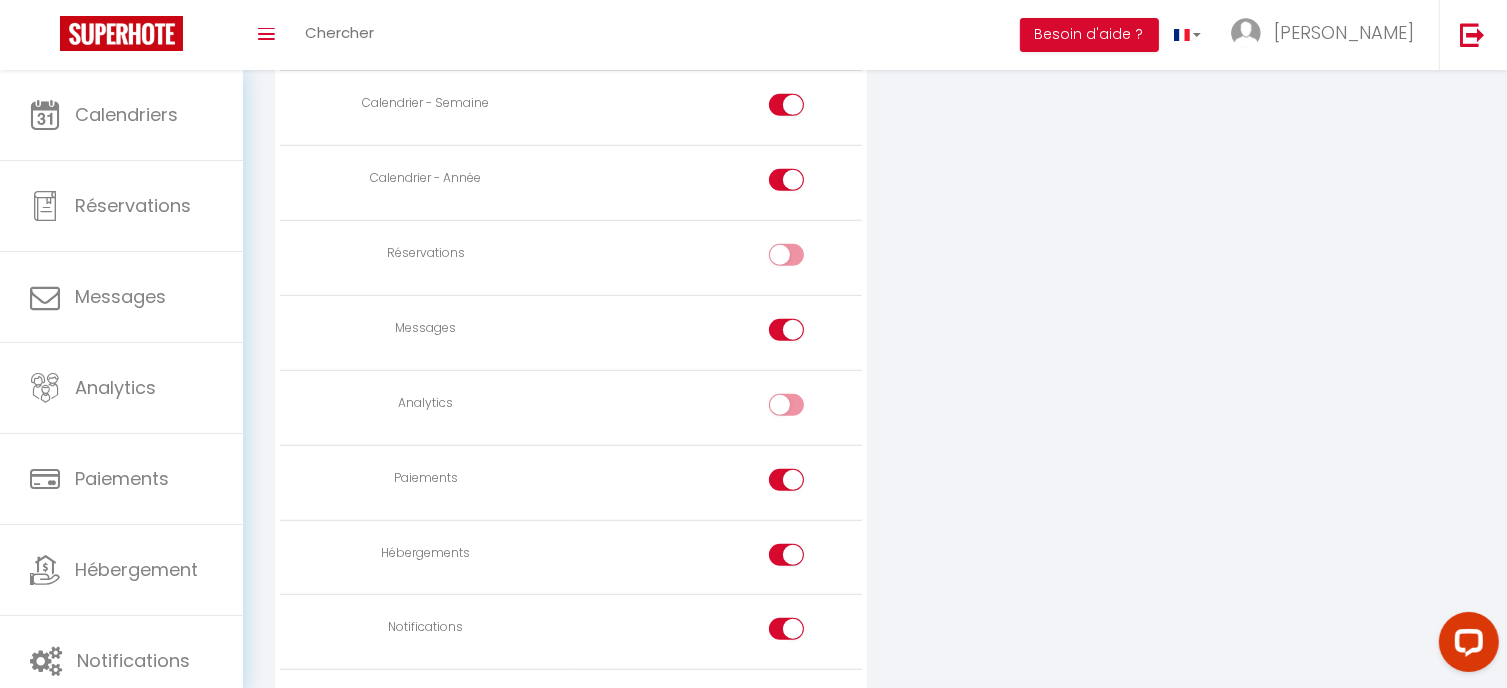 scroll, scrollTop: 1387, scrollLeft: 0, axis: vertical 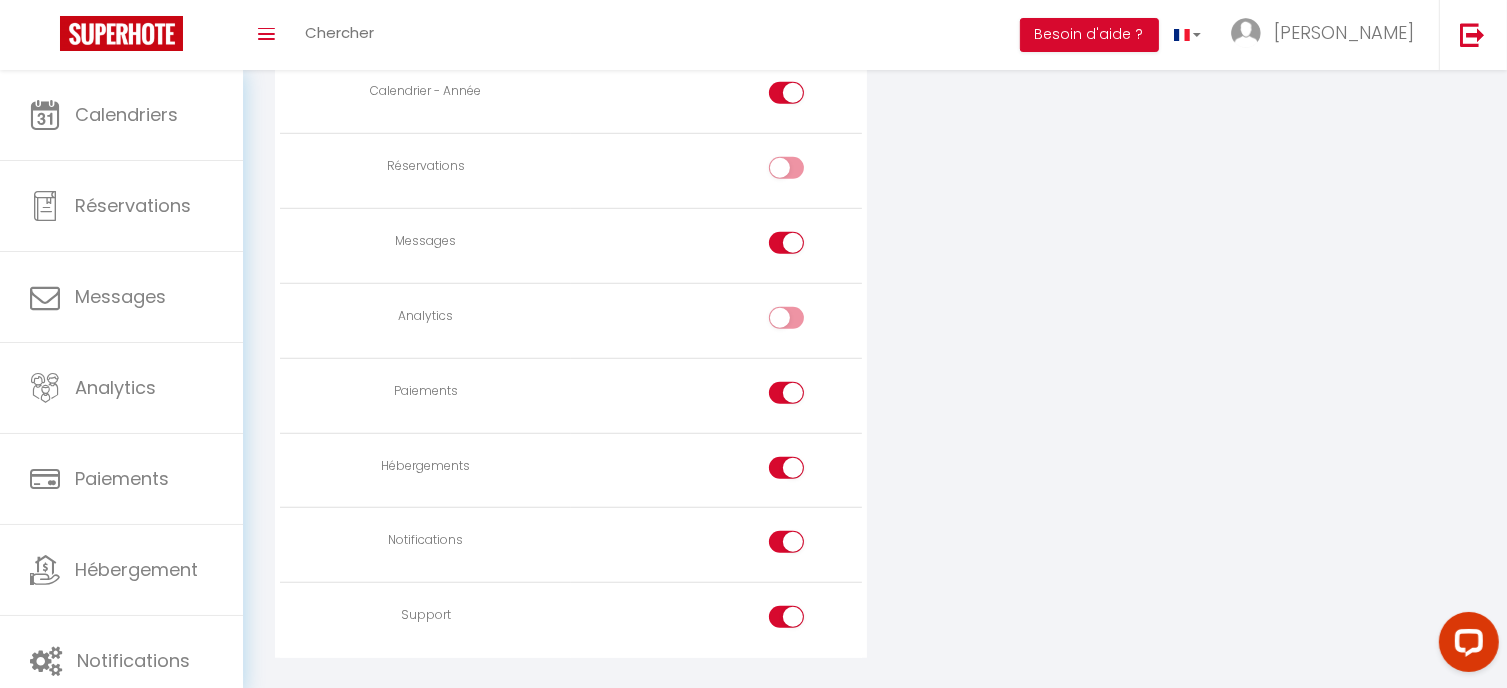 click at bounding box center [786, 393] 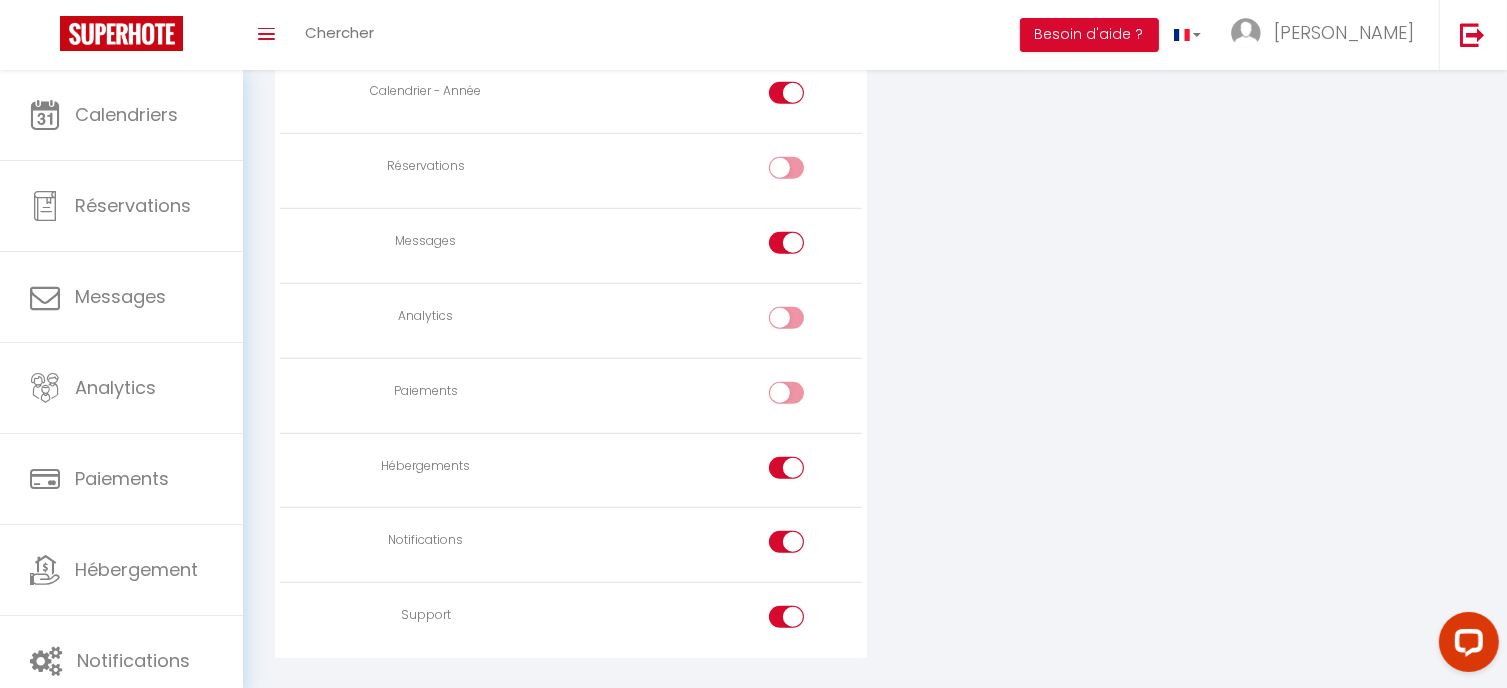 click at bounding box center (786, 468) 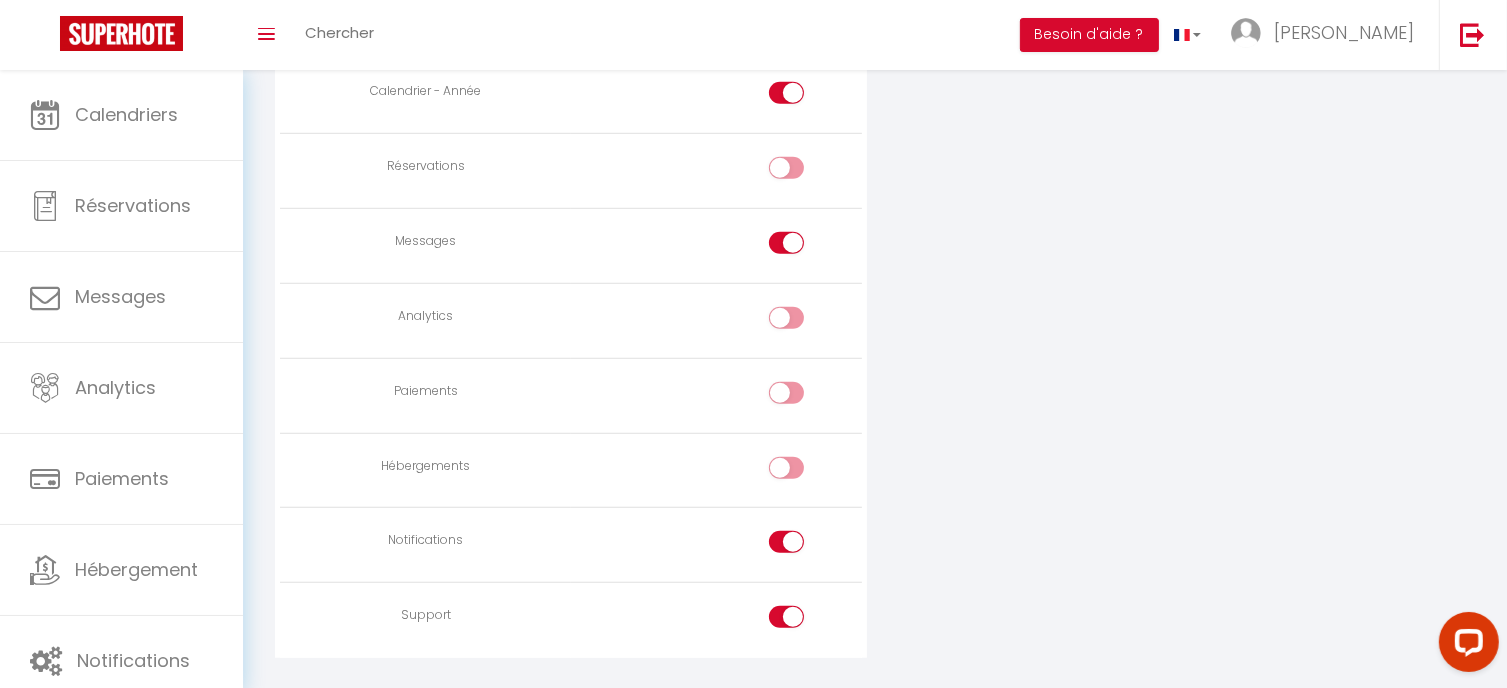 click at bounding box center (786, 542) 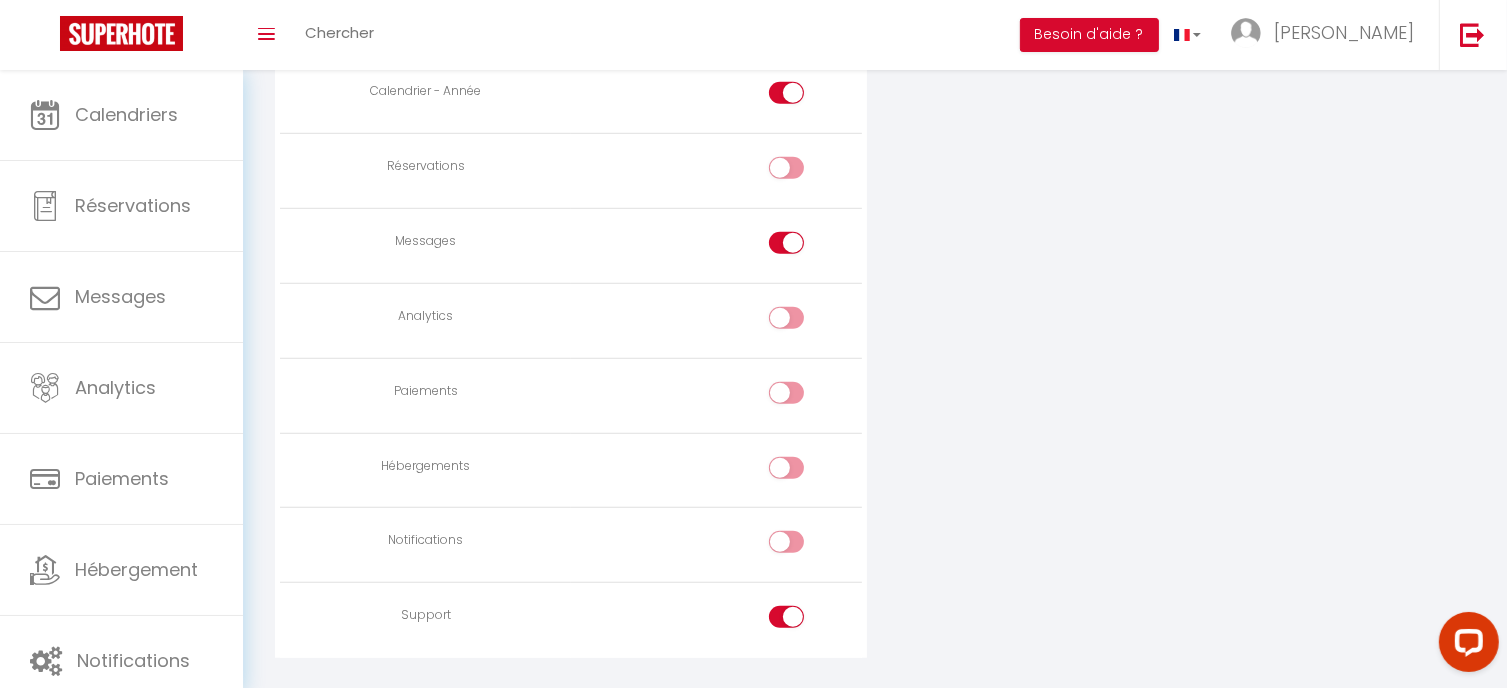 click at bounding box center [786, 617] 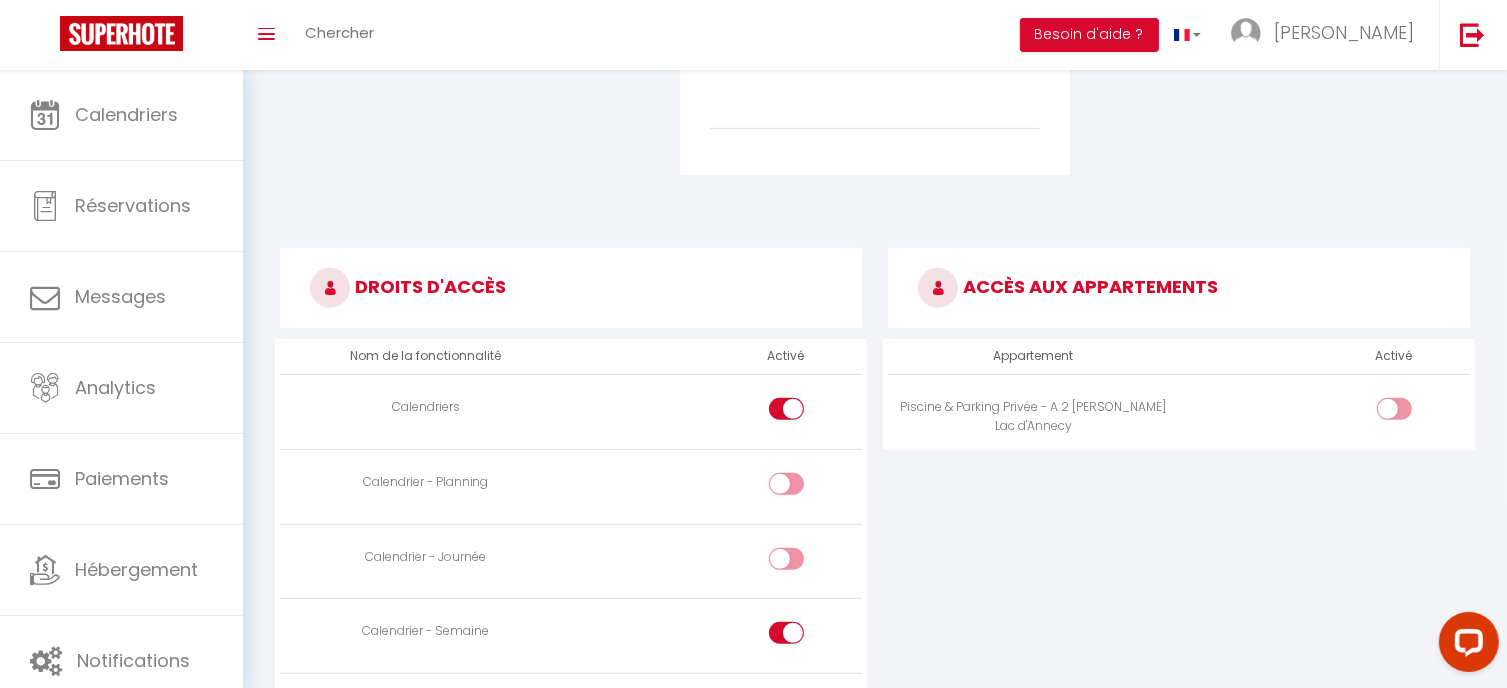 scroll, scrollTop: 771, scrollLeft: 0, axis: vertical 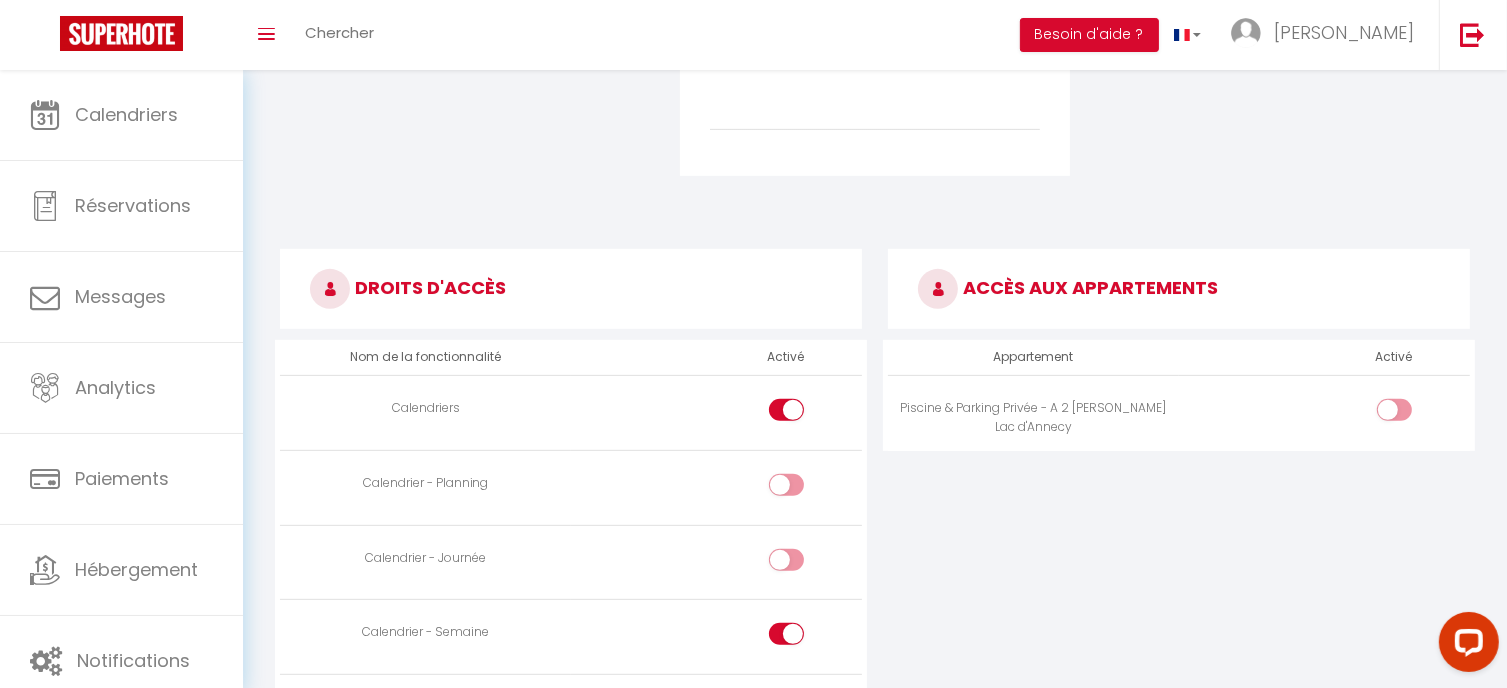 click at bounding box center (1394, 410) 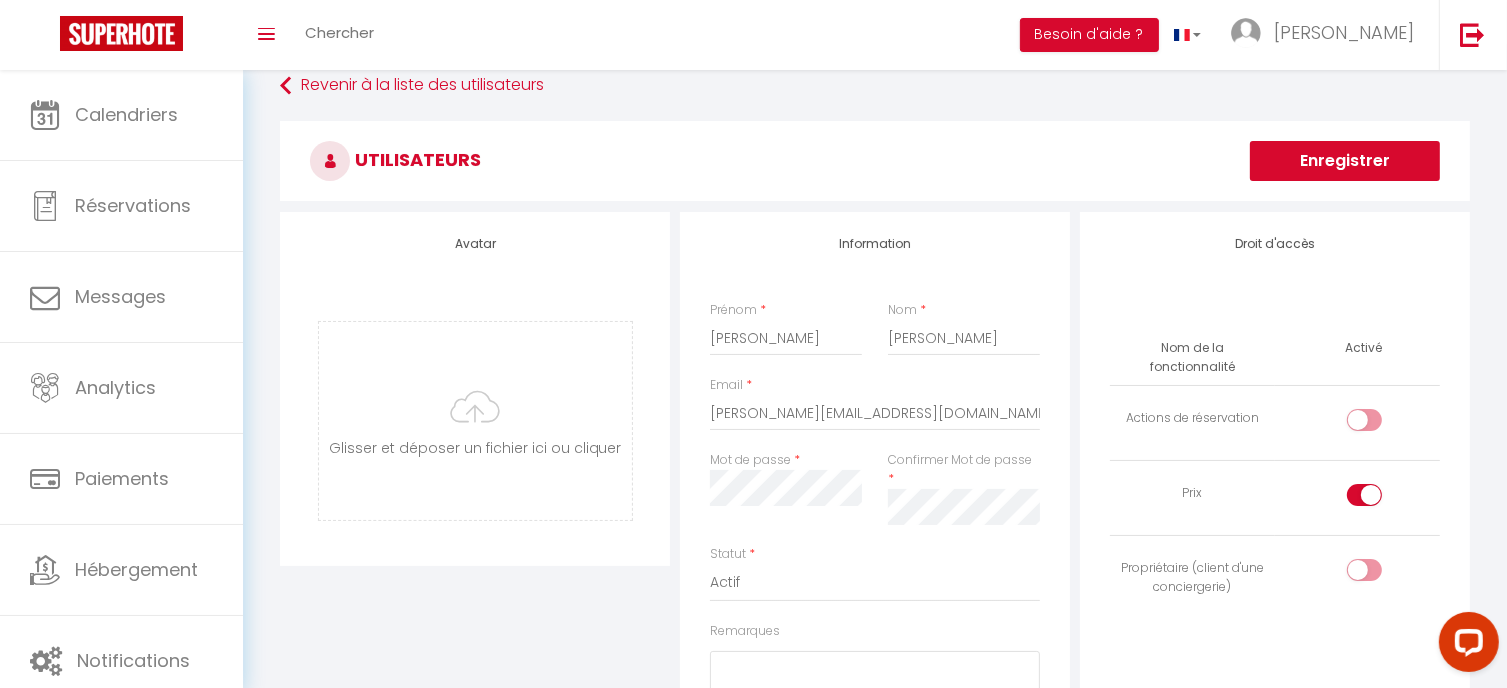 scroll, scrollTop: 0, scrollLeft: 0, axis: both 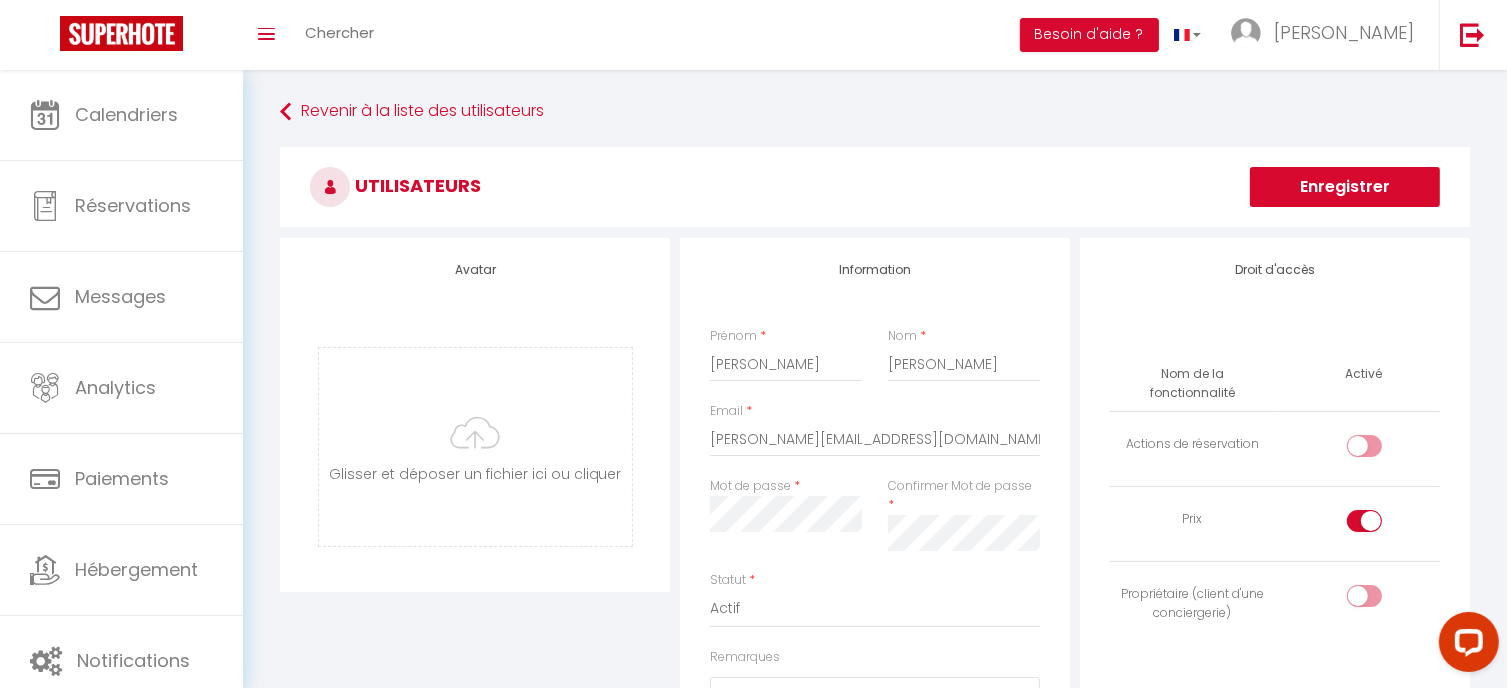 click on "Enregistrer" at bounding box center [1345, 187] 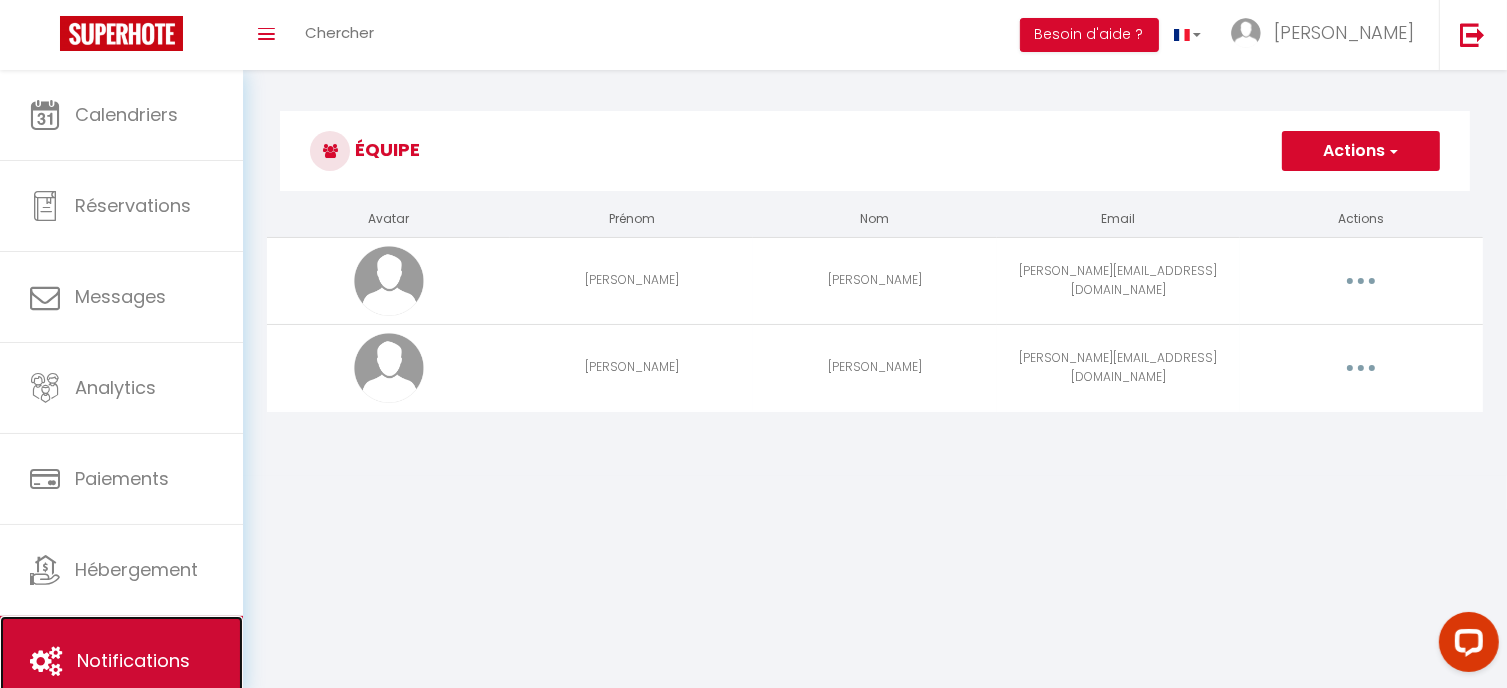 click on "Notifications" at bounding box center [133, 660] 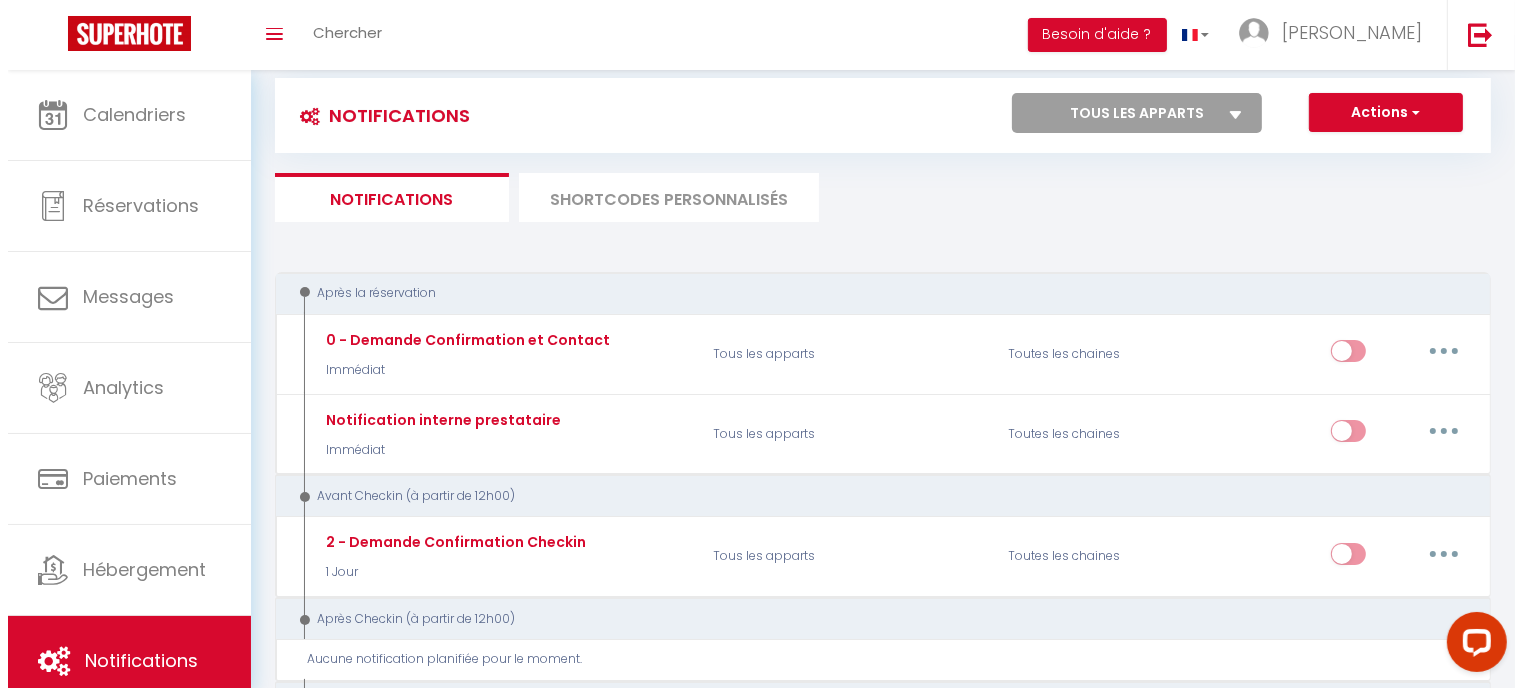 scroll, scrollTop: 40, scrollLeft: 0, axis: vertical 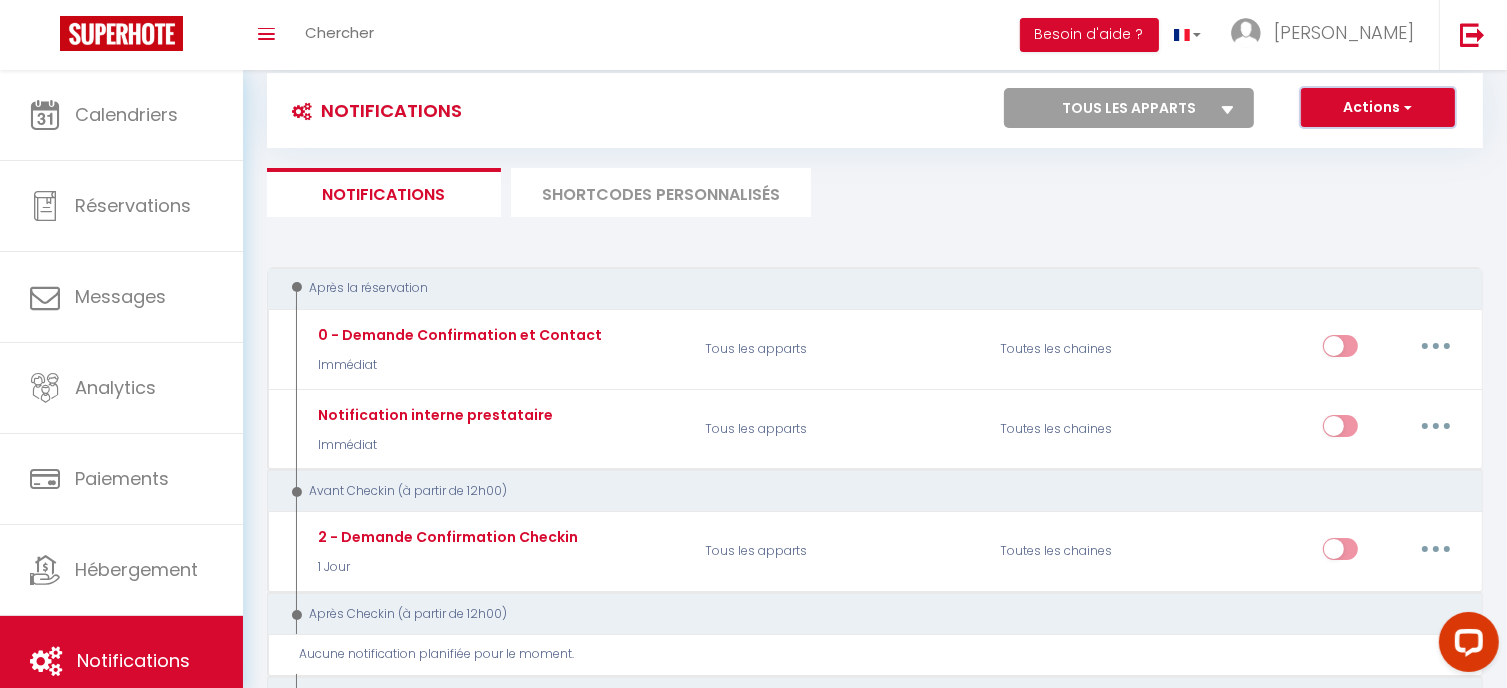 click on "Actions" at bounding box center [1378, 108] 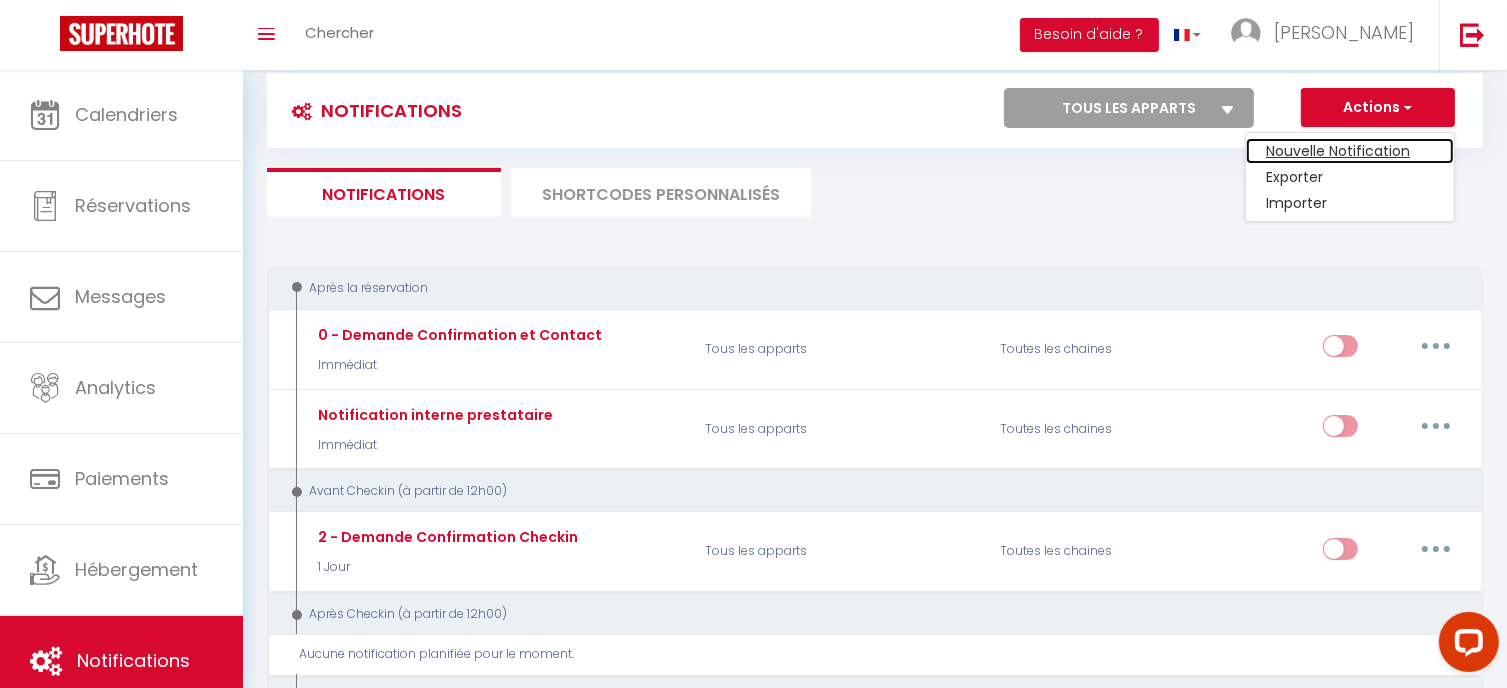 click on "Nouvelle Notification" at bounding box center (1350, 151) 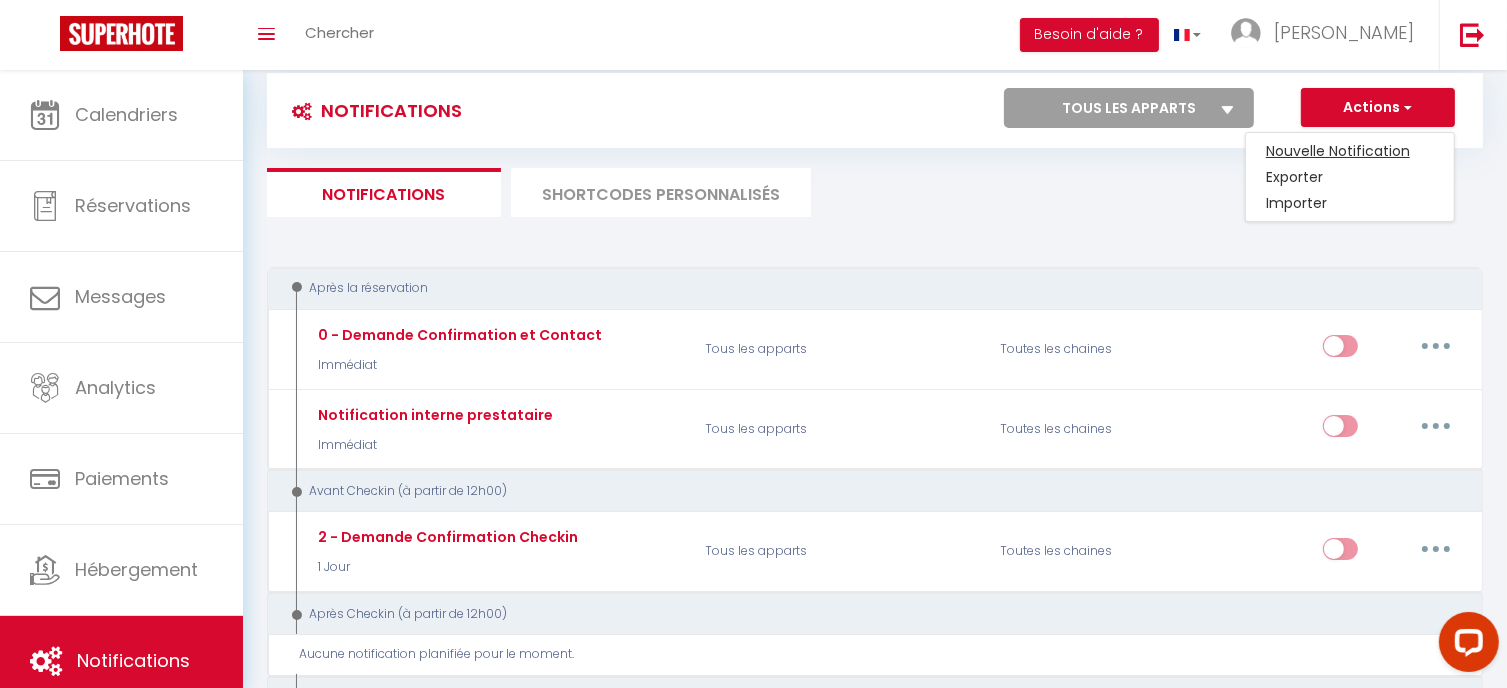 select on "Immédiat" 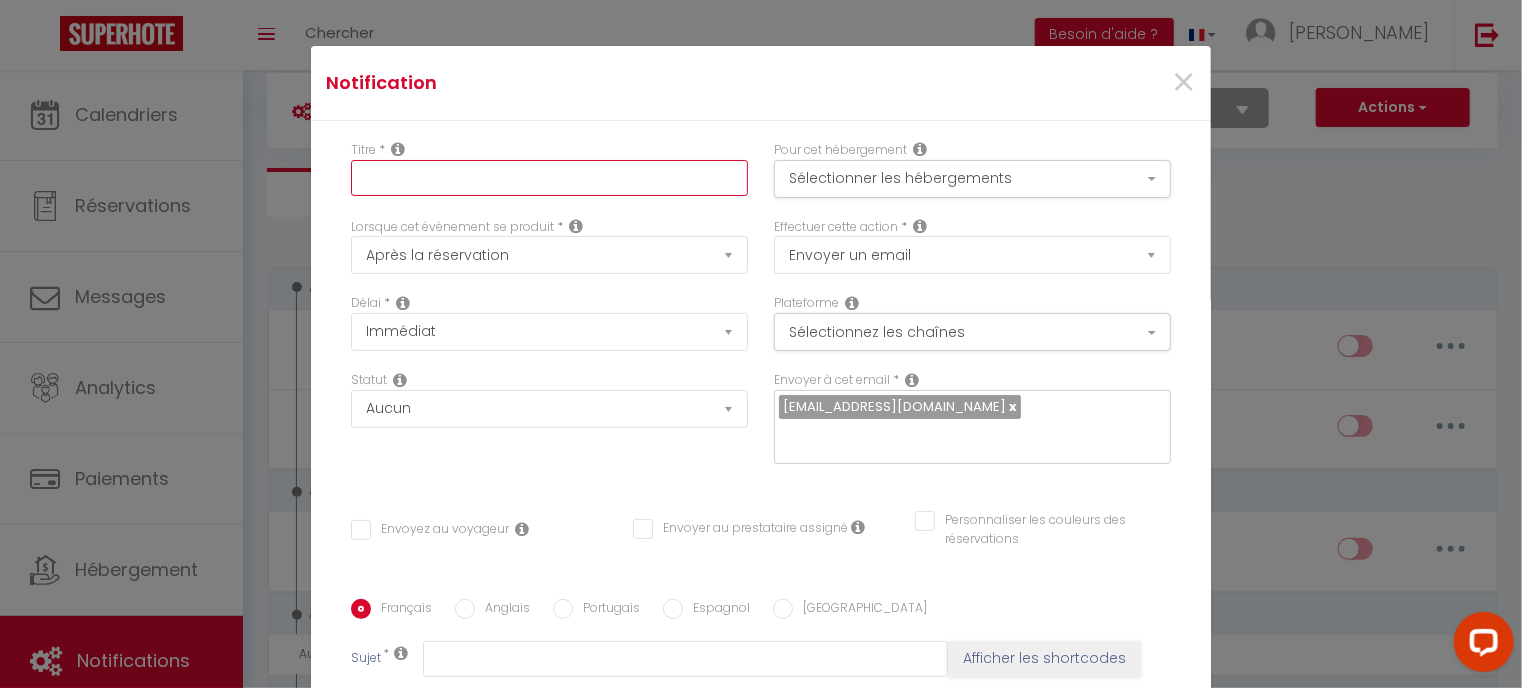 click at bounding box center (549, 178) 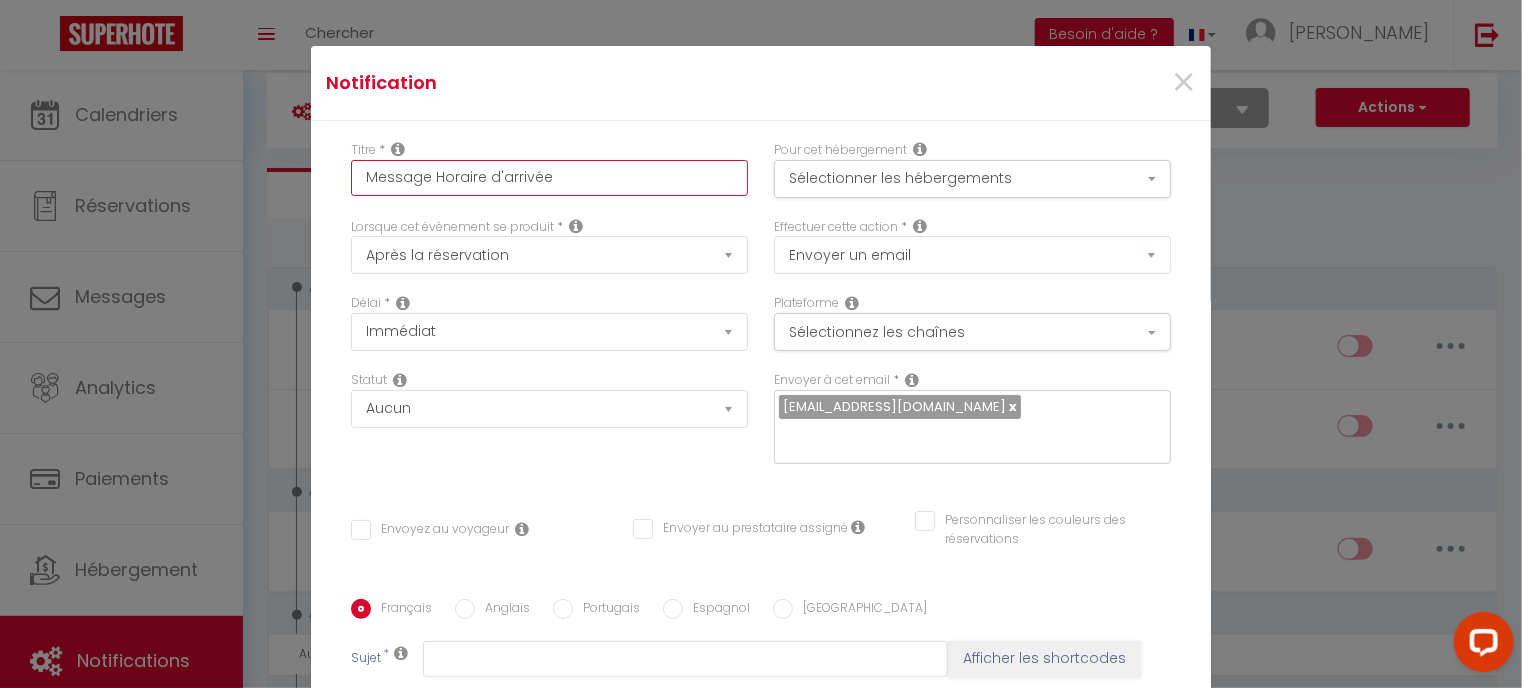 type on "Message Horaire d'arrivée" 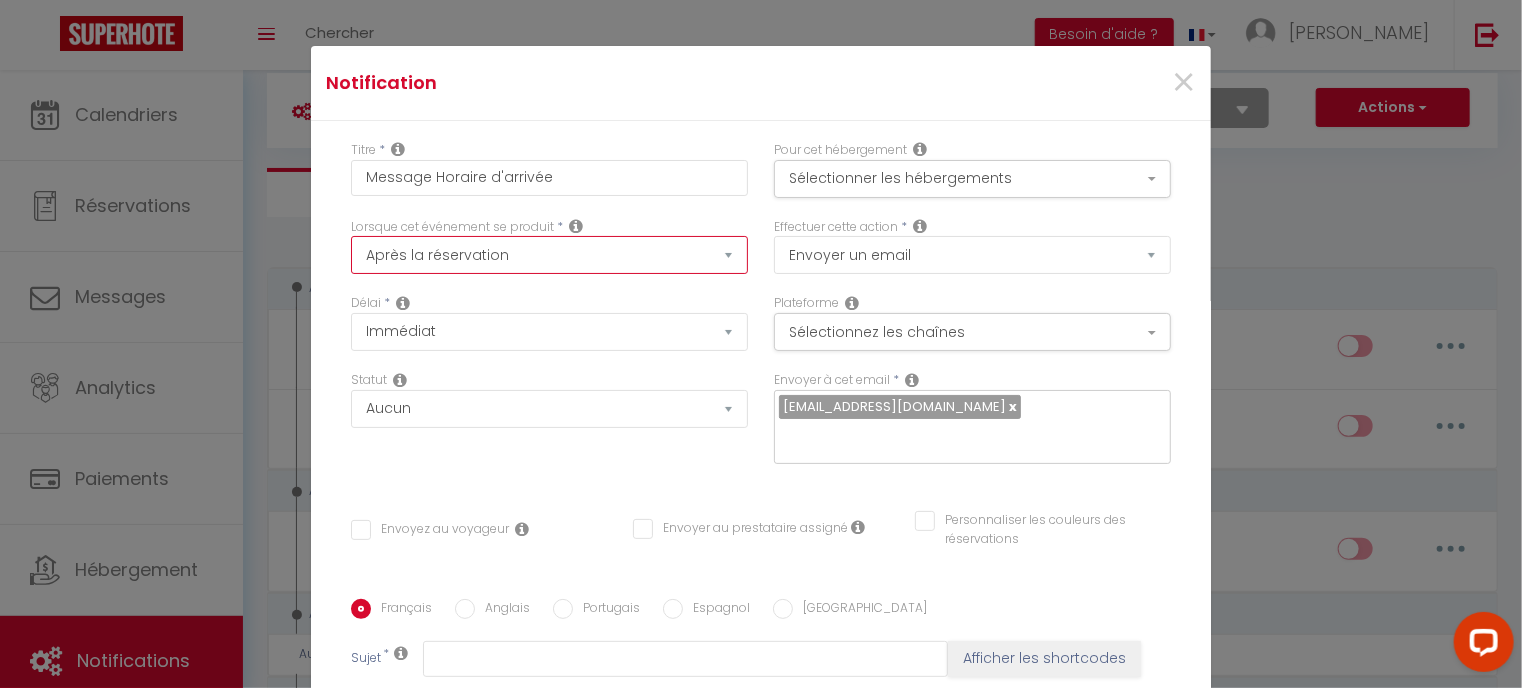 click on "Après la réservation   Avant Checkin (à partir de 12h00)   Après Checkin (à partir de 12h00)   Avant Checkout (à partir de 12h00)   Après Checkout (à partir de 12h00)   Température   Co2   Bruit sonore   Après visualisation lien paiement   Après Paiement Lien KO   Après Caution Lien KO   Après Paiement Automatique KO   Après Caution Automatique KO   Après Visualisation du Contrat   Après Signature du Contrat   Paiement OK   Après soumission formulaire bienvenue   Aprés annulation réservation   Après remboursement automatique   Date spécifique   Après Assignation   Après Désassignation   Après soumission online checkin   Caution OK" at bounding box center (549, 255) 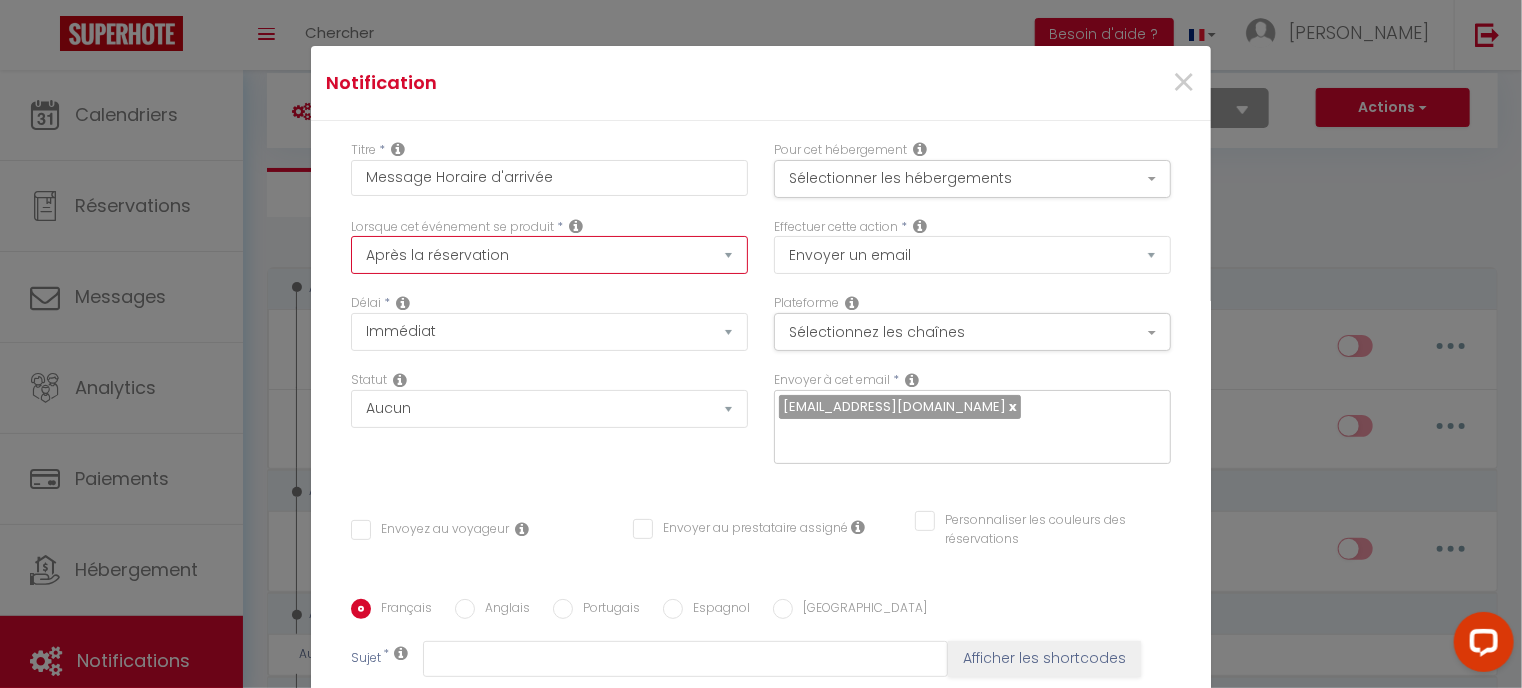 select on "2" 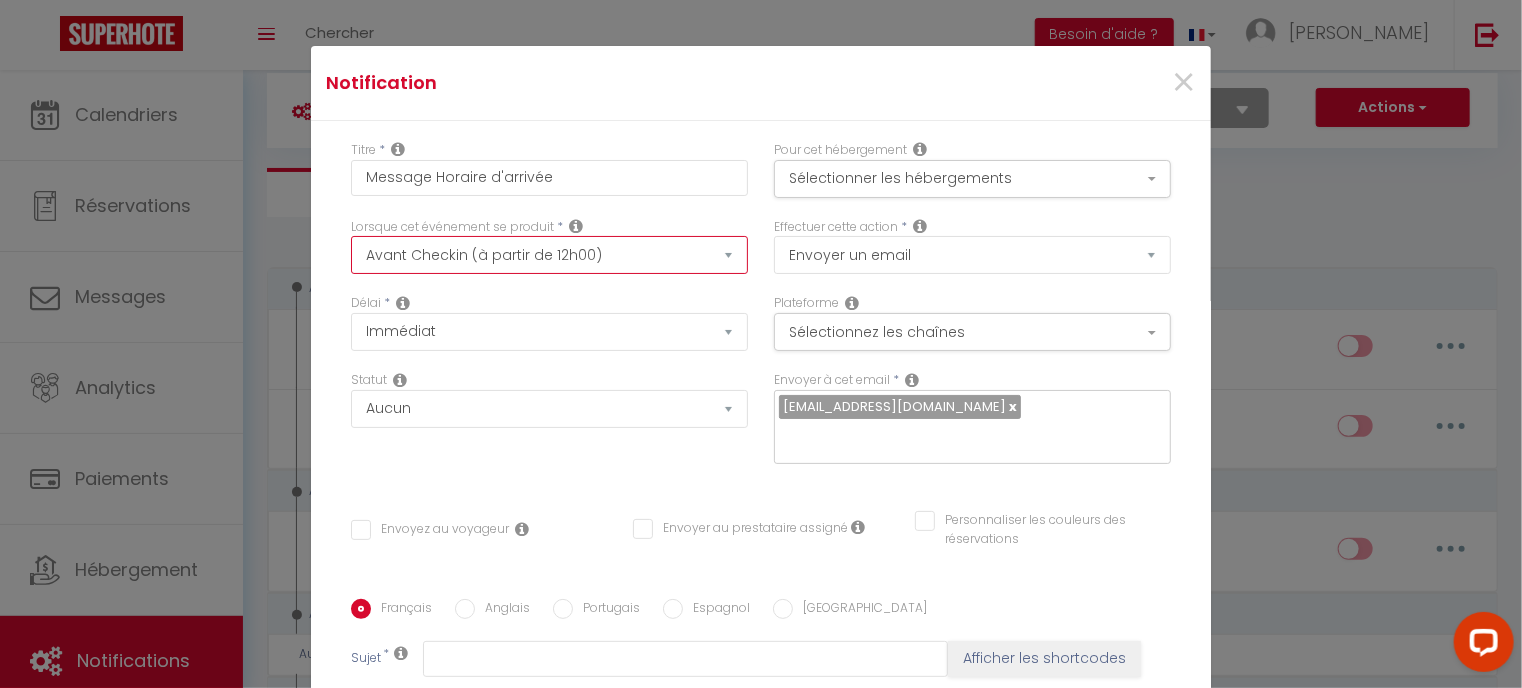 click on "Après la réservation   Avant Checkin (à partir de 12h00)   Après Checkin (à partir de 12h00)   Avant Checkout (à partir de 12h00)   Après Checkout (à partir de 12h00)   Température   Co2   Bruit sonore   Après visualisation lien paiement   Après Paiement Lien KO   Après Caution Lien KO   Après Paiement Automatique KO   Après Caution Automatique KO   Après Visualisation du Contrat   Après Signature du Contrat   Paiement OK   Après soumission formulaire bienvenue   Aprés annulation réservation   Après remboursement automatique   Date spécifique   Après Assignation   Après Désassignation   Après soumission online checkin   Caution OK" at bounding box center (549, 255) 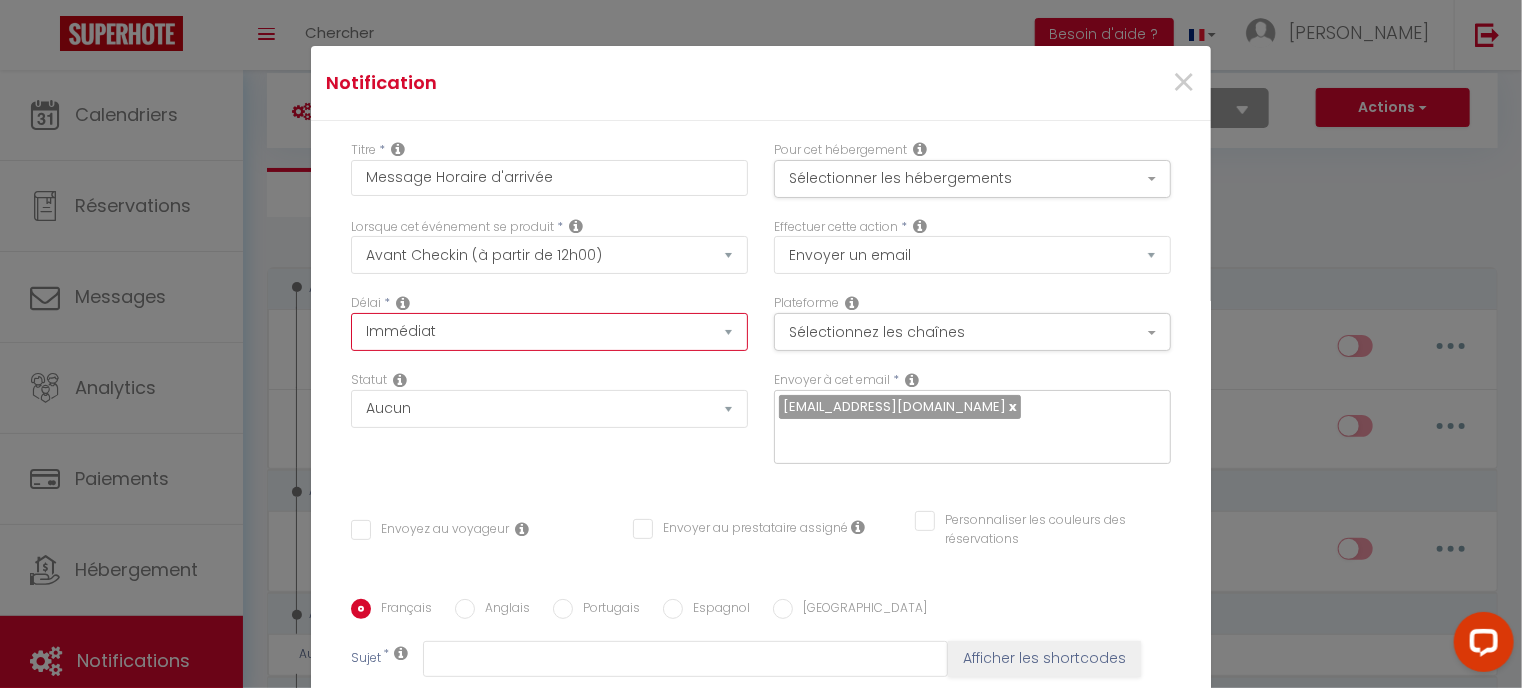 click on "Immédiat - 10 Minutes - 1 Heure - 2 Heures - 3 Heures - 4 Heures - 5 Heures - 6 Heures - 7 Heures - 8 Heures - 9 Heures - 10 Heures - 11 Heures - 12 Heures - 13 Heures - 14 Heures - 15 Heures - 16 Heures - 17 Heures - 18 Heures - 19 Heures - 20 Heures - 21 Heures - 22 Heures - 23 Heures   - 1 Jour - 2 Jours - 3 Jours - 4 Jours - 5 Jours - 6 Jours - 7 Jours - 8 Jours - 9 Jours - 10 Jours - 11 Jours - 12 Jours - 13 Jours - 14 Jours - 15 Jours - 16 Jours - 17 Jours - 18 Jours - 19 Jours - 20 Jours - 21 Jours - 22 Jours - 23 Jours - 24 Jours - 25 Jours - 26 Jours - 27 Jours - 28 Jours - 29 Jours - 30 Jours - 31 Jours - 32 Jours - 33 Jours - 34 Jours - 35 Jours - 36 Jours - 37 Jours - 38 Jours - 39 Jours - 40 Jours - 41 Jours - 42 Jours - 43 Jours - 44 Jours - 45 Jours - 46 Jours - 47 Jours - 48 Jours - 49 Jours - 50 Jours - 51 Jours - 52 Jours - 53 Jours - 54 Jours - 55 Jours - 56 Jours - 57 Jours - 58 Jours - 59 Jours - 60 Jours - 61 Jours - 62 Jours - 63 Jours - 64 Jours - 65 Jours - 66 Jours - 67 Jours" at bounding box center (549, 332) 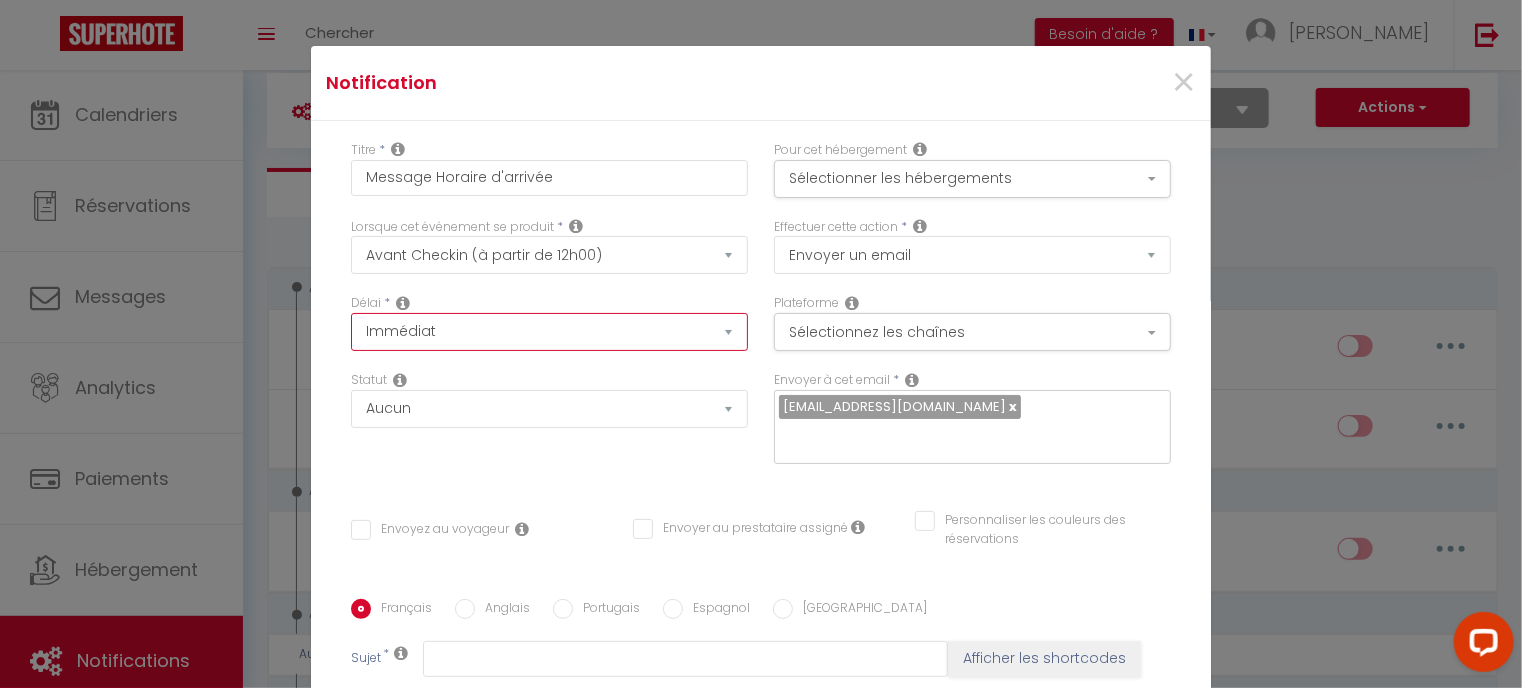 select on "1 Jour" 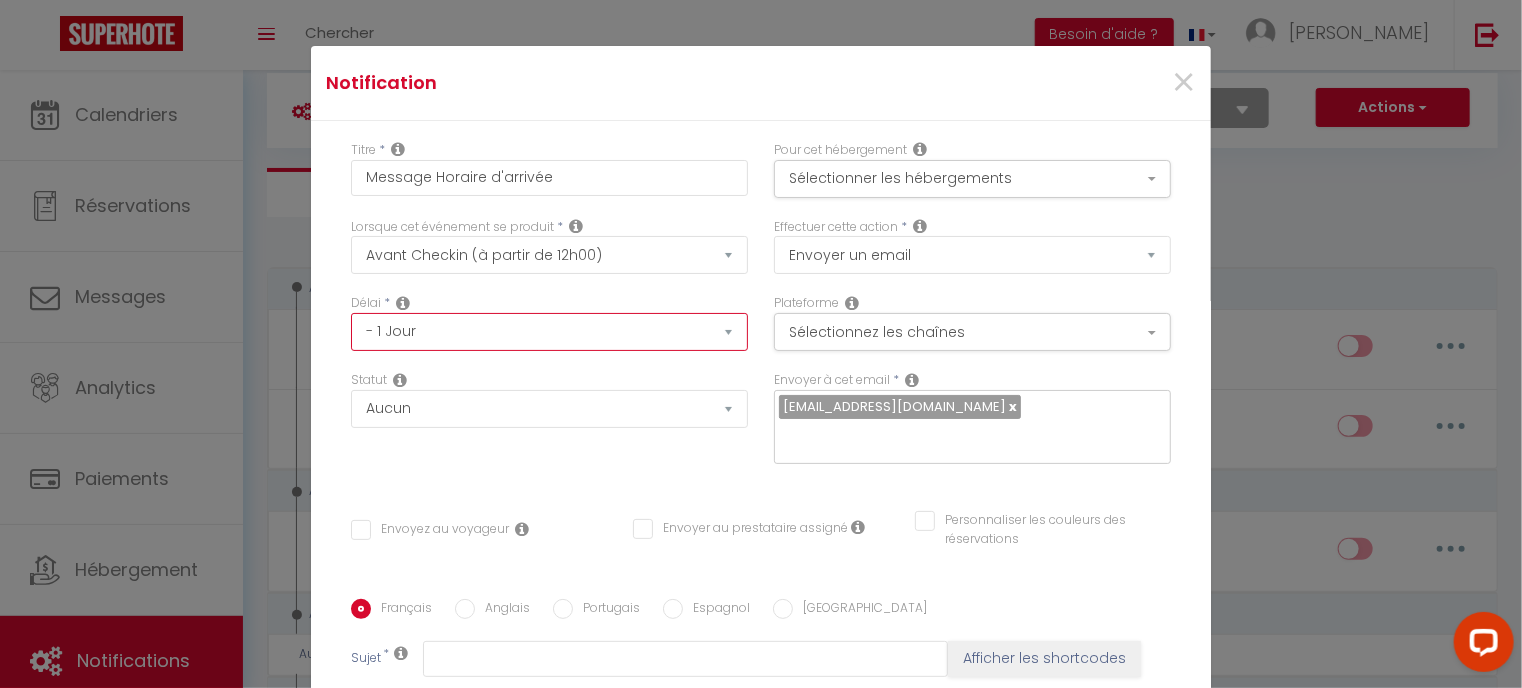 click on "Immédiat - 10 Minutes - 1 Heure - 2 Heures - 3 Heures - 4 Heures - 5 Heures - 6 Heures - 7 Heures - 8 Heures - 9 Heures - 10 Heures - 11 Heures - 12 Heures - 13 Heures - 14 Heures - 15 Heures - 16 Heures - 17 Heures - 18 Heures - 19 Heures - 20 Heures - 21 Heures - 22 Heures - 23 Heures   - 1 Jour - 2 Jours - 3 Jours - 4 Jours - 5 Jours - 6 Jours - 7 Jours - 8 Jours - 9 Jours - 10 Jours - 11 Jours - 12 Jours - 13 Jours - 14 Jours - 15 Jours - 16 Jours - 17 Jours - 18 Jours - 19 Jours - 20 Jours - 21 Jours - 22 Jours - 23 Jours - 24 Jours - 25 Jours - 26 Jours - 27 Jours - 28 Jours - 29 Jours - 30 Jours - 31 Jours - 32 Jours - 33 Jours - 34 Jours - 35 Jours - 36 Jours - 37 Jours - 38 Jours - 39 Jours - 40 Jours - 41 Jours - 42 Jours - 43 Jours - 44 Jours - 45 Jours - 46 Jours - 47 Jours - 48 Jours - 49 Jours - 50 Jours - 51 Jours - 52 Jours - 53 Jours - 54 Jours - 55 Jours - 56 Jours - 57 Jours - 58 Jours - 59 Jours - 60 Jours - 61 Jours - 62 Jours - 63 Jours - 64 Jours - 65 Jours - 66 Jours - 67 Jours" at bounding box center [549, 332] 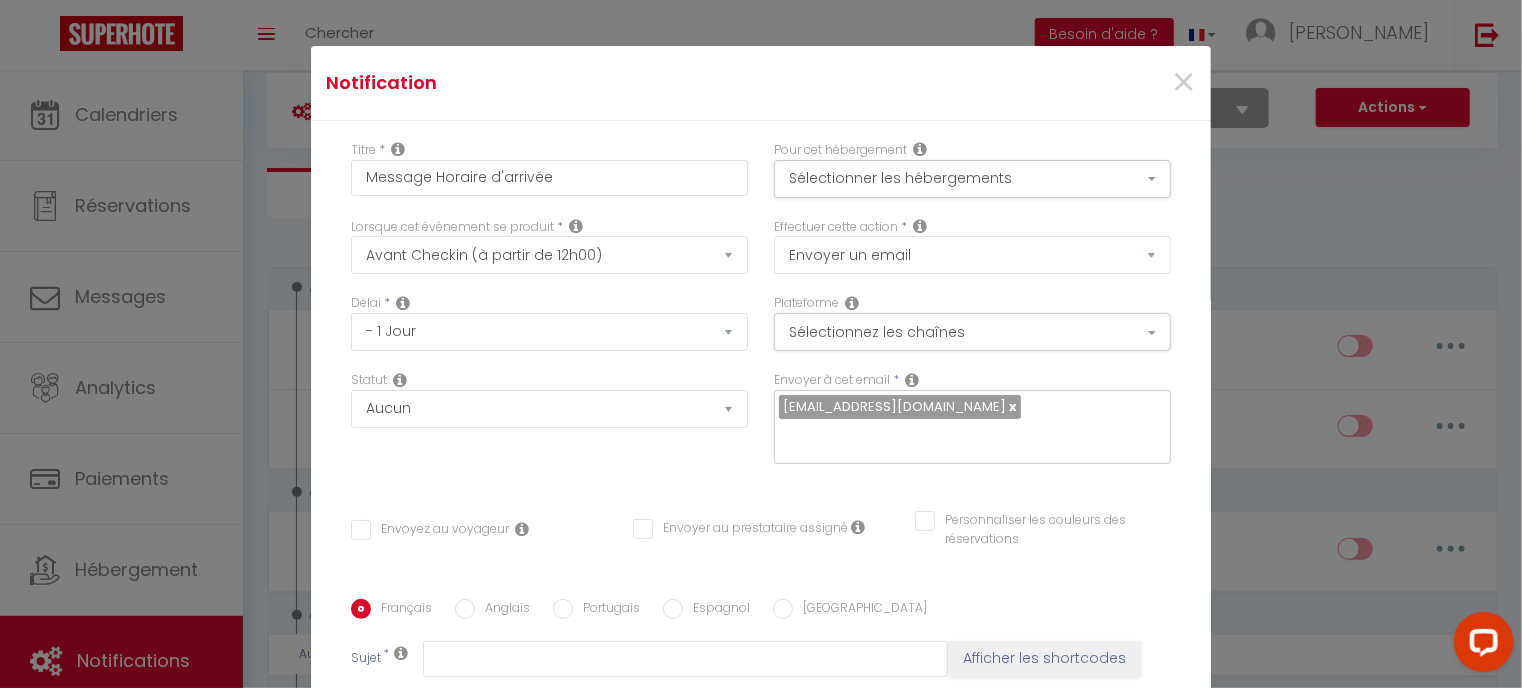 click on "Statut     Aucun   Si la réservation est payée   Si réservation non payée   Si la caution a été prise   Si caution non payée" at bounding box center [549, 427] 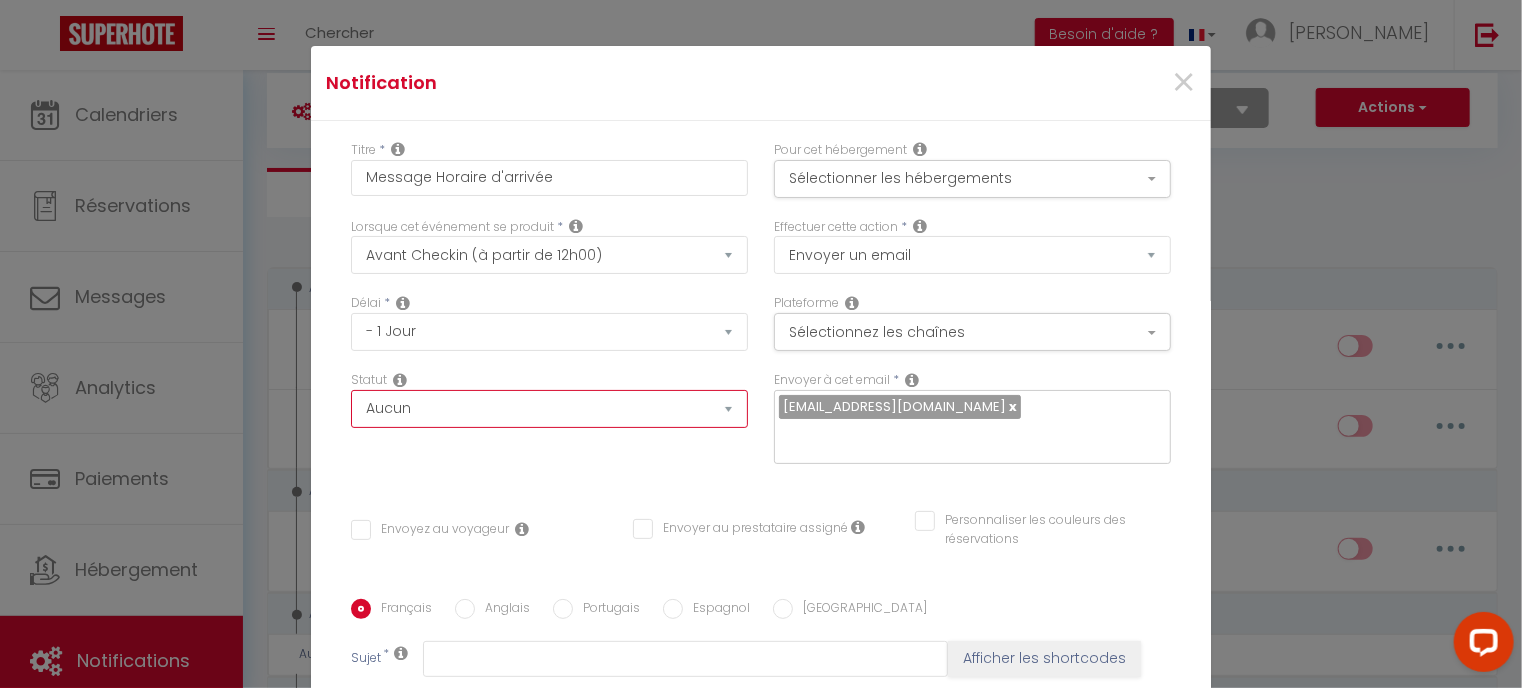 click on "Aucun   Si la réservation est payée   Si réservation non payée   Si la caution a été prise   Si caution non payée" at bounding box center (549, 409) 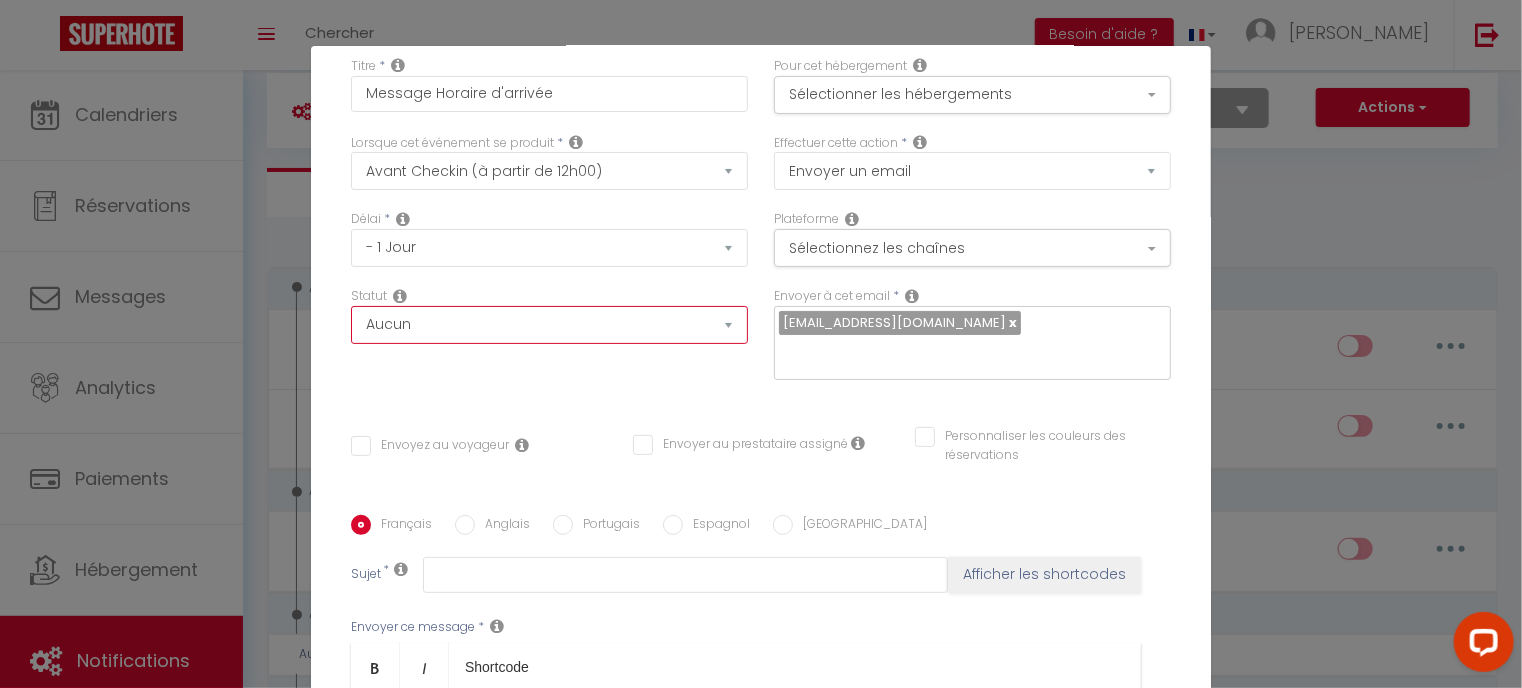 scroll, scrollTop: 86, scrollLeft: 0, axis: vertical 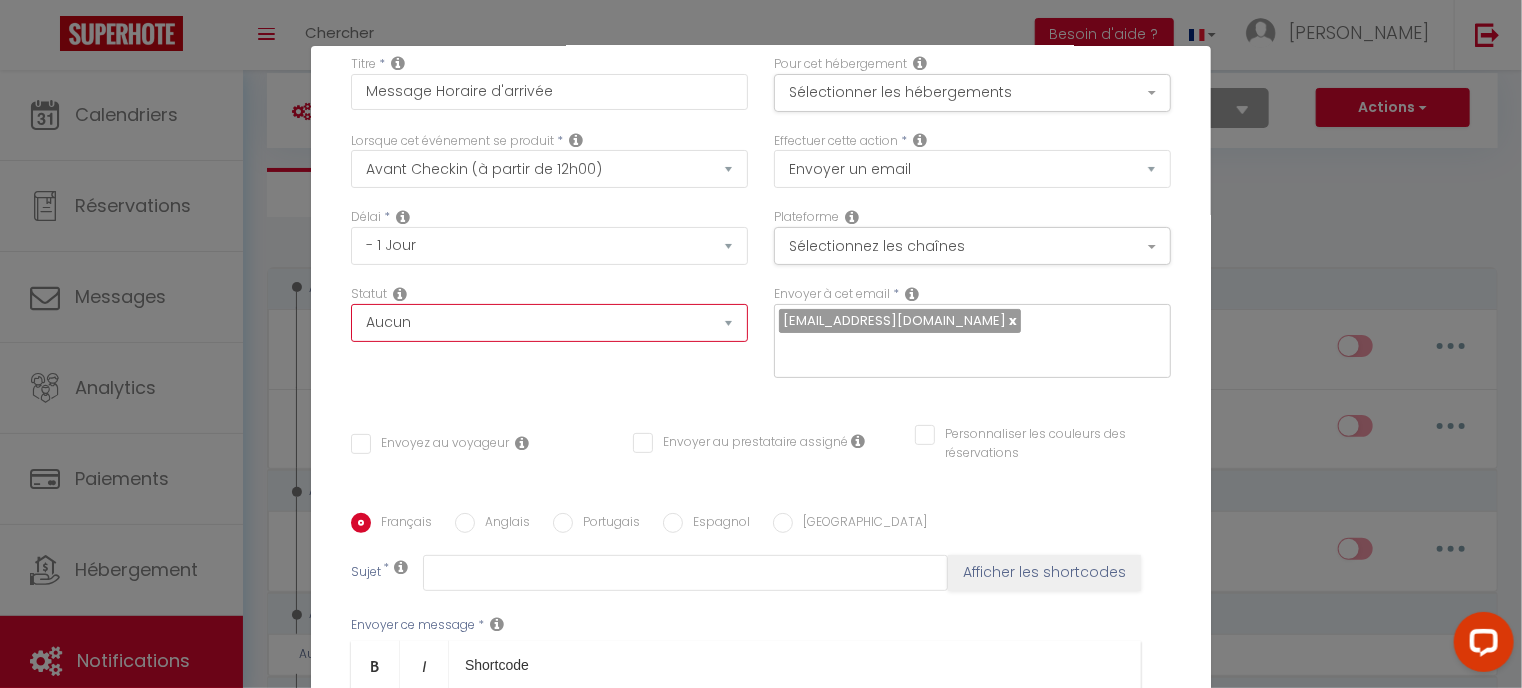 click on "Aucun   Si la réservation est payée   Si réservation non payée   Si la caution a été prise   Si caution non payée" at bounding box center (549, 323) 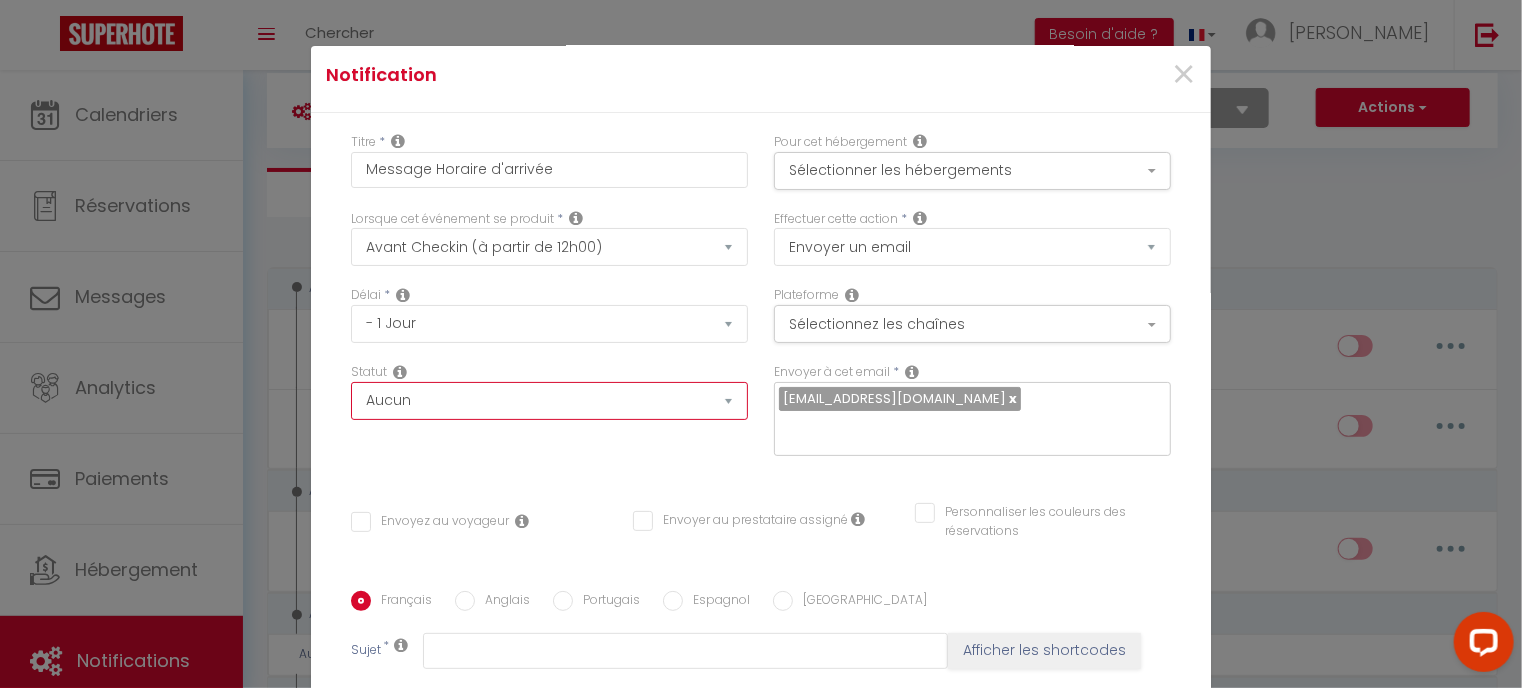 scroll, scrollTop: 0, scrollLeft: 0, axis: both 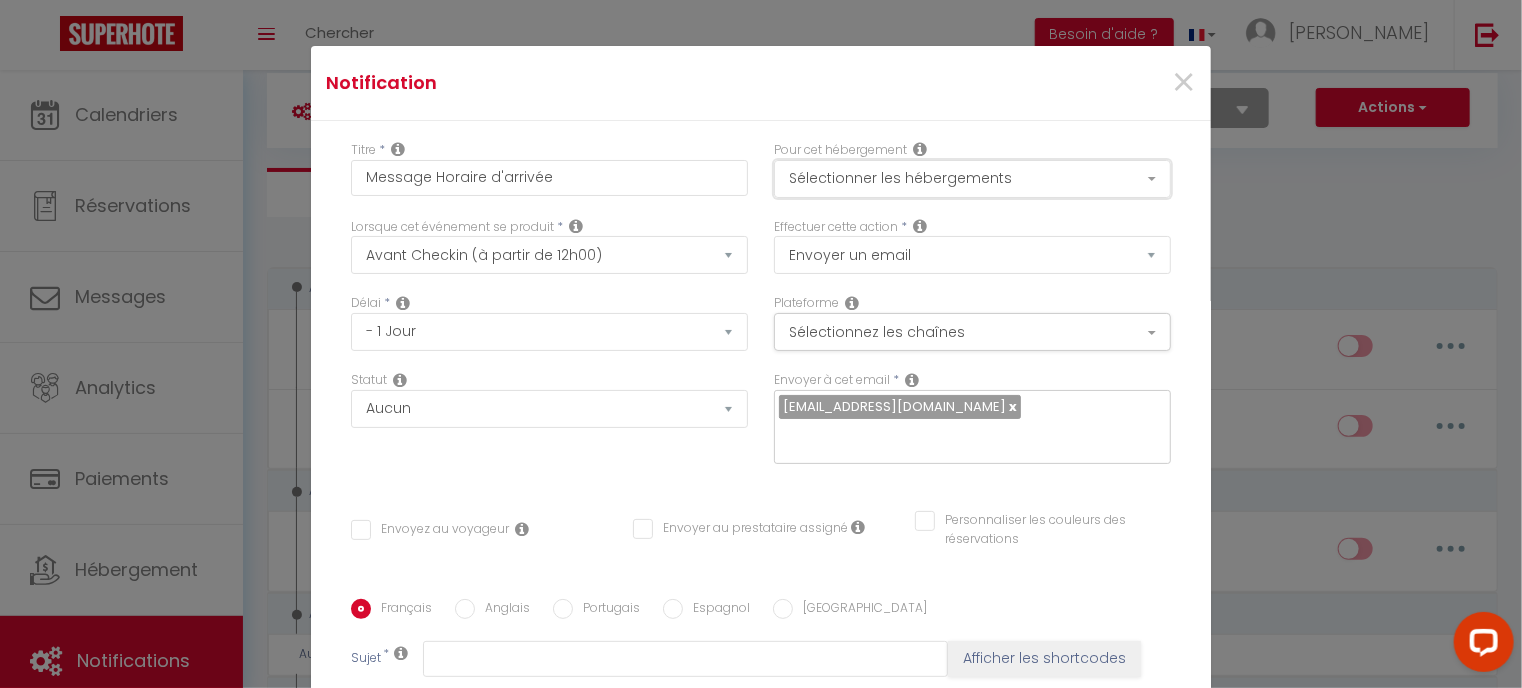click on "Sélectionner les hébergements" at bounding box center (972, 179) 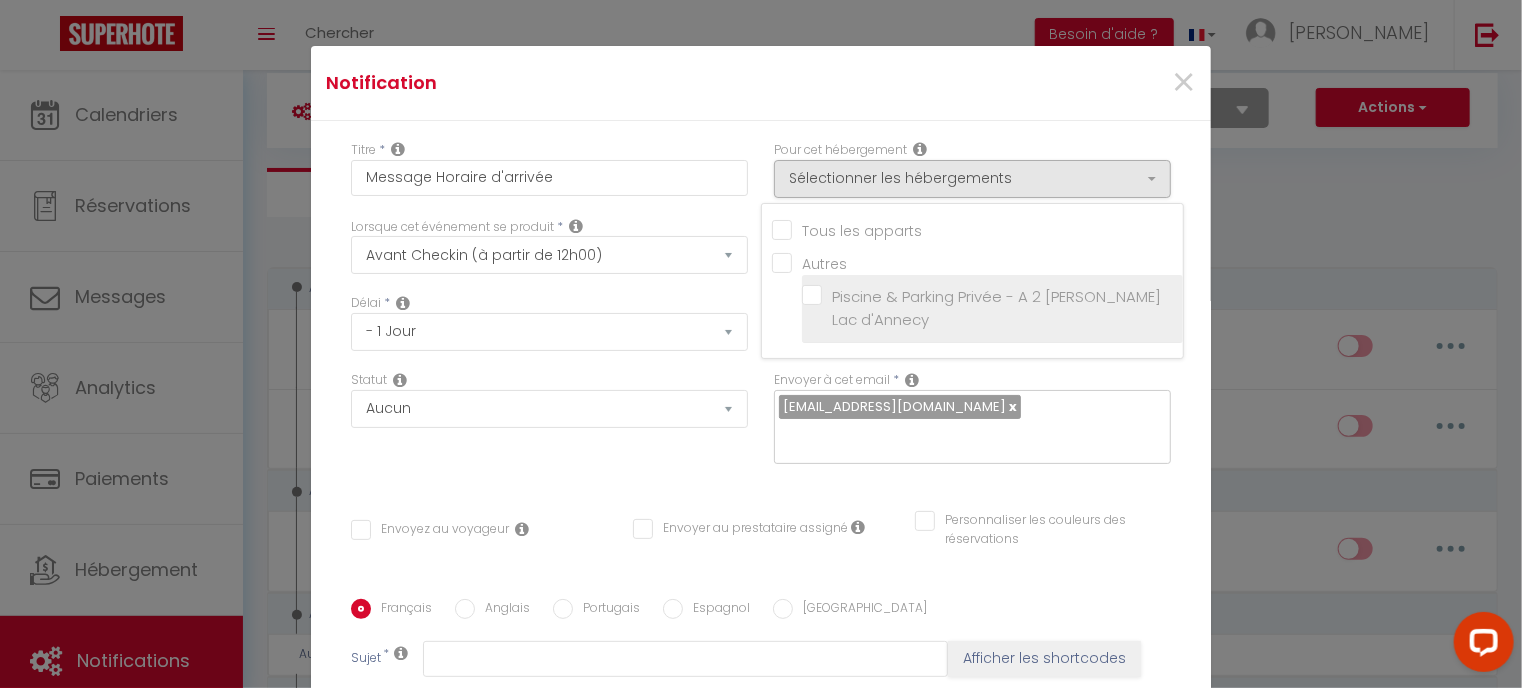 click on "Piscine & Parking Privée - A 2 [PERSON_NAME] Lac d'Annecy" at bounding box center [992, 308] 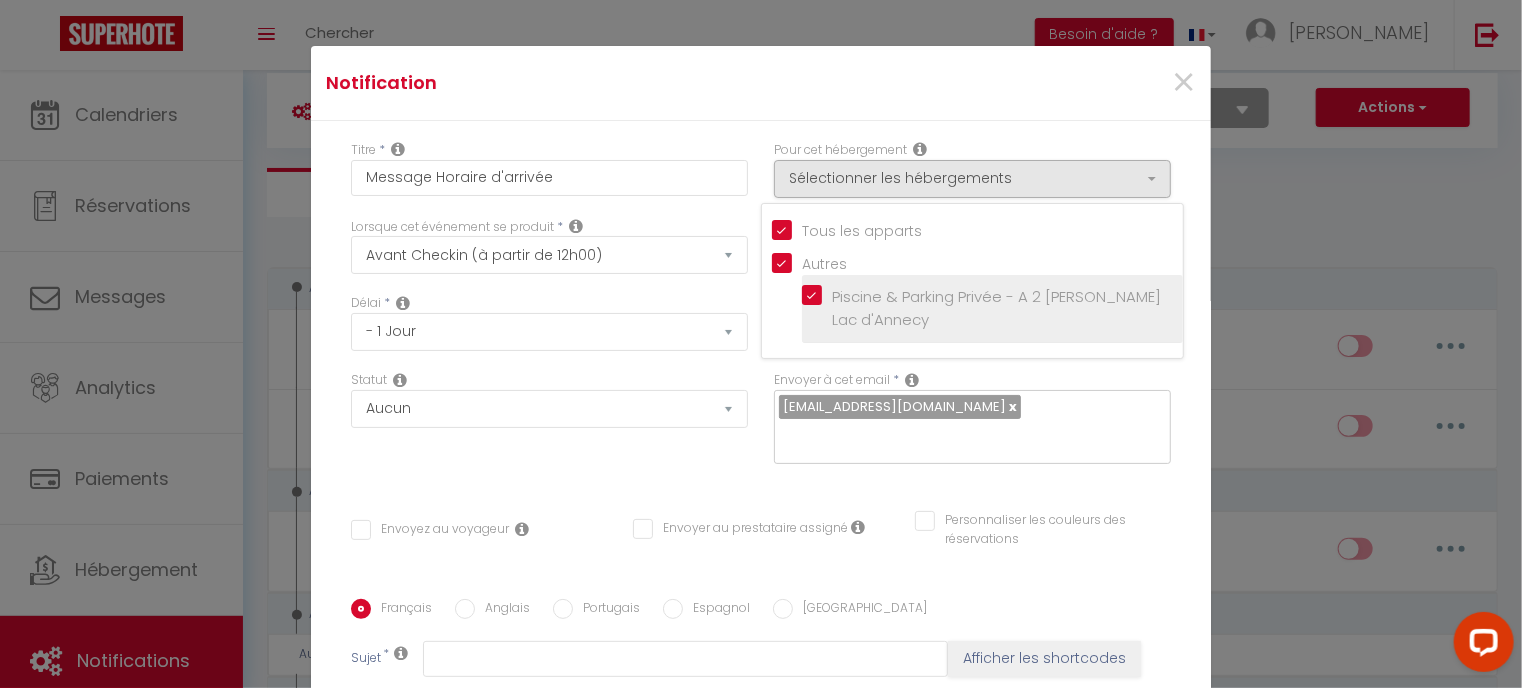 checkbox on "true" 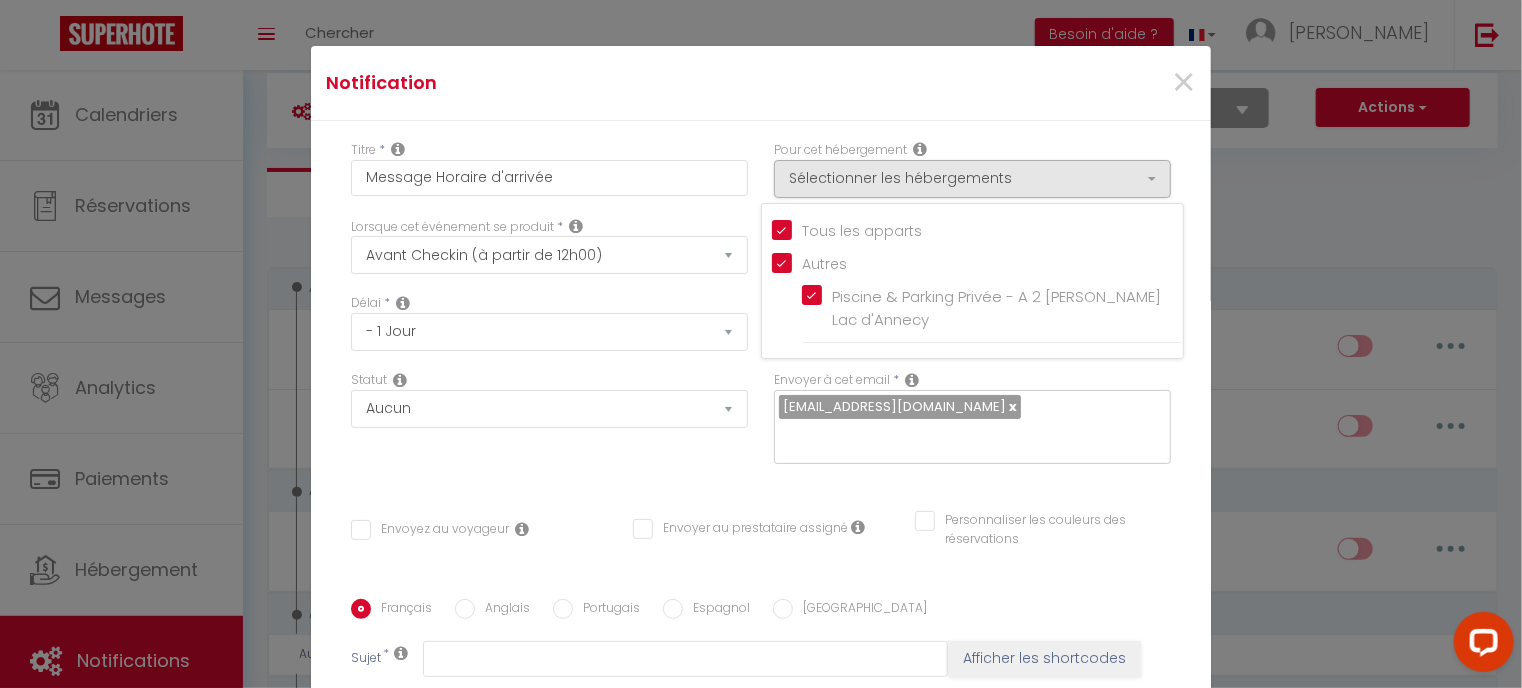 click on "Titre   *     Message Horaire d'arrivée   Pour cet hébergement
Sélectionner les hébergements
Tous les apparts
Autres
Piscine & Parking Privée - A 2 [PERSON_NAME] Lac d'Annecy
Lorsque cet événement se produit   *      Après la réservation   Avant Checkin (à partir de 12h00)   Après Checkin (à partir de 12h00)   Avant Checkout (à partir de 12h00)   Après Checkout (à partir de 12h00)   Température   Co2   [MEDICAL_DATA] sonore   Après visualisation [PERSON_NAME]   Après Paiement Lien KO   Après Caution Lien KO   Après Paiement Automatique KO   Après Caution Automatique KO   Après Visualisation du Contrat   Après Signature du Contrat   Paiement OK   Après soumission formulaire bienvenue   Aprés annulation réservation   Après remboursement automatique   Caution OK" at bounding box center (761, 599) 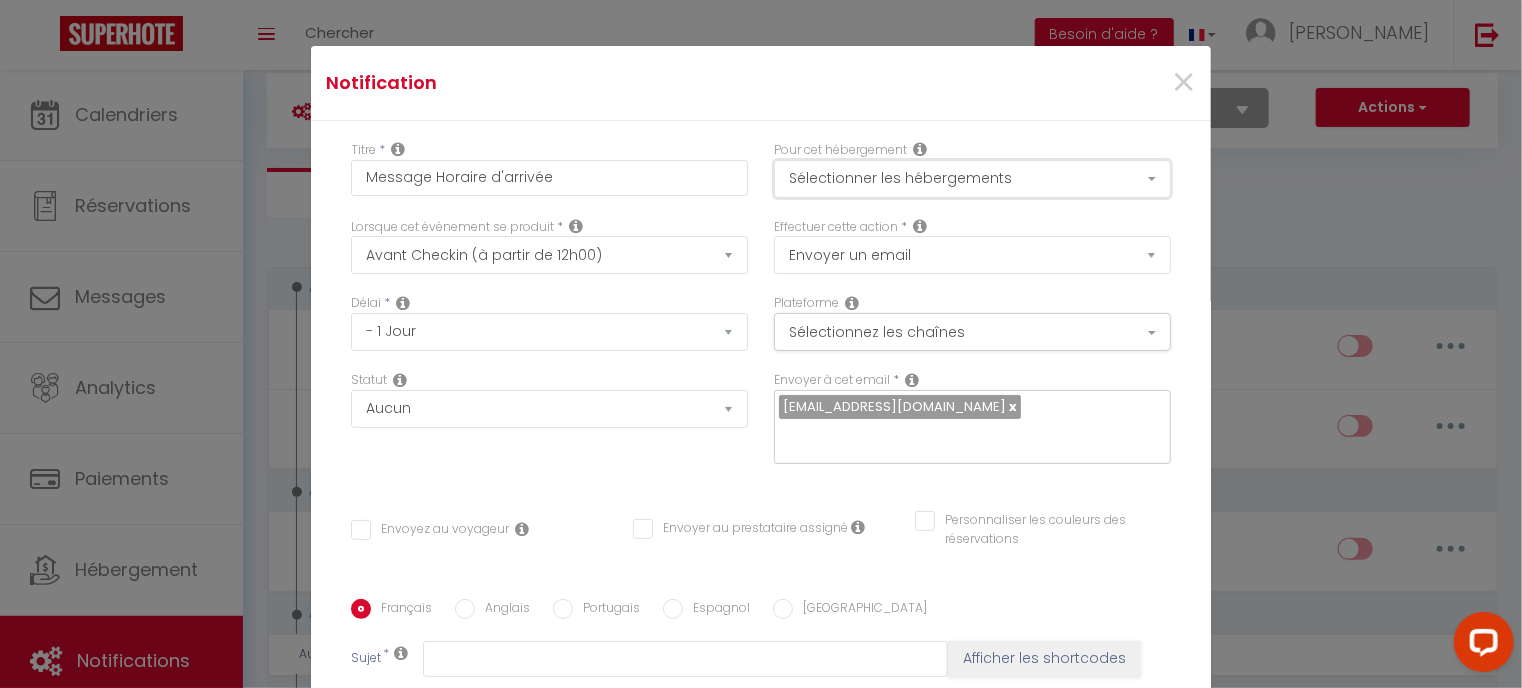 click on "Sélectionner les hébergements" at bounding box center [972, 179] 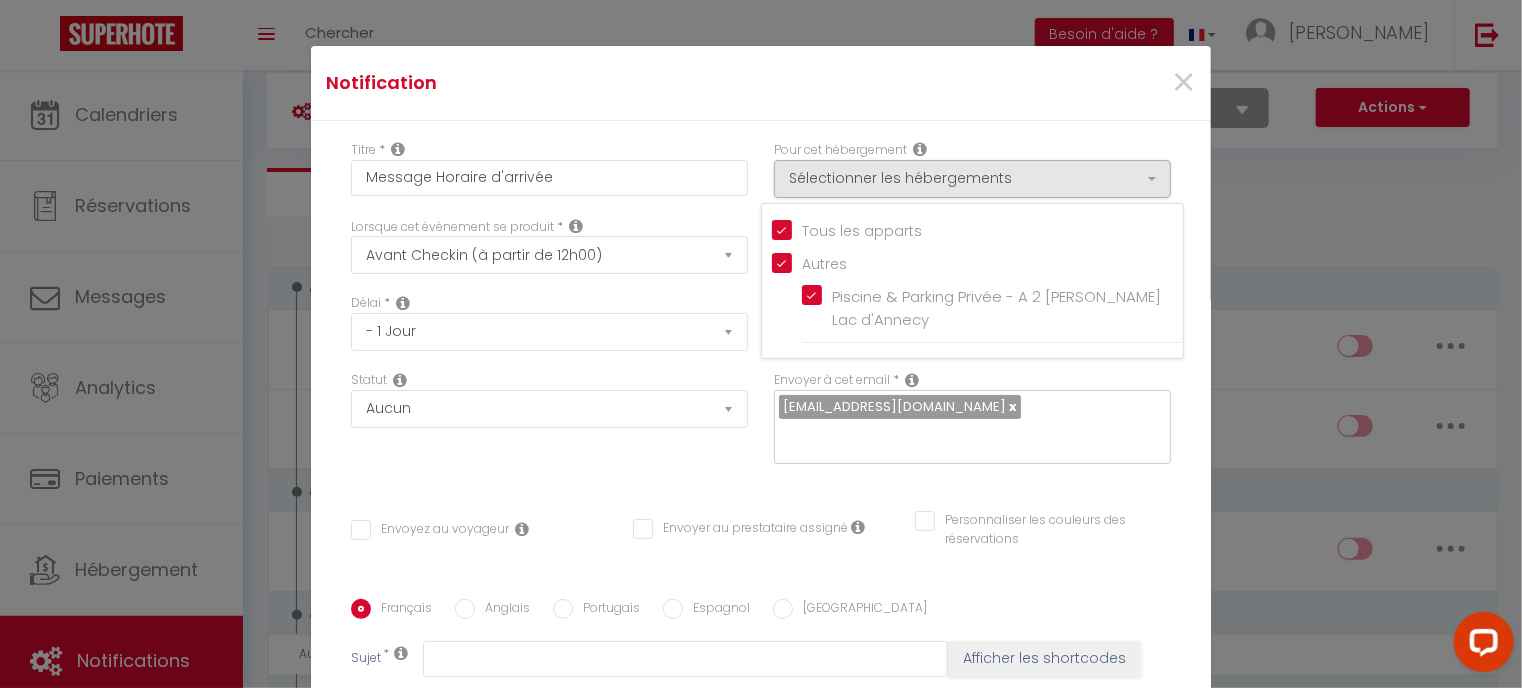 click on "Titre   *     Message Horaire d'arrivée   Pour cet hébergement
Sélectionner les hébergements
Tous les apparts
Autres
Piscine & Parking Privée - A 2 [PERSON_NAME] Lac d'Annecy
Lorsque cet événement se produit   *      Après la réservation   Avant Checkin (à partir de 12h00)   Après Checkin (à partir de 12h00)   Avant Checkout (à partir de 12h00)   Après Checkout (à partir de 12h00)   Température   Co2   [MEDICAL_DATA] sonore   Après visualisation [PERSON_NAME]   Après Paiement Lien KO   Après Caution Lien KO   Après Paiement Automatique KO   Après Caution Automatique KO   Après Visualisation du Contrat   Après Signature du Contrat   Paiement OK   Après soumission formulaire bienvenue   Aprés annulation réservation   Après remboursement automatique   Caution OK" at bounding box center (761, 599) 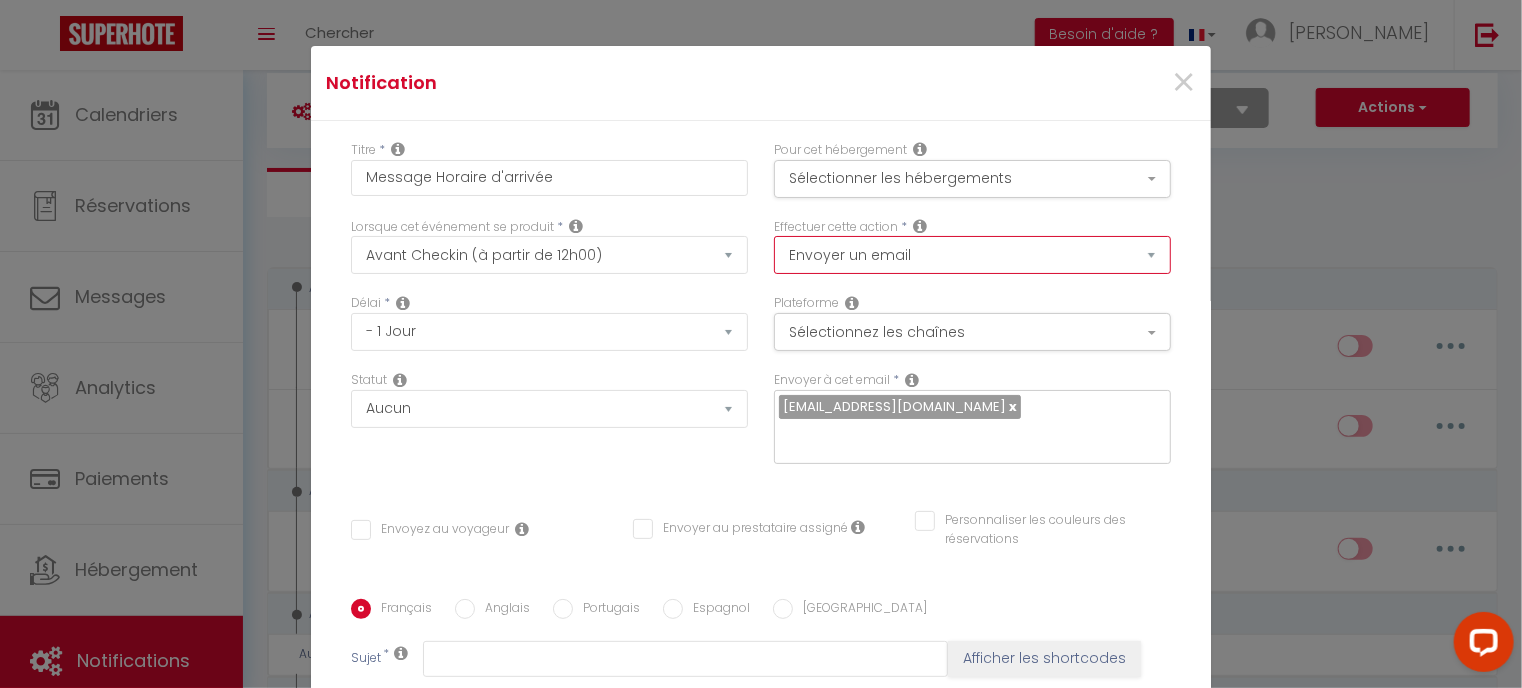 click on "Envoyer un email   Envoyer un SMS   Envoyer une notification push" at bounding box center [972, 255] 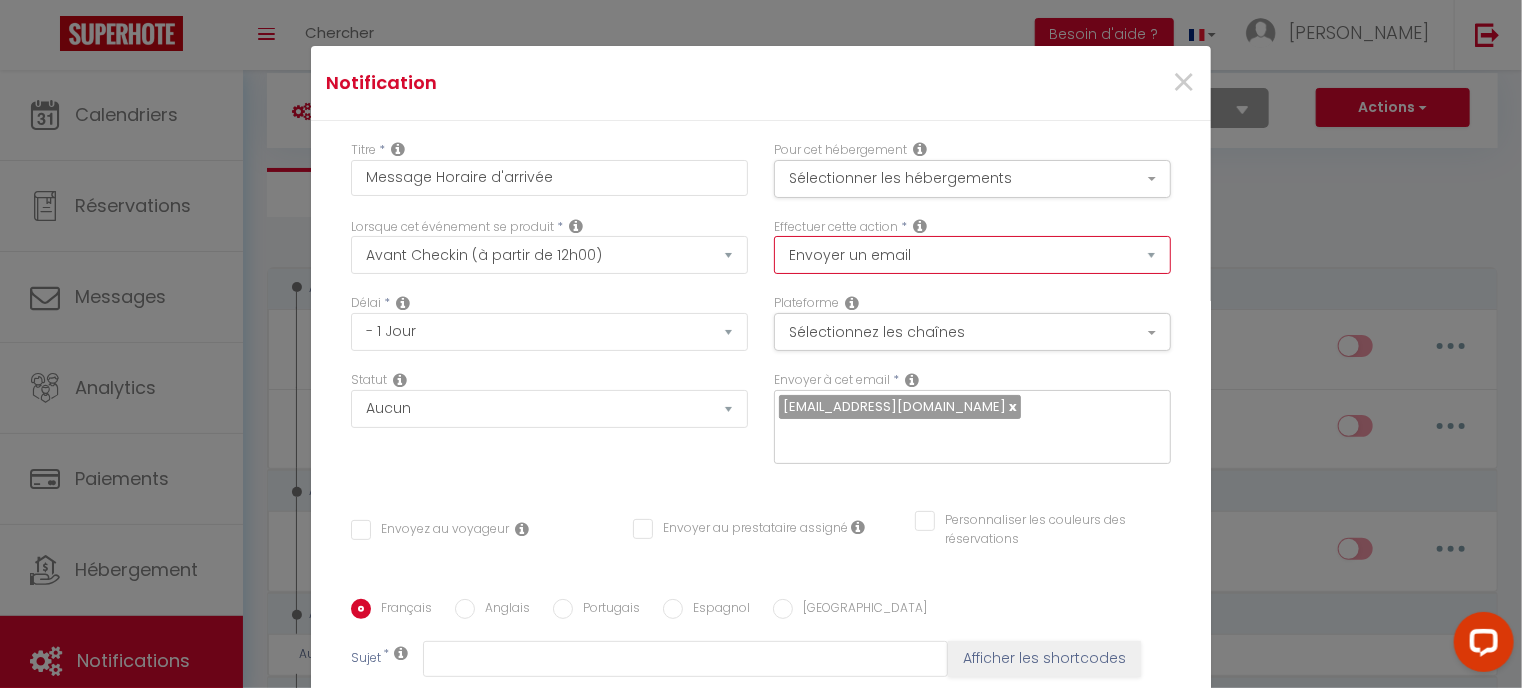 click on "Envoyer un email   Envoyer un SMS   Envoyer une notification push" at bounding box center (972, 255) 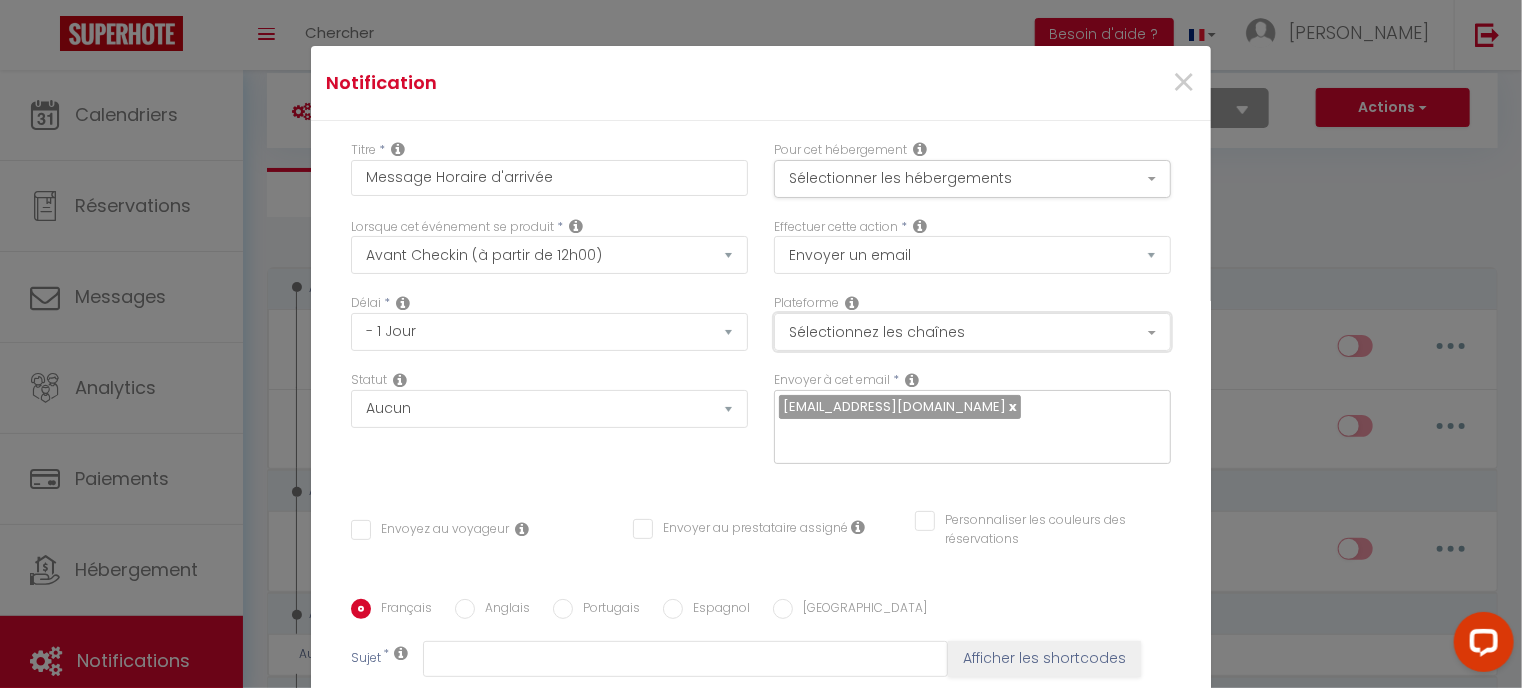 click on "Sélectionnez les chaînes" at bounding box center [972, 332] 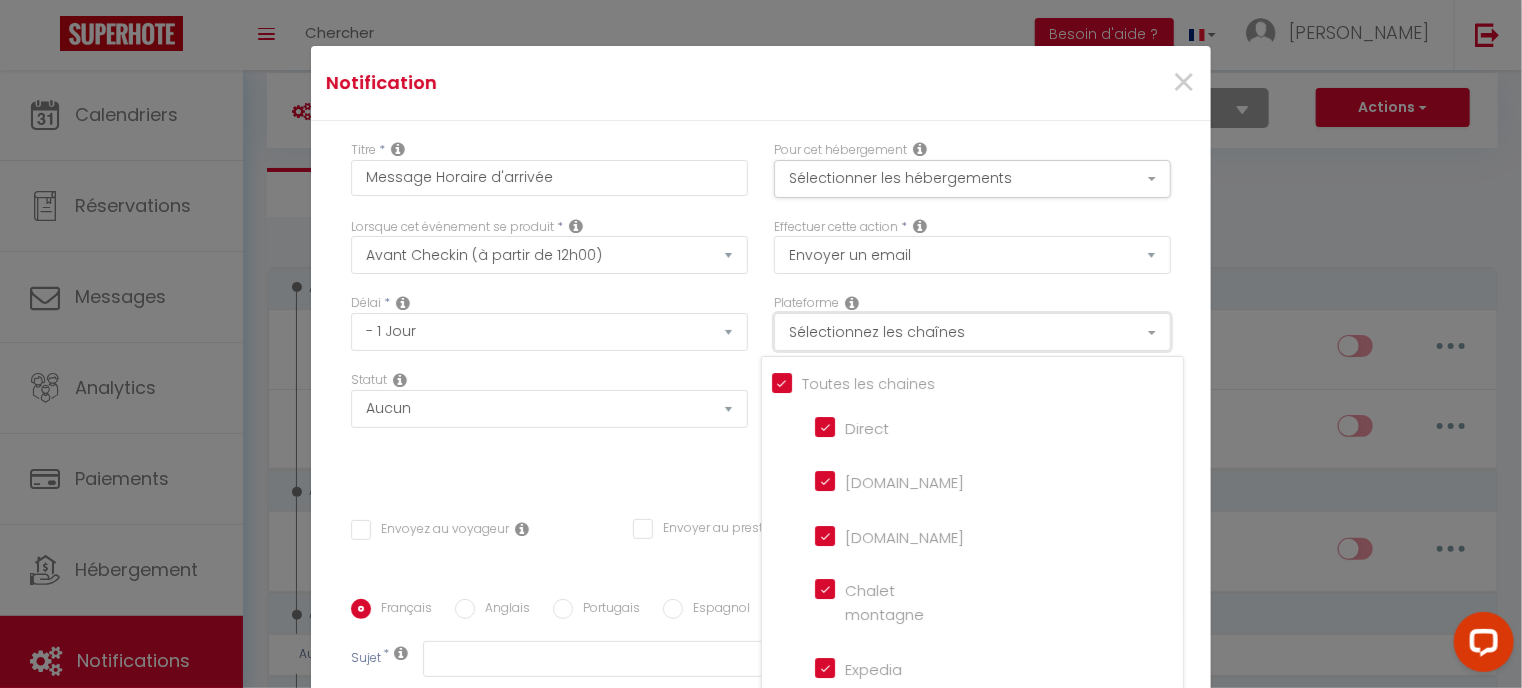 click on "Sélectionnez les chaînes" at bounding box center [972, 332] 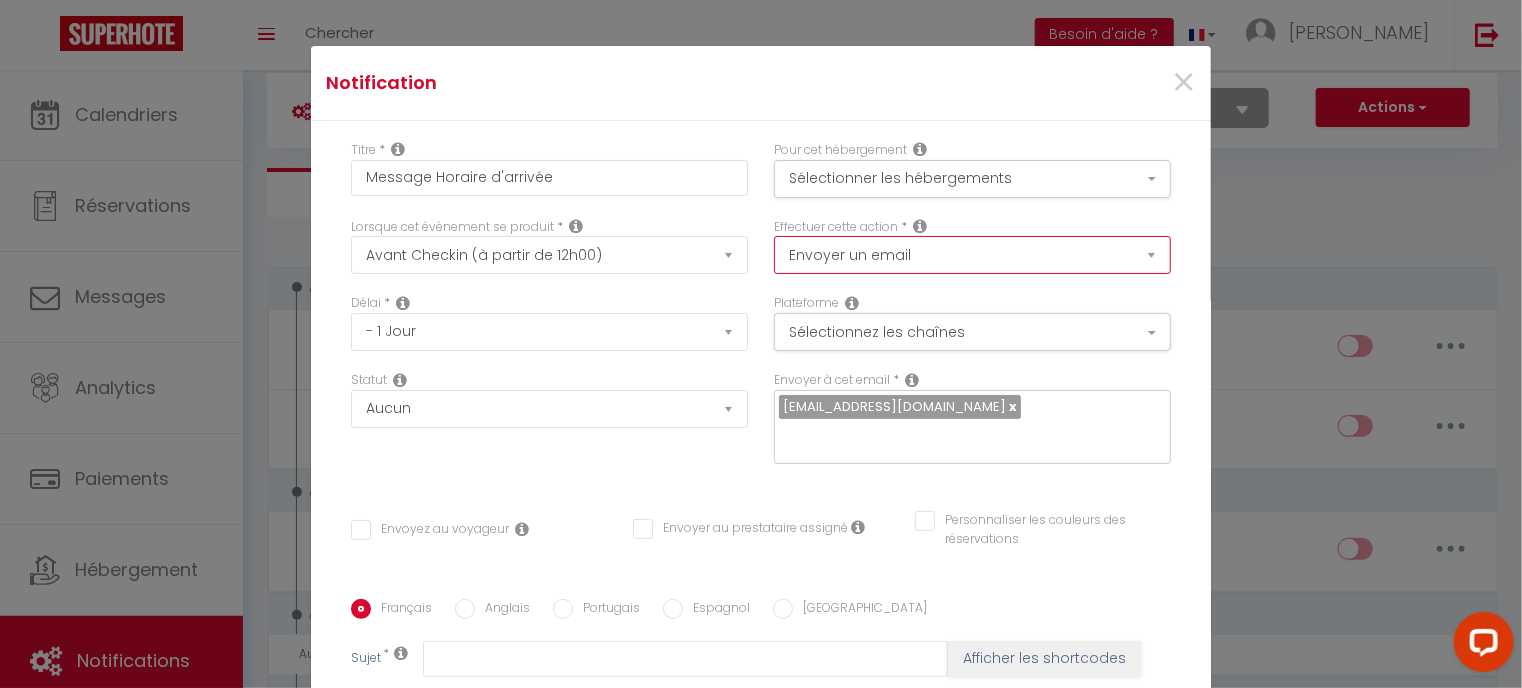 click on "Envoyer un email   Envoyer un SMS   Envoyer une notification push" at bounding box center [972, 255] 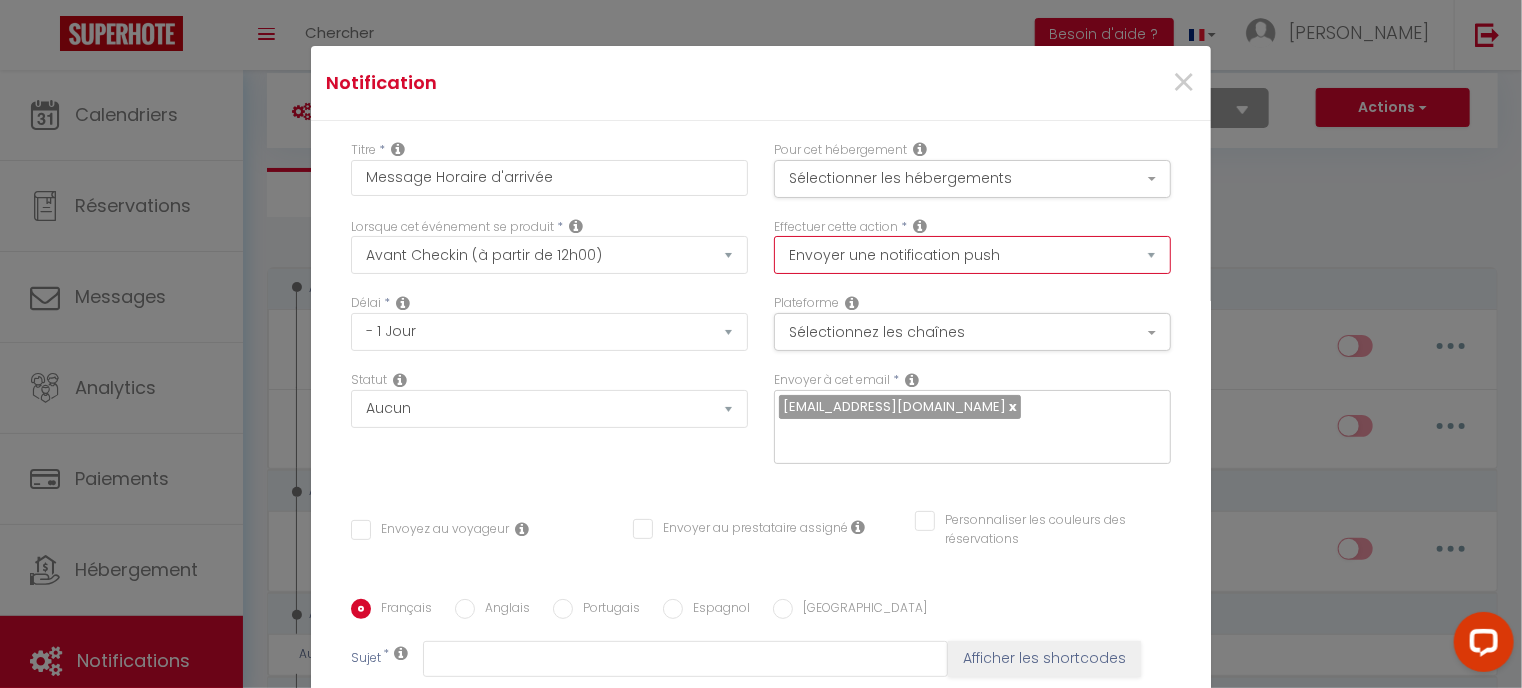 click on "Envoyer un email   Envoyer un SMS   Envoyer une notification push" at bounding box center [972, 255] 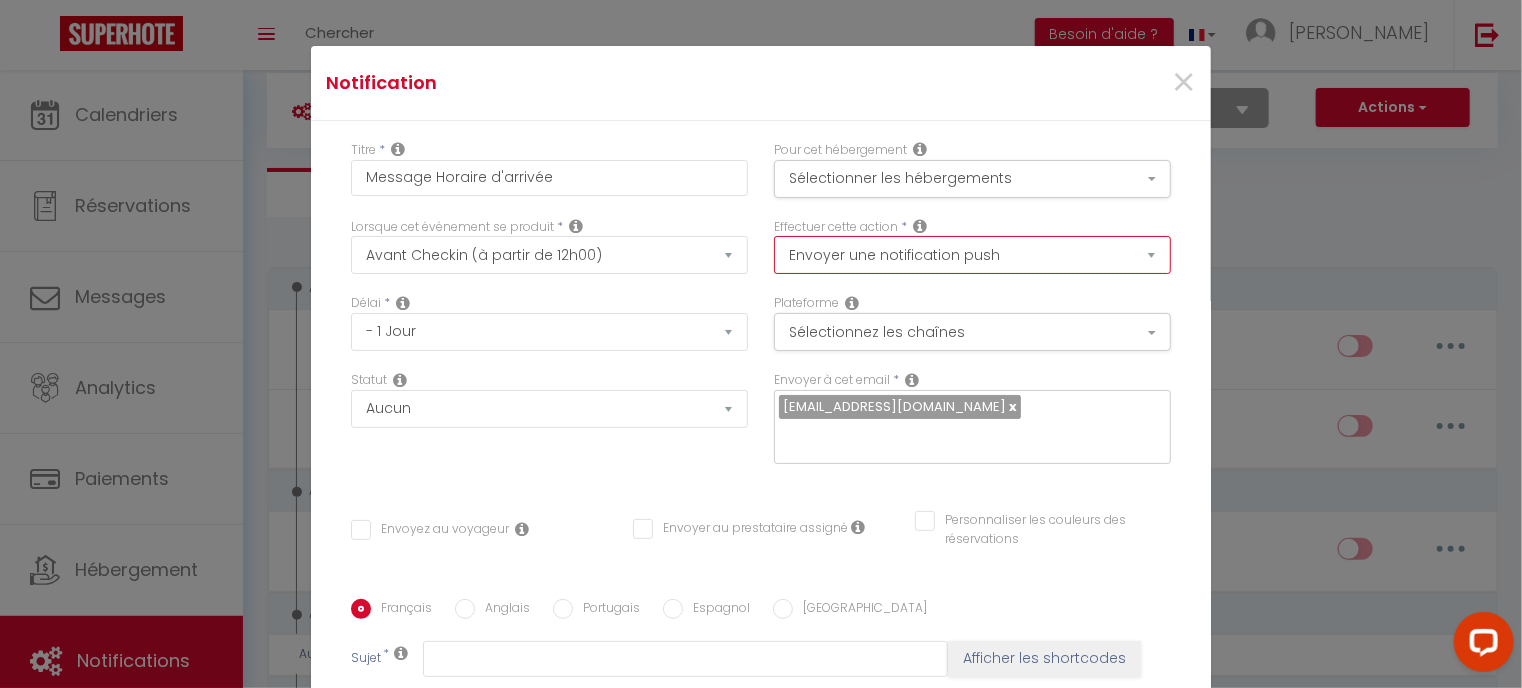checkbox on "false" 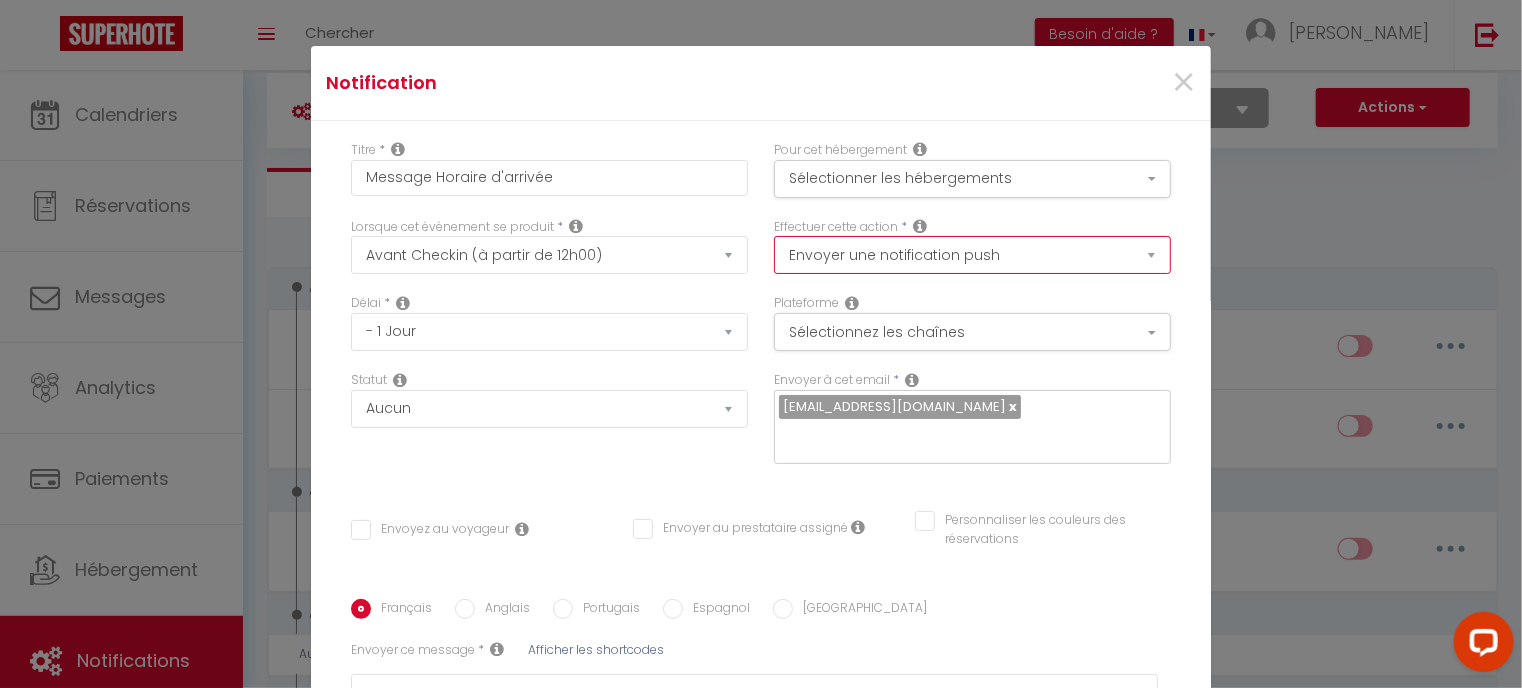 click on "Envoyer un email   Envoyer un SMS   Envoyer une notification push" at bounding box center [972, 255] 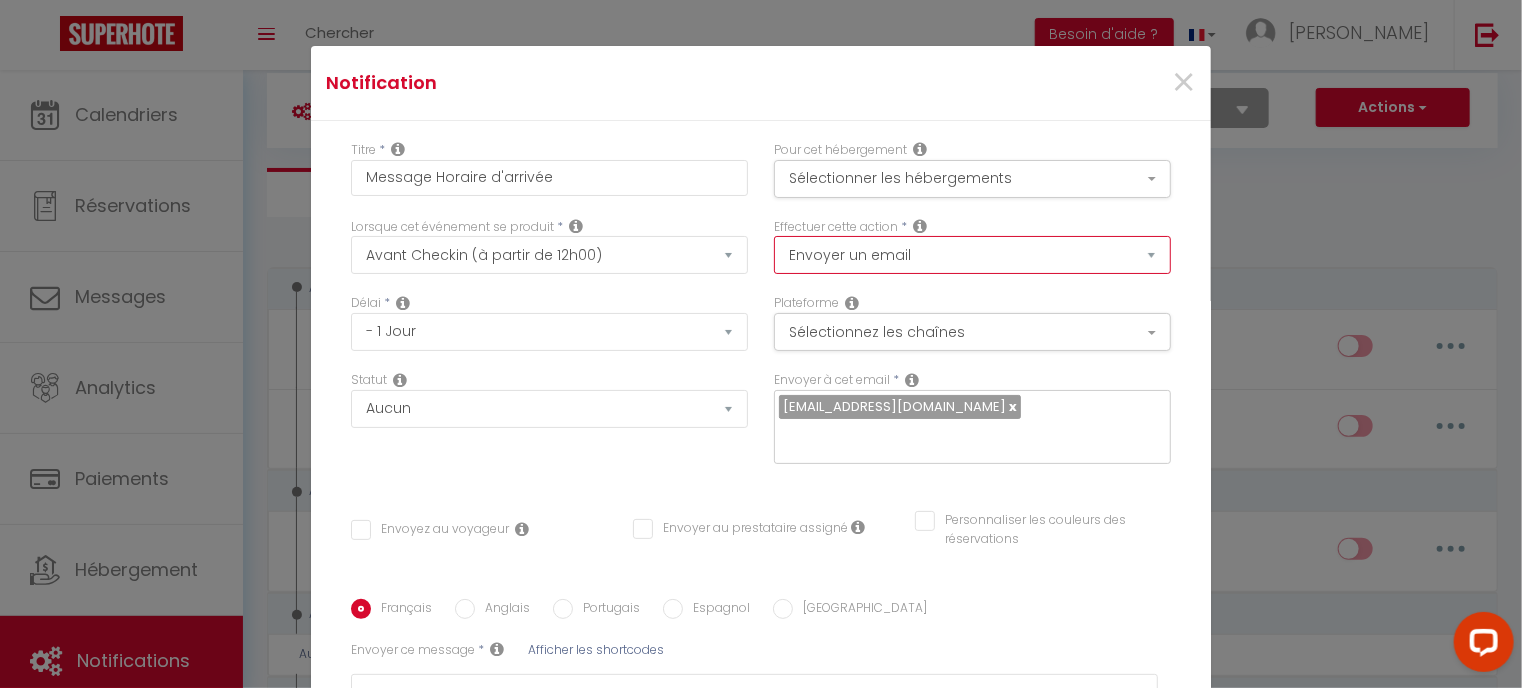 click on "Envoyer un email   Envoyer un SMS   Envoyer une notification push" at bounding box center (972, 255) 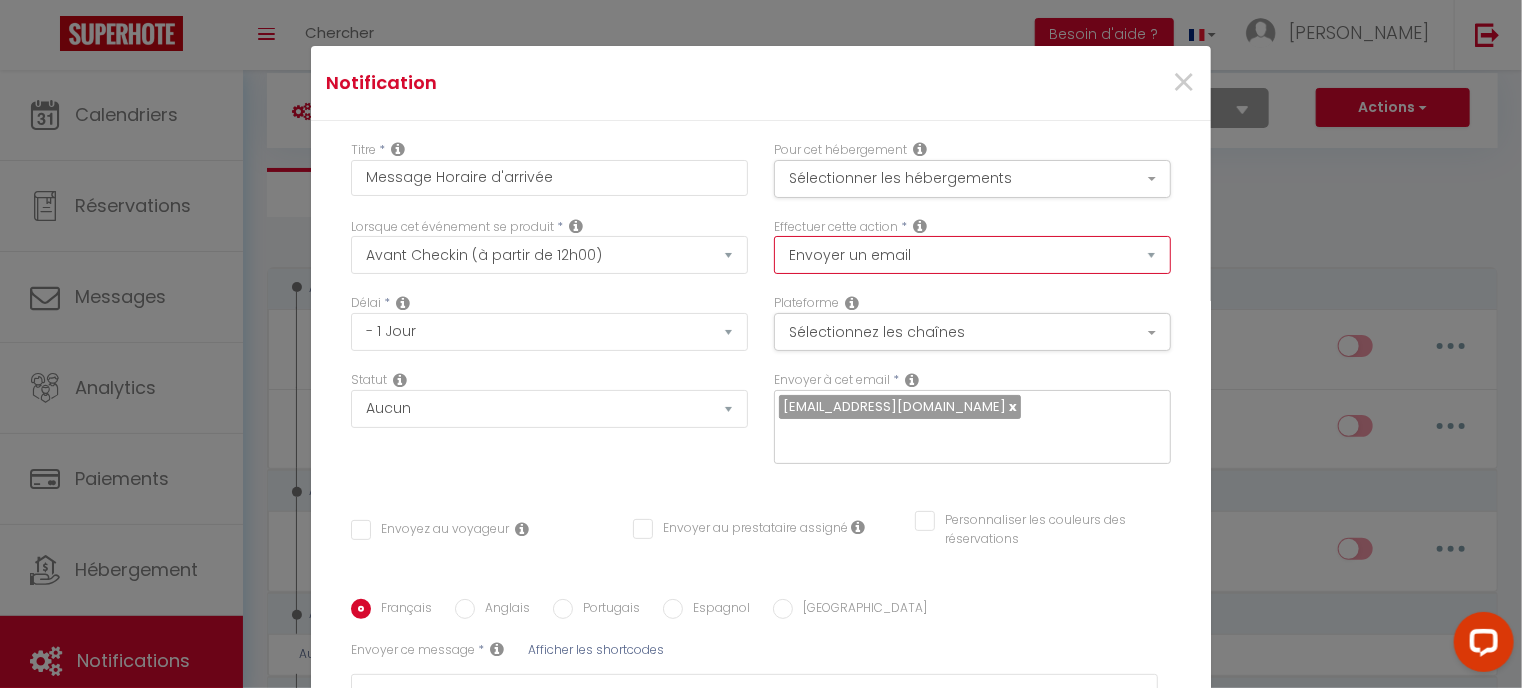 checkbox on "false" 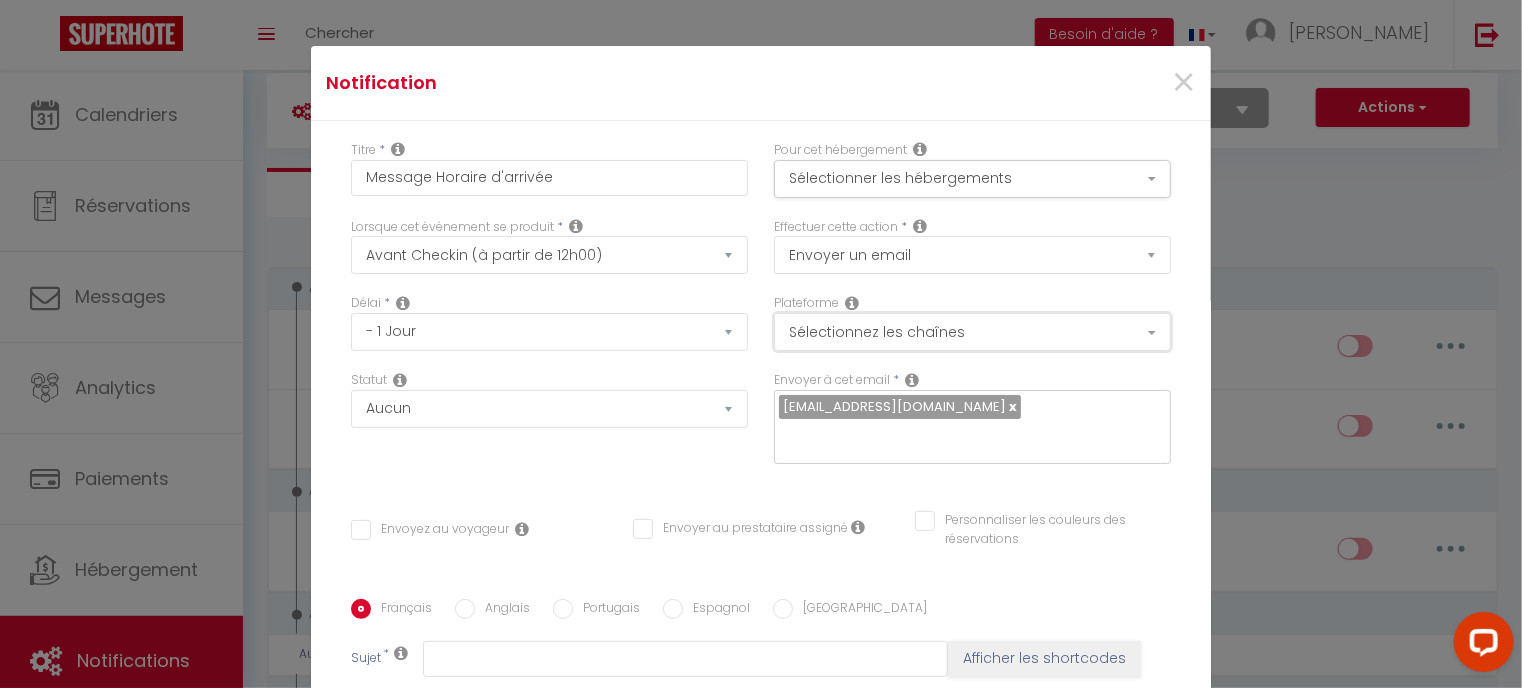 click on "Sélectionnez les chaînes" at bounding box center (972, 332) 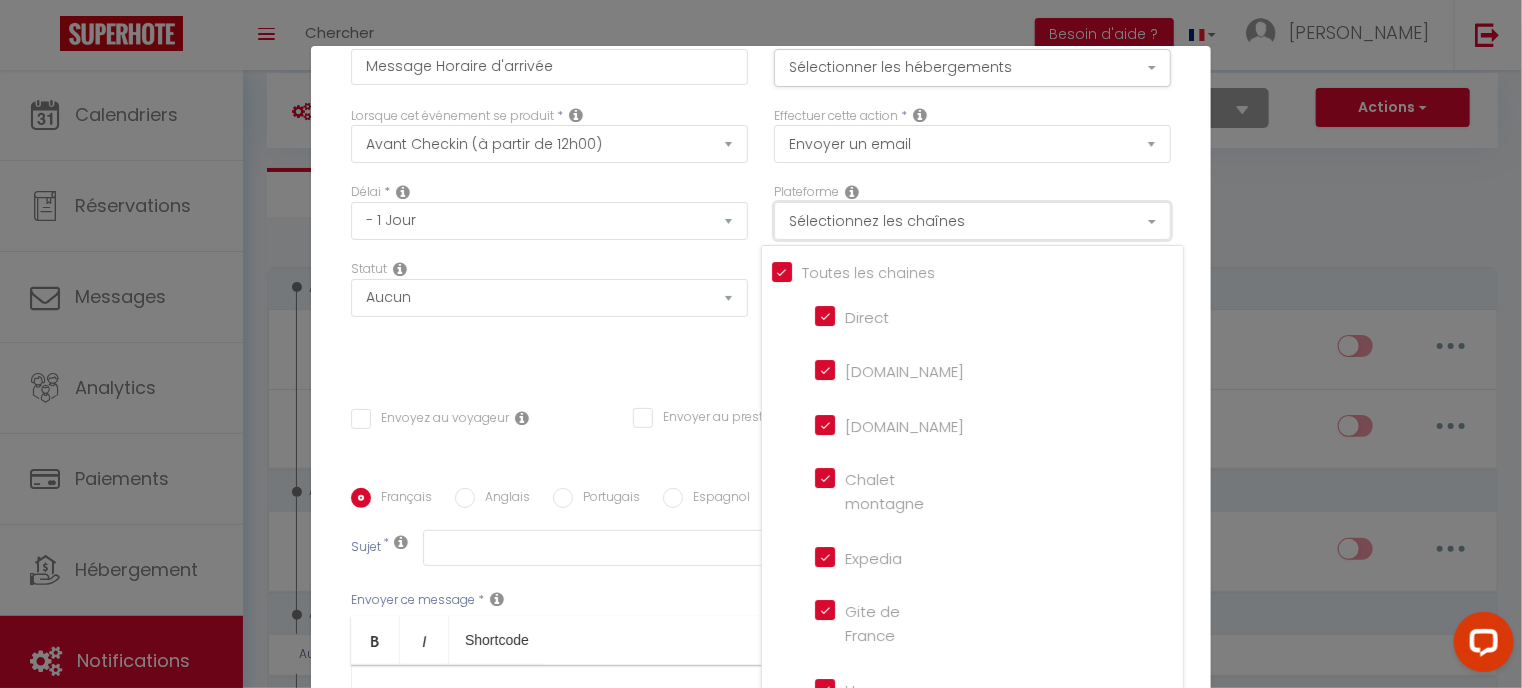 scroll, scrollTop: 124, scrollLeft: 0, axis: vertical 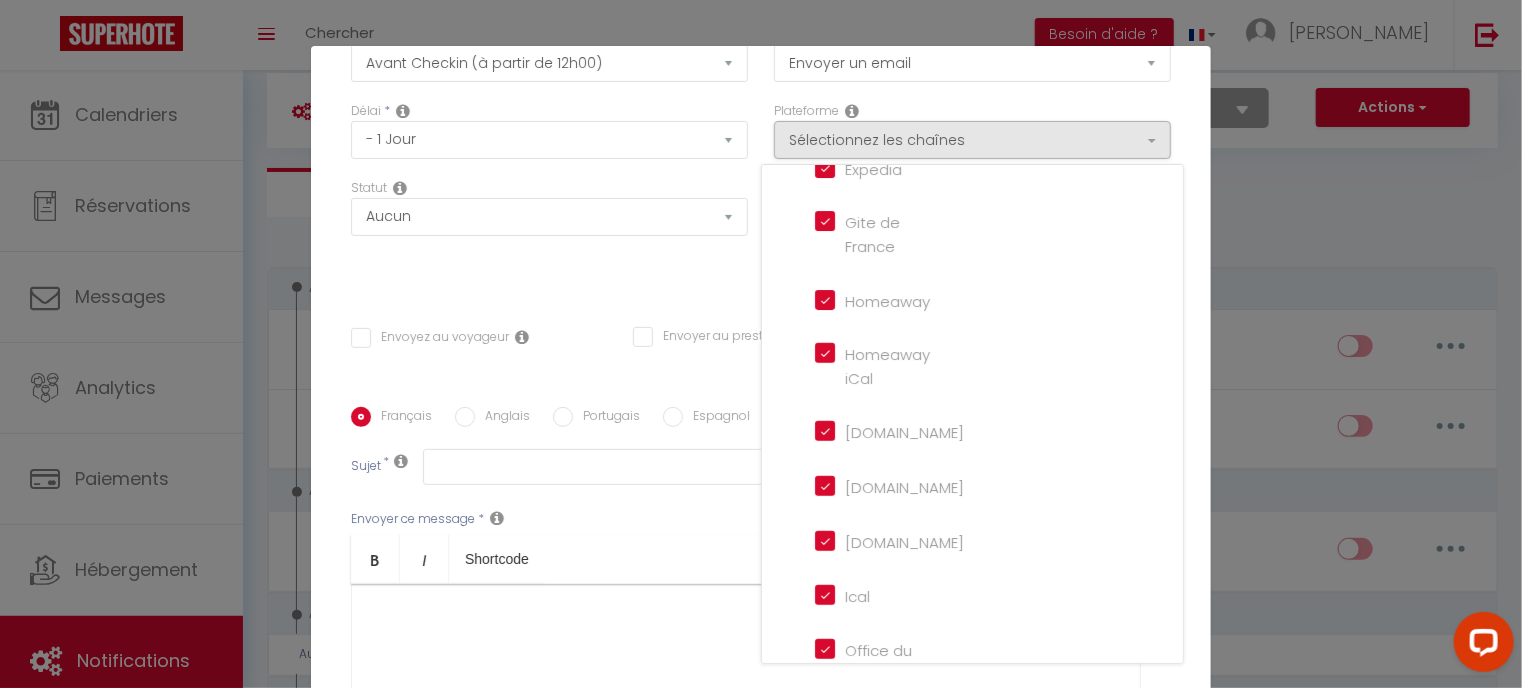 click on "Plateforme
Sélectionnez les chaînes
Toutes les chaines     Direct   [DOMAIN_NAME]   [DOMAIN_NAME]   Chalet montagne   Expedia   Gite de France   Homeaway   Homeaway iCal   [DOMAIN_NAME]   [DOMAIN_NAME]   [DOMAIN_NAME]   Ical   Office du tourisme   VRBO   Website" at bounding box center (972, 130) 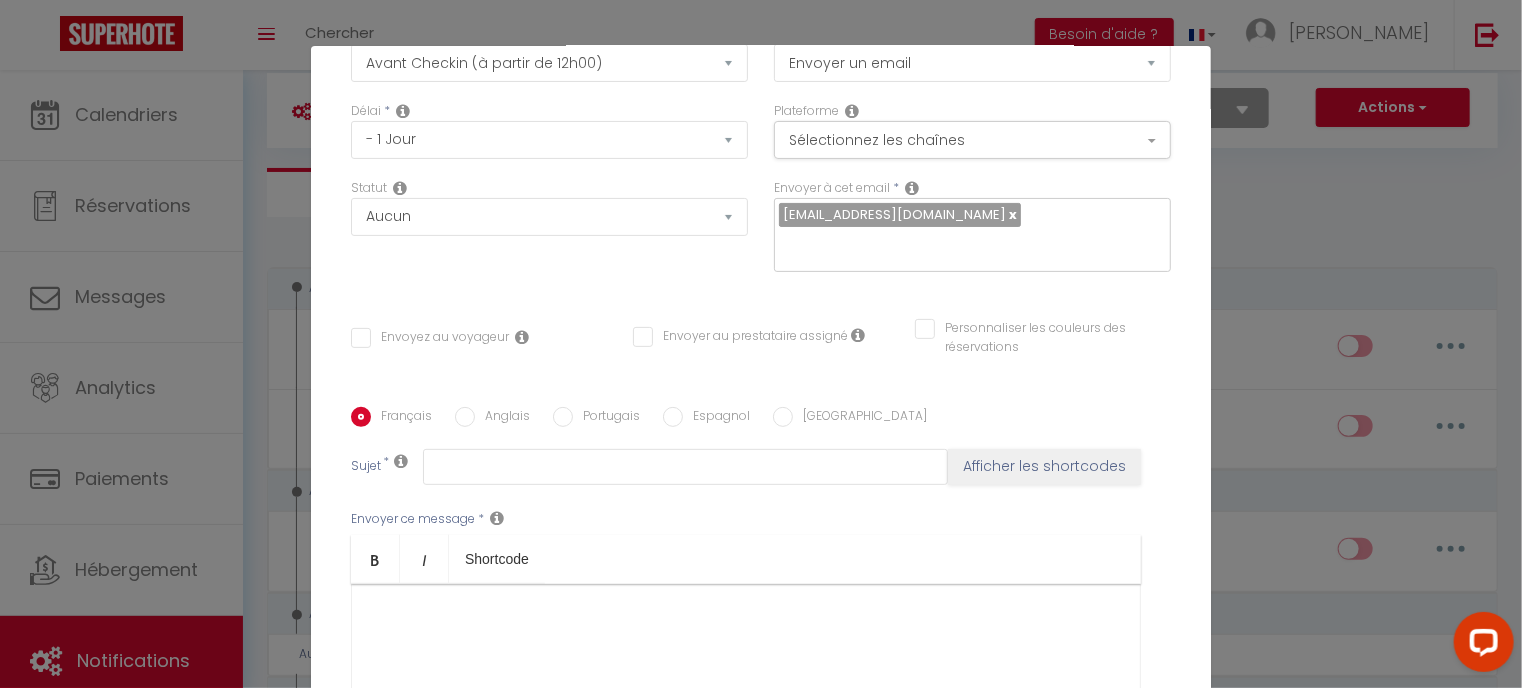 click at bounding box center [912, 188] 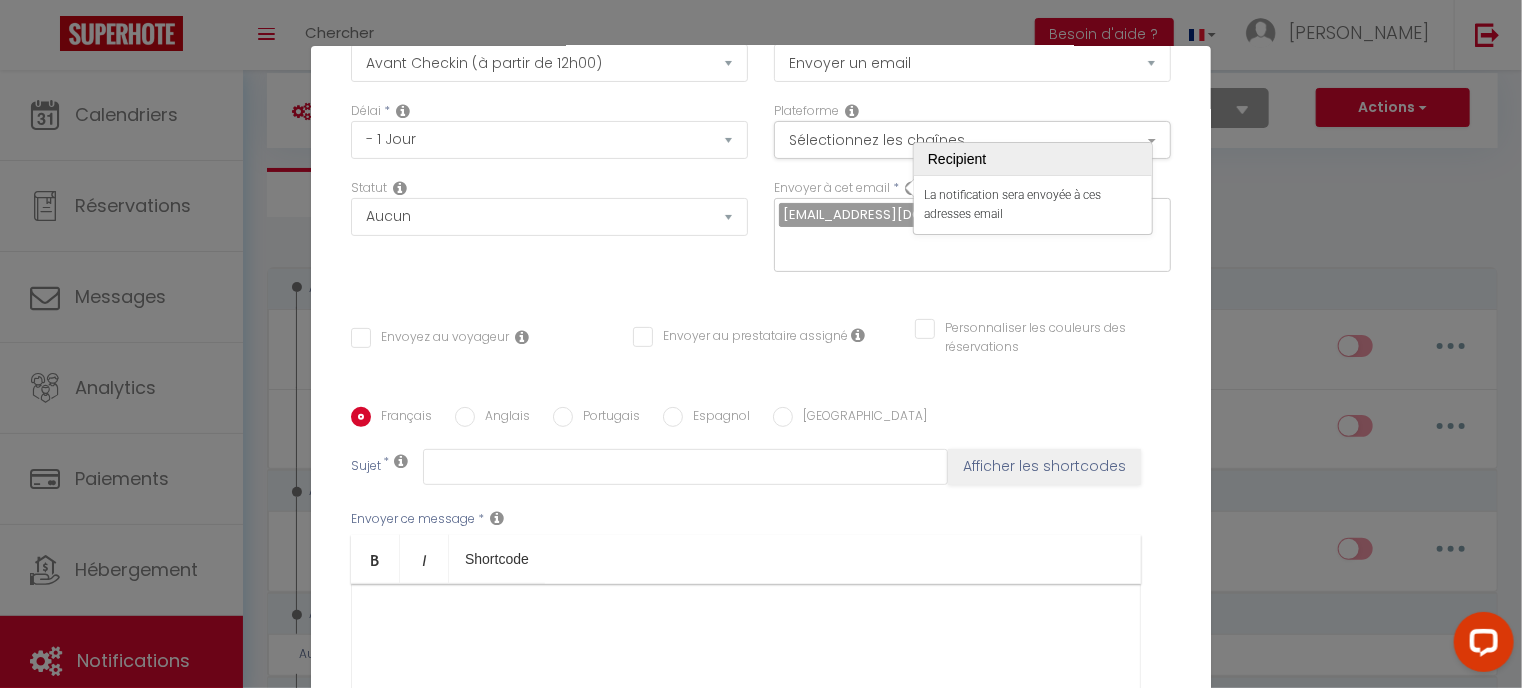 click on "Statut     Aucun   Si la réservation est payée   Si réservation non payée   Si la caution a été prise   Si caution non payée" at bounding box center (549, 235) 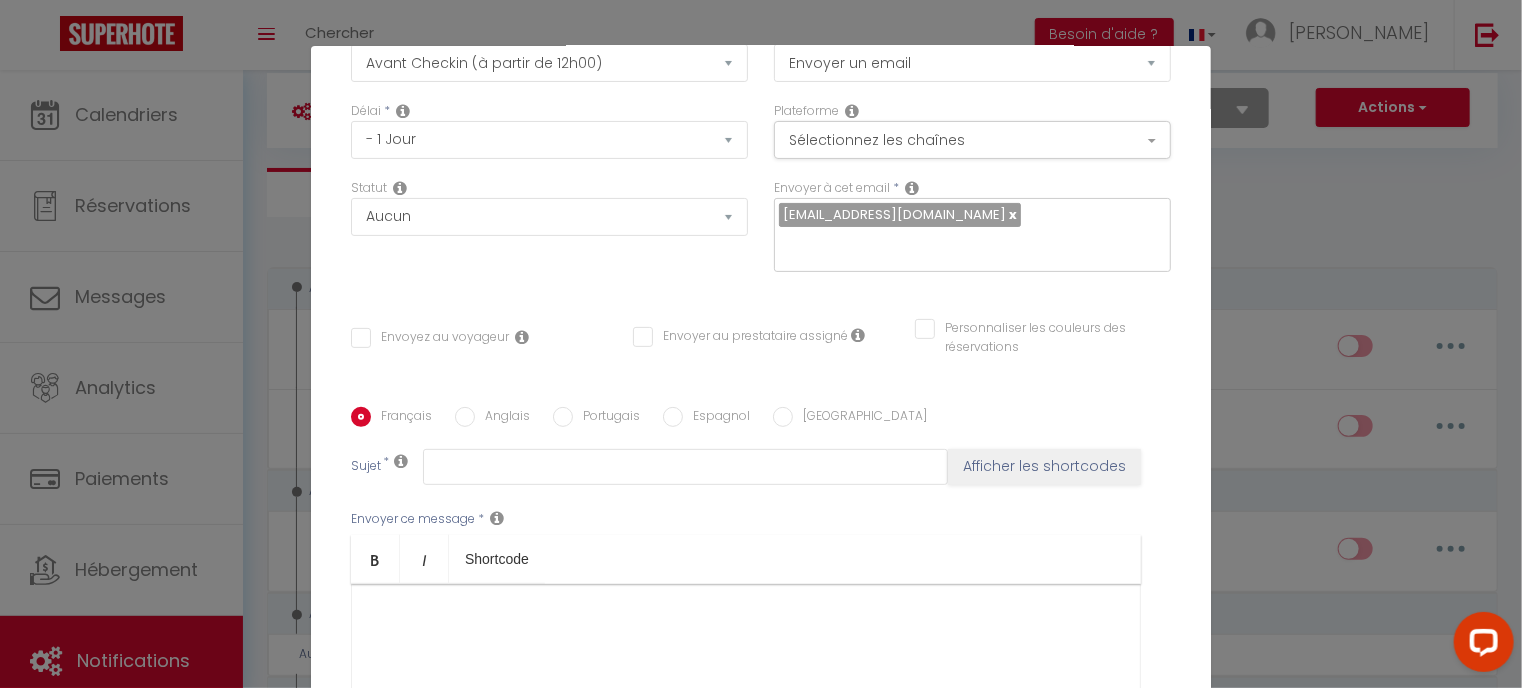 click at bounding box center [967, 245] 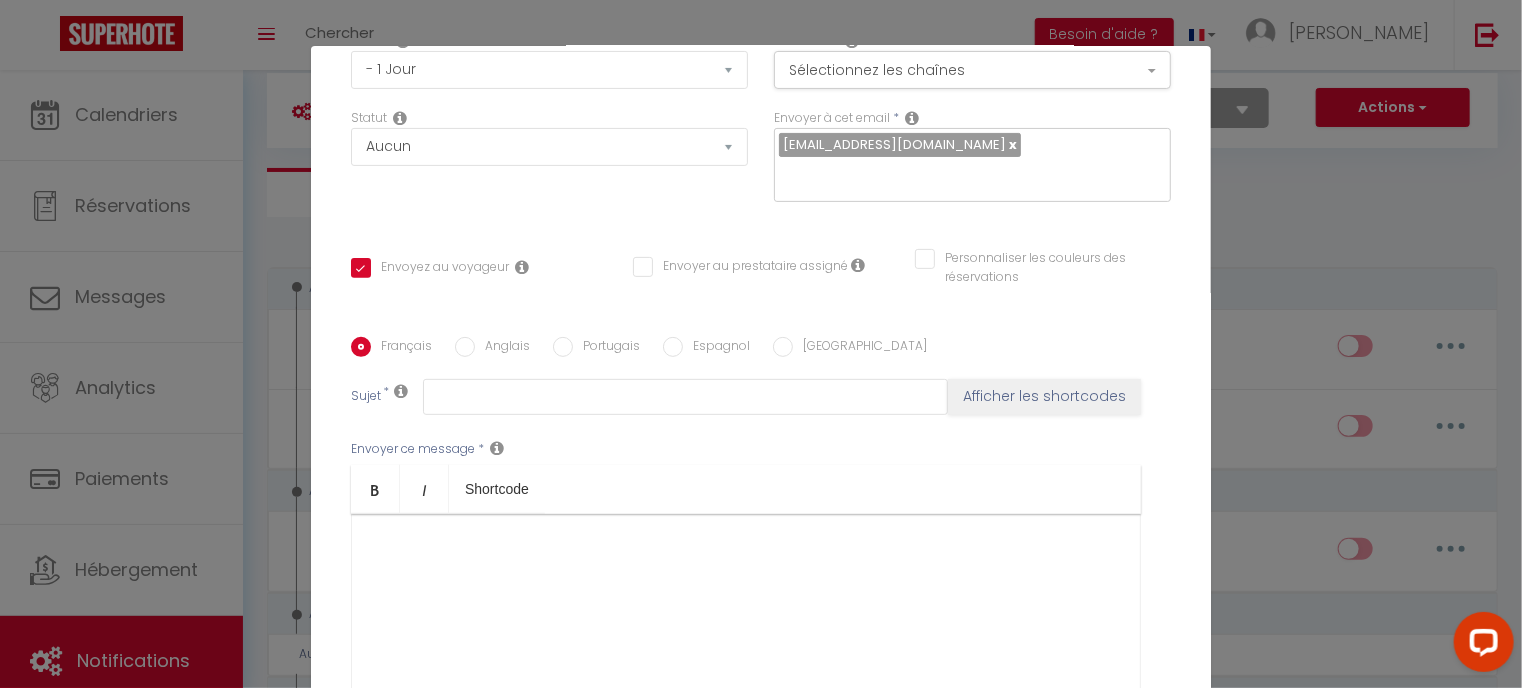 scroll, scrollTop: 271, scrollLeft: 0, axis: vertical 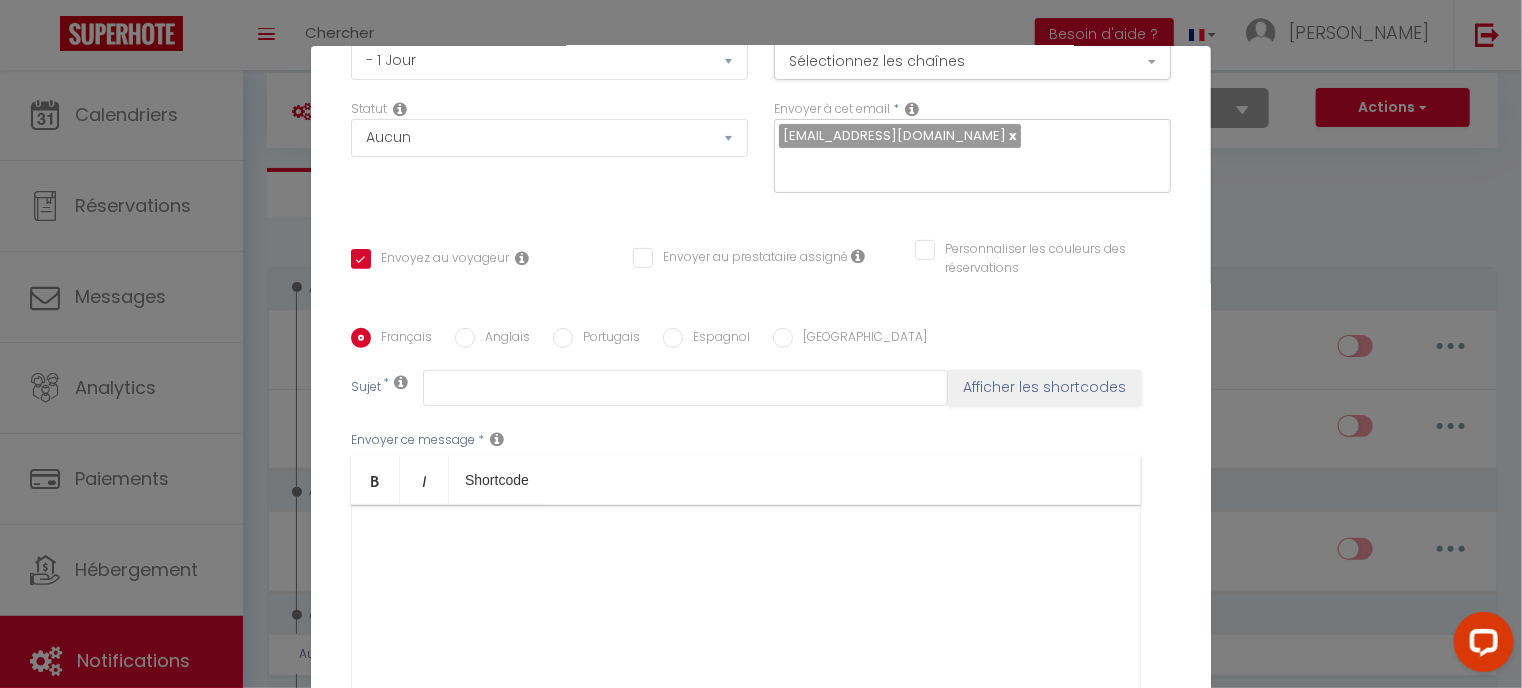 click on "Personnaliser les couleurs des réservations" at bounding box center (1030, 250) 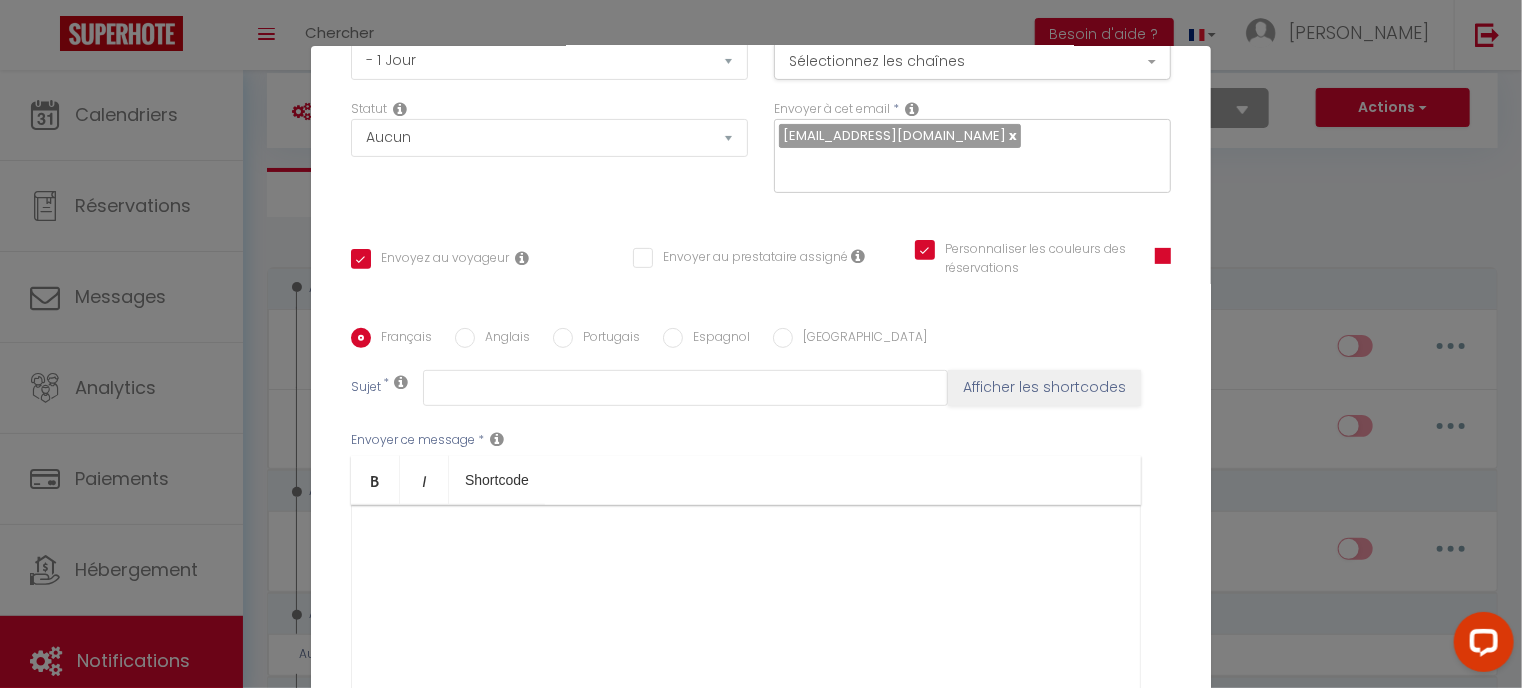 click on "Personnaliser les couleurs des réservations" at bounding box center [1022, 250] 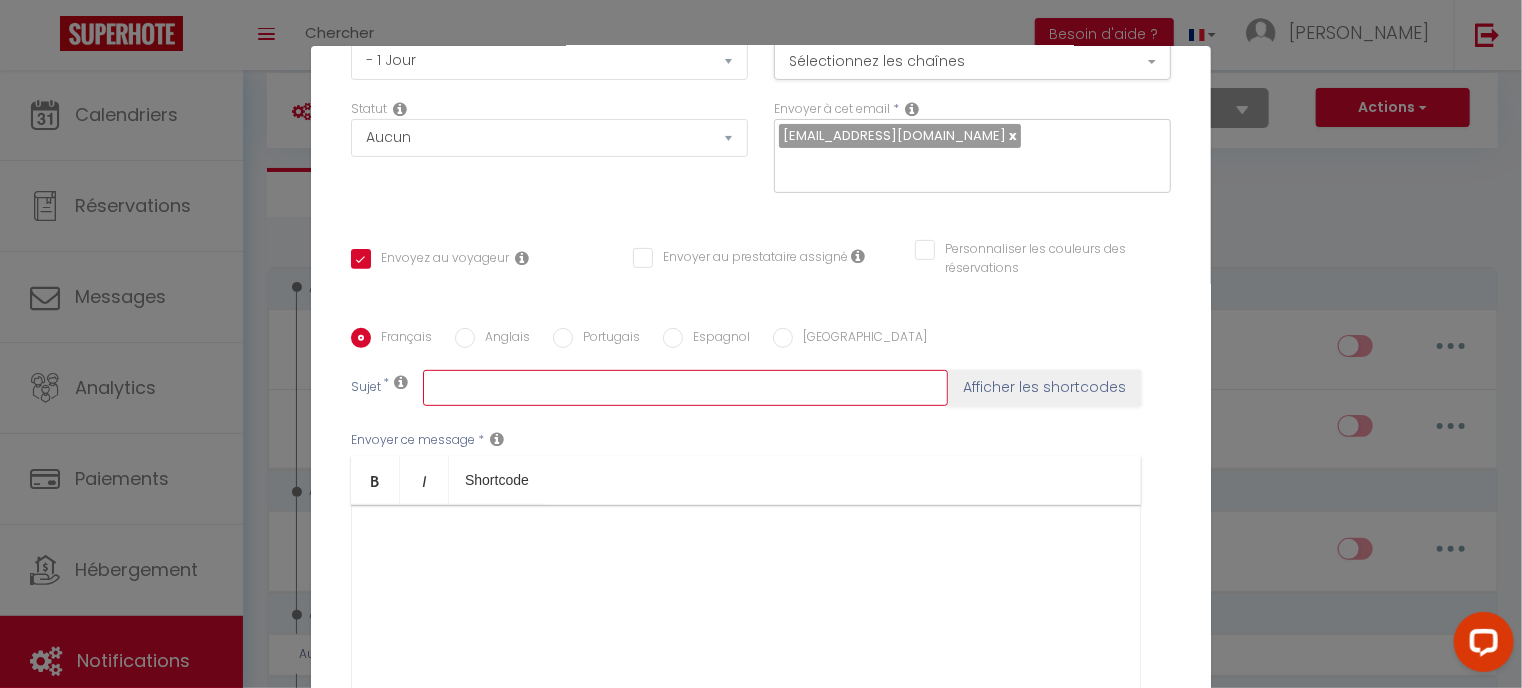 click at bounding box center [685, 388] 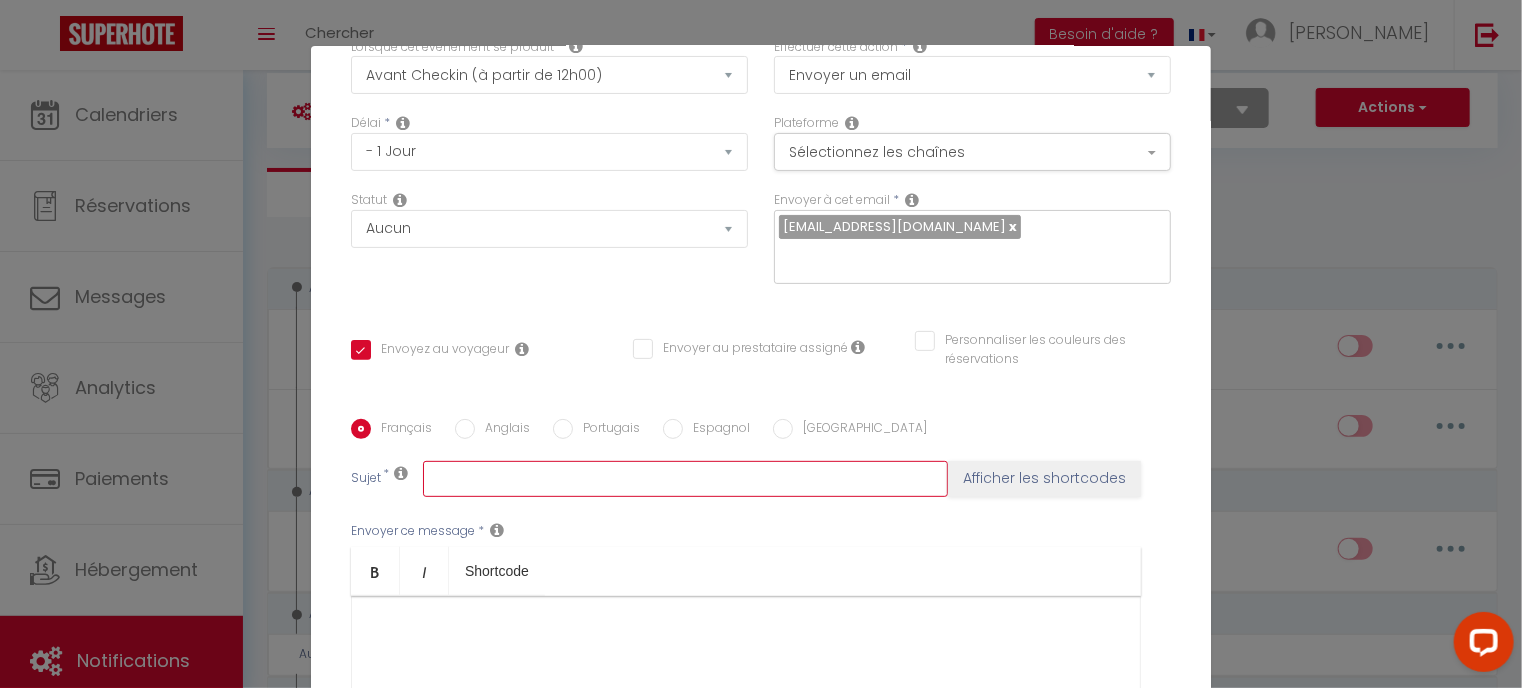scroll, scrollTop: 175, scrollLeft: 0, axis: vertical 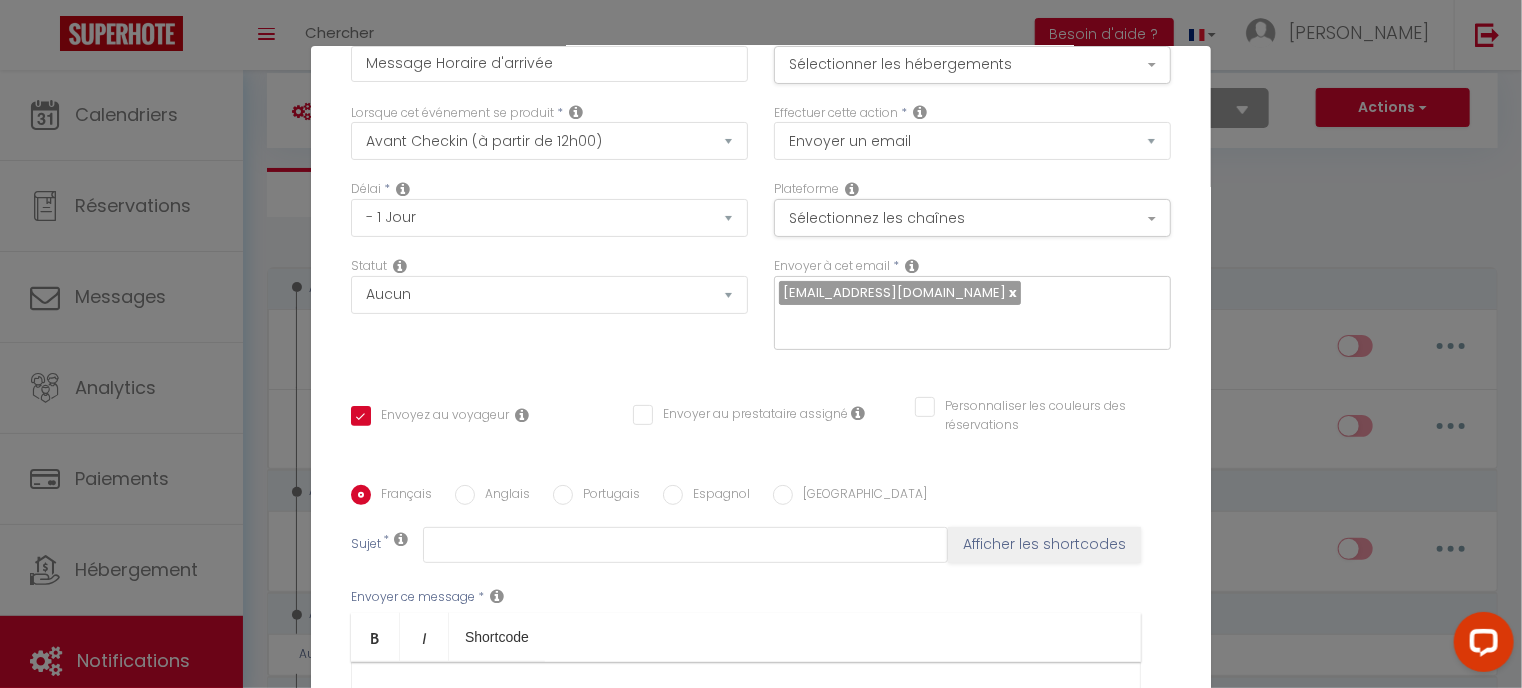 click on "Envoyer au prestataire assigné" at bounding box center [750, 416] 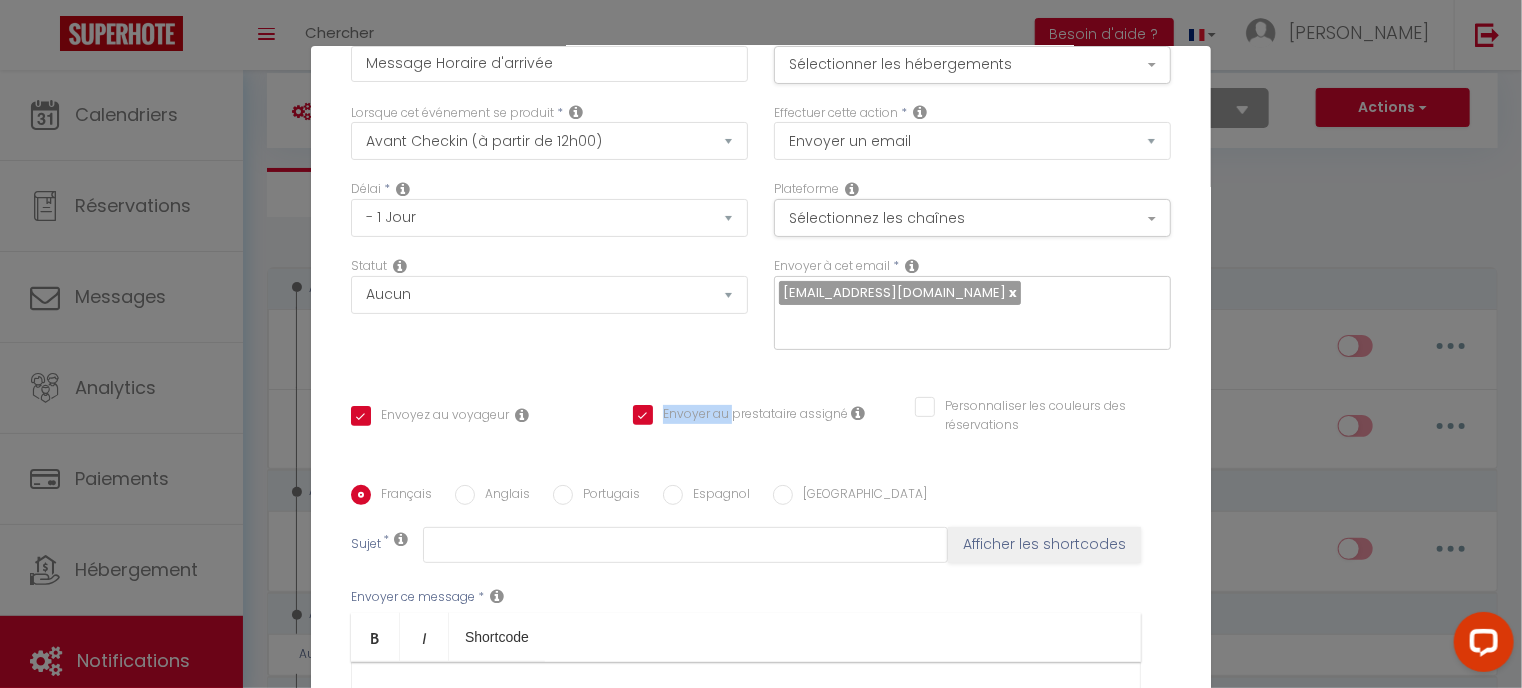 drag, startPoint x: 700, startPoint y: 426, endPoint x: 645, endPoint y: 416, distance: 55.9017 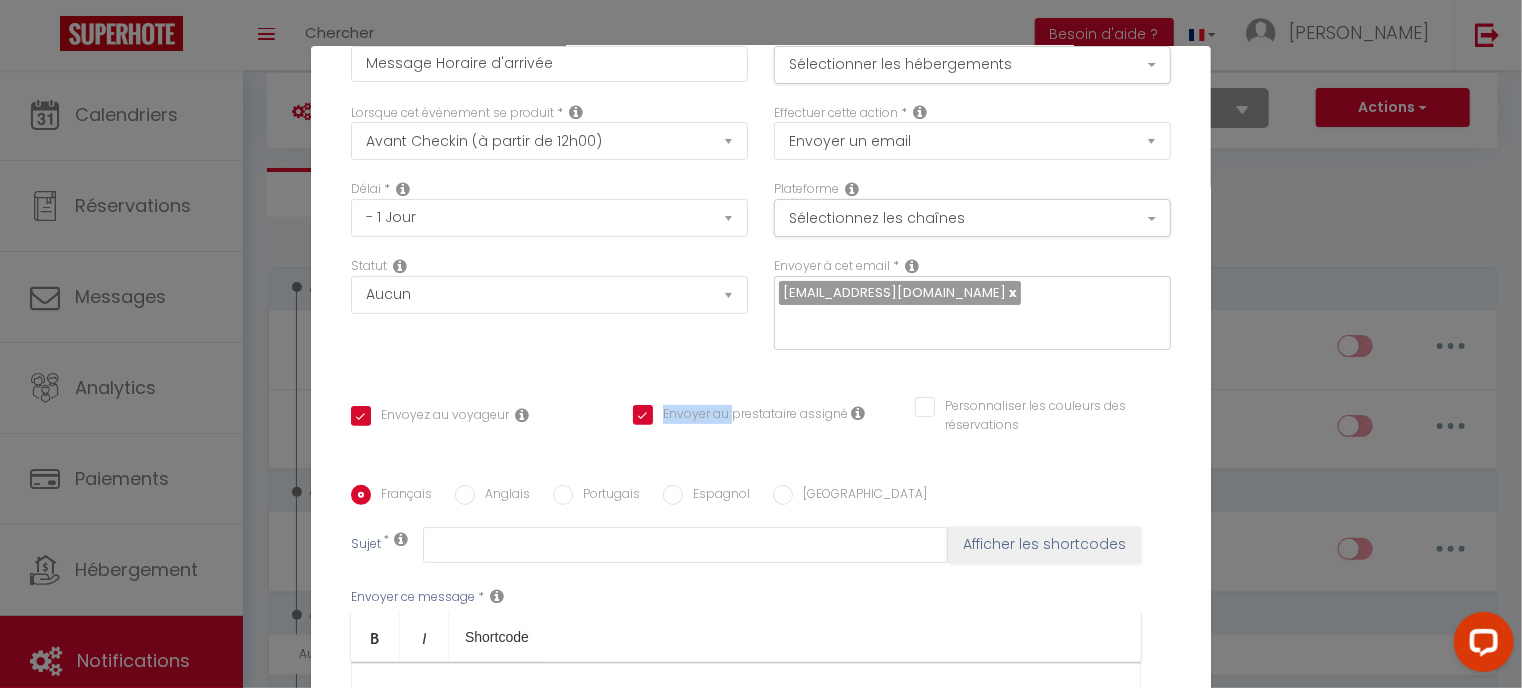 click on "Titre   *     Message Horaire d'arrivée   Pour cet hébergement
Sélectionner les hébergements
Tous les apparts
Autres
Piscine & Parking Privée - A 2 [PERSON_NAME] Lac d'Annecy
Lorsque cet événement se produit   *      Après la réservation   Avant Checkin (à partir de 12h00)   Après Checkin (à partir de 12h00)   Avant Checkout (à partir de 12h00)   Après Checkout (à partir de 12h00)   Température   Co2   [MEDICAL_DATA] sonore   Après visualisation [PERSON_NAME]   Après Paiement Lien KO   Après Caution Lien KO   Après Paiement Automatique KO   Après Caution Automatique KO   Après Visualisation du Contrat   Après Signature du Contrat   Paiement OK   Après soumission formulaire bienvenue   Aprés annulation réservation   Après remboursement automatique   Caution OK" at bounding box center (761, 485) 